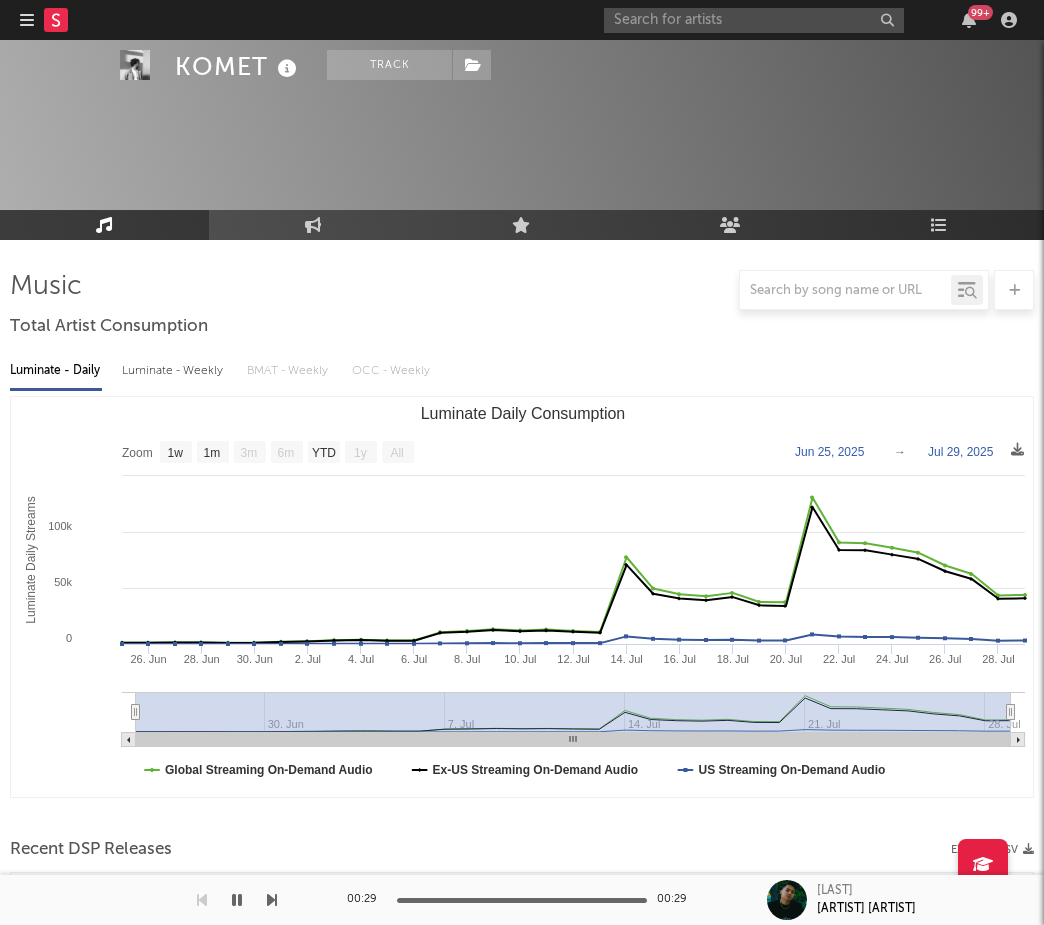 select on "1w" 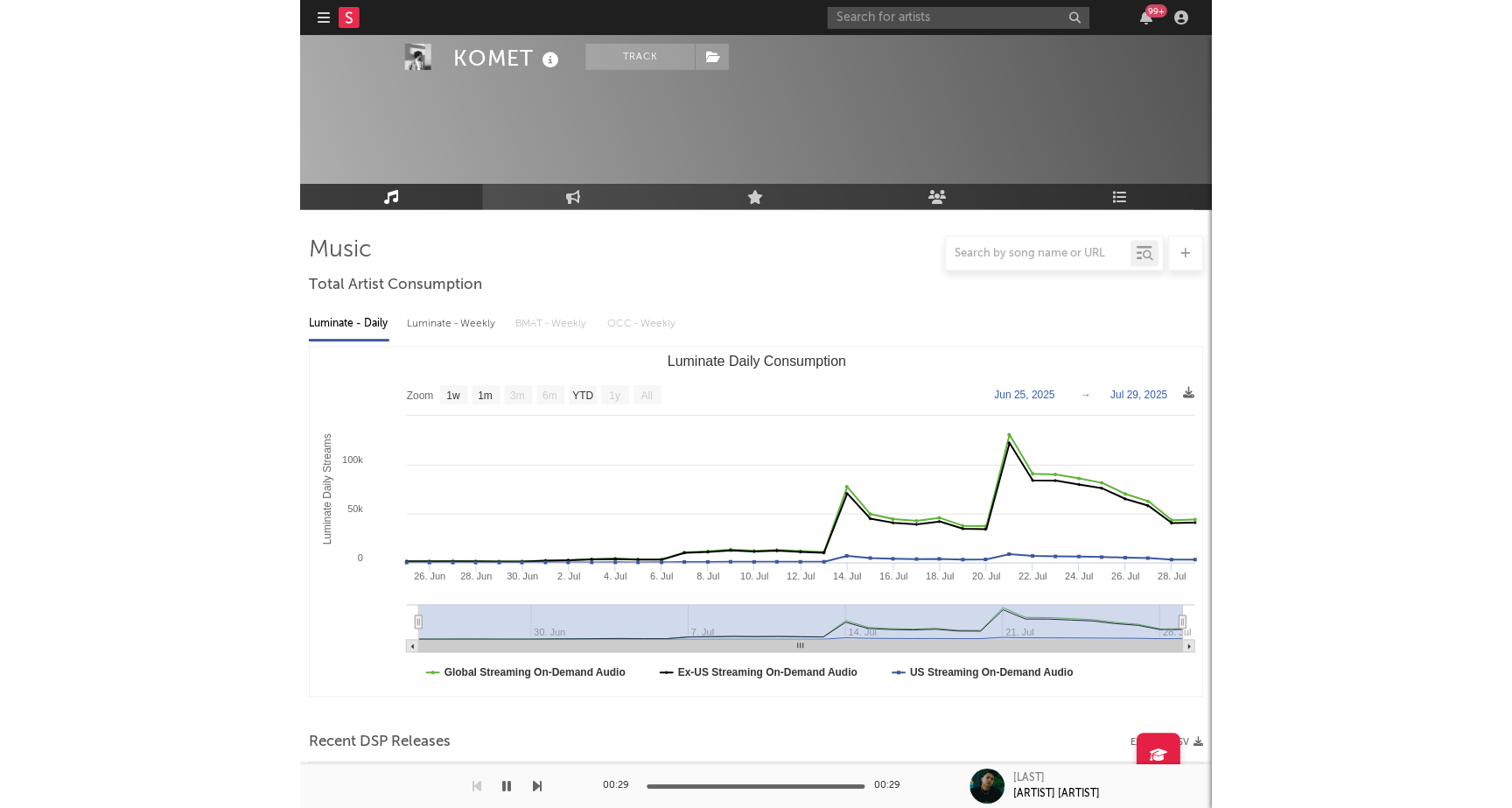 scroll, scrollTop: 672, scrollLeft: 0, axis: vertical 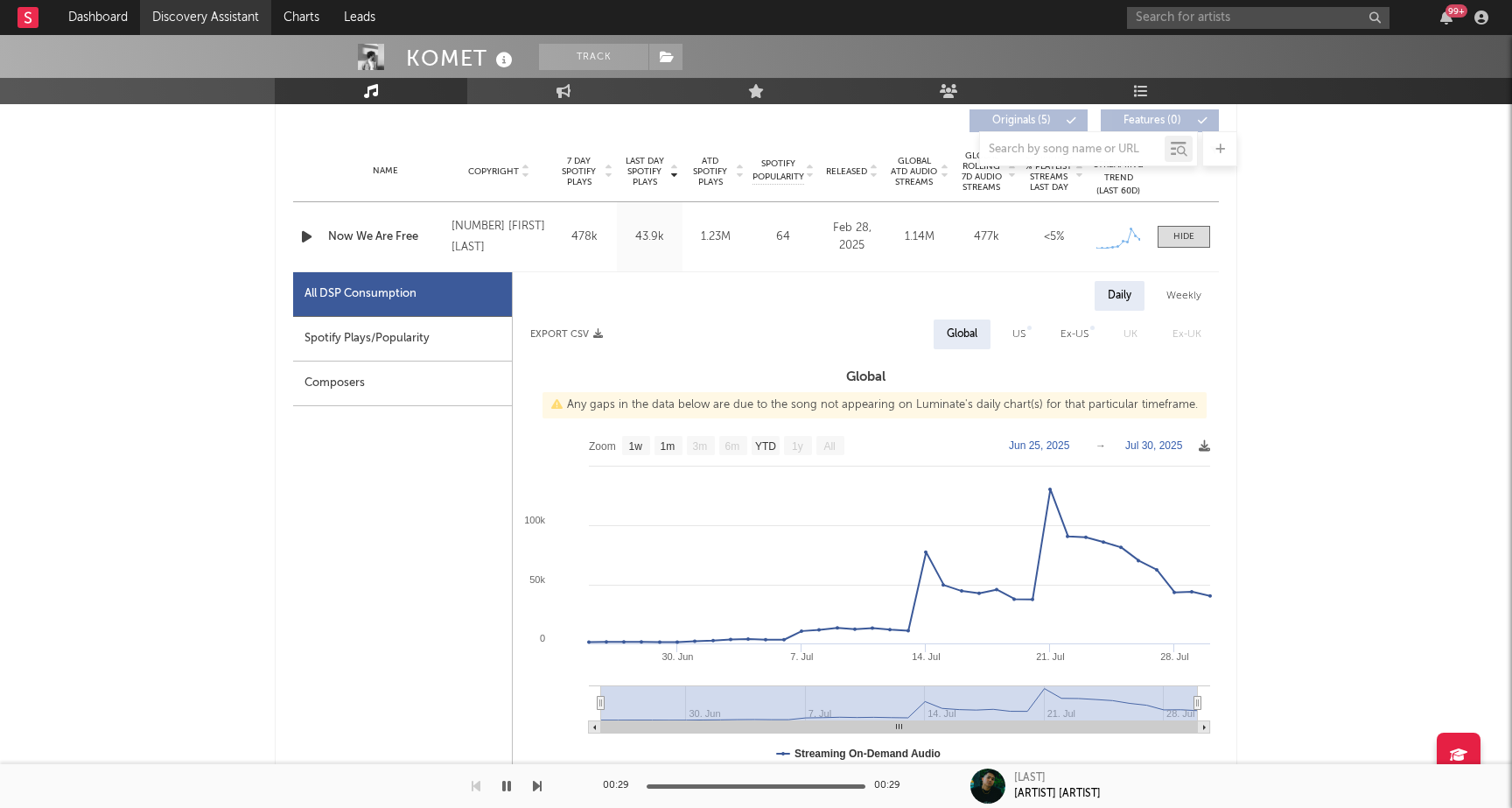 click on "Discovery Assistant" at bounding box center [206, 18] 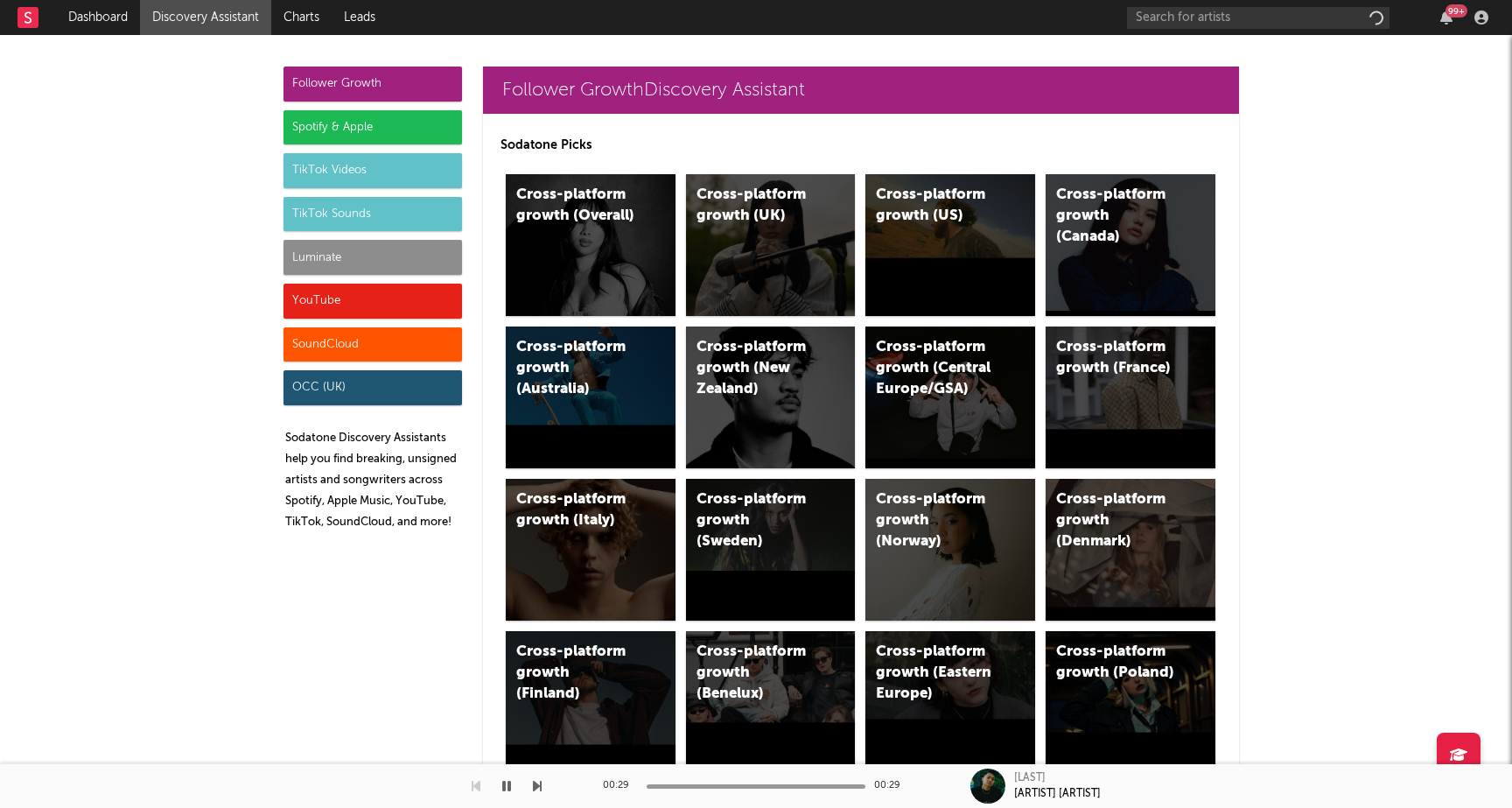 scroll, scrollTop: 0, scrollLeft: 0, axis: both 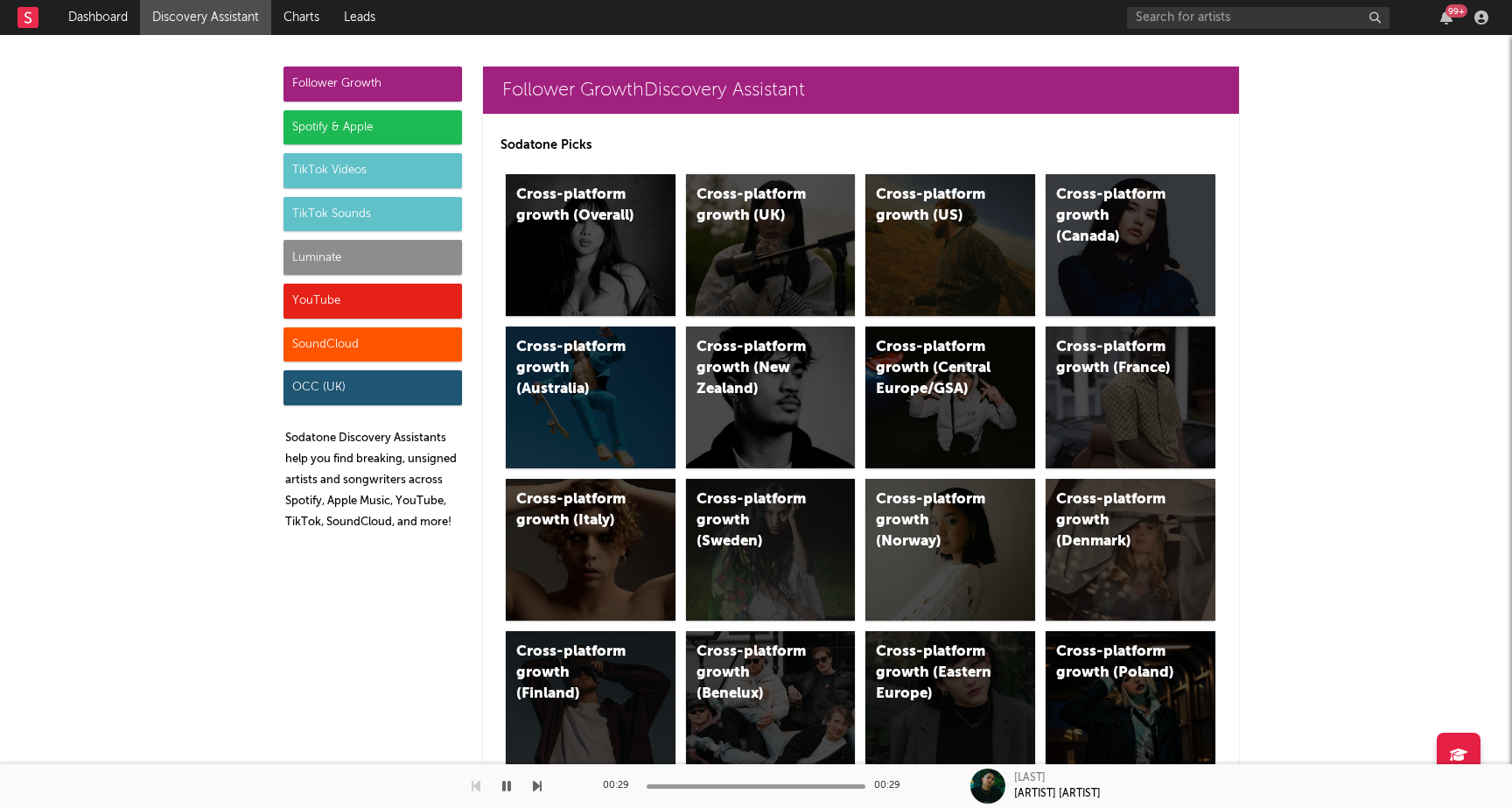 click on "Luminate" at bounding box center (373, 257) 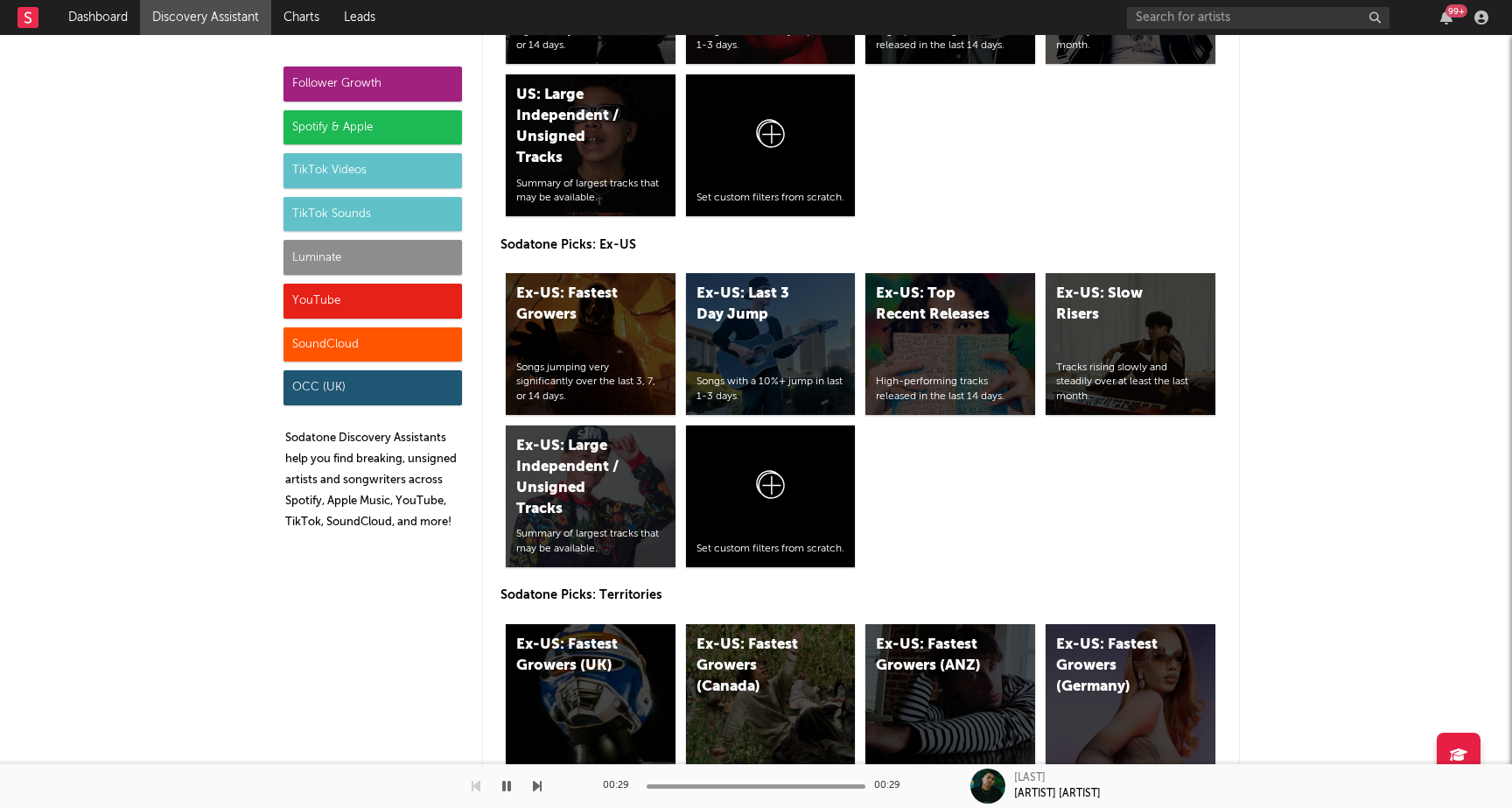 scroll, scrollTop: 8399, scrollLeft: 0, axis: vertical 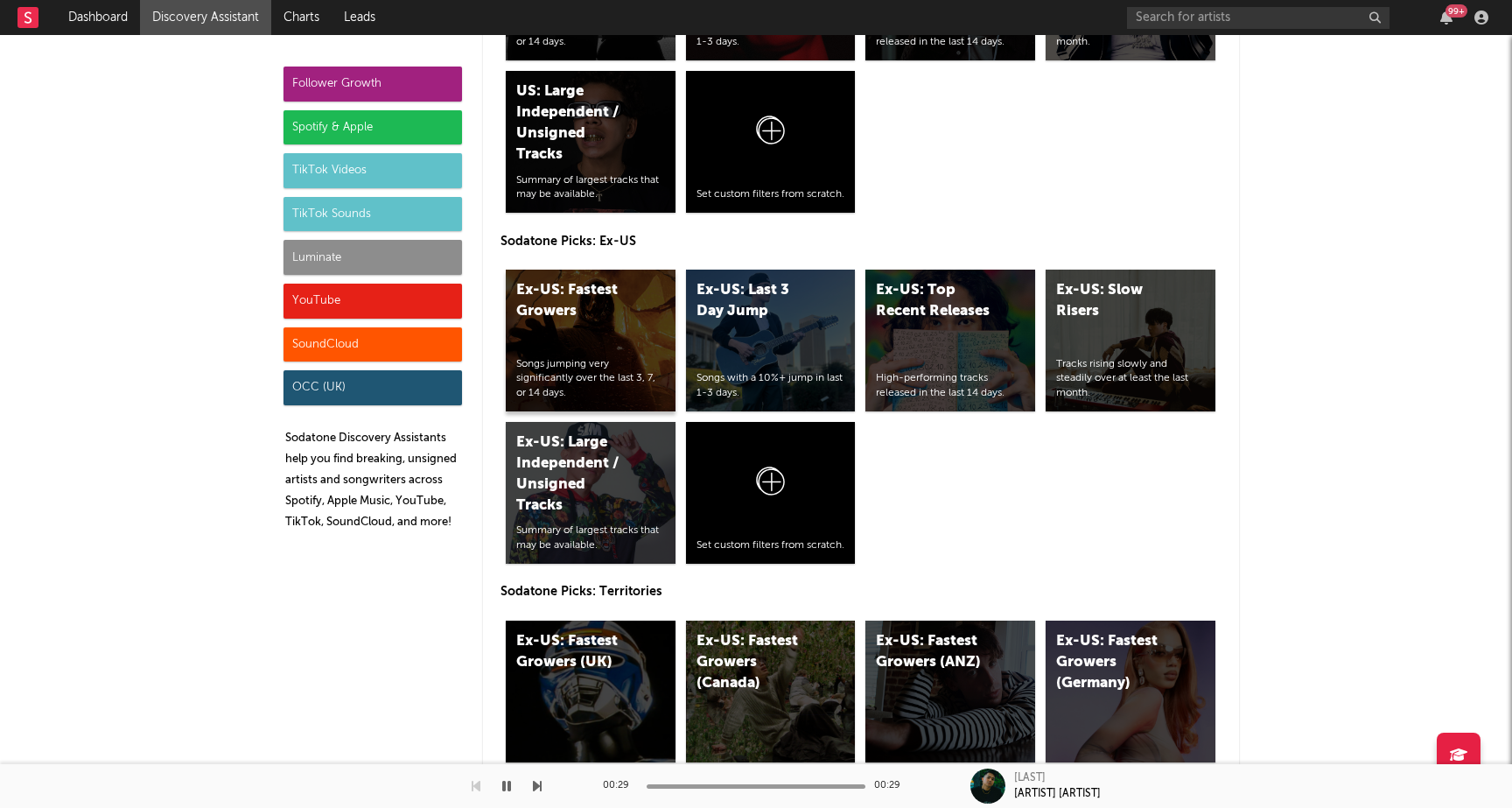 click on "Songs jumping very significantly over the last 3, 7, or 14 days." at bounding box center (591, 379) 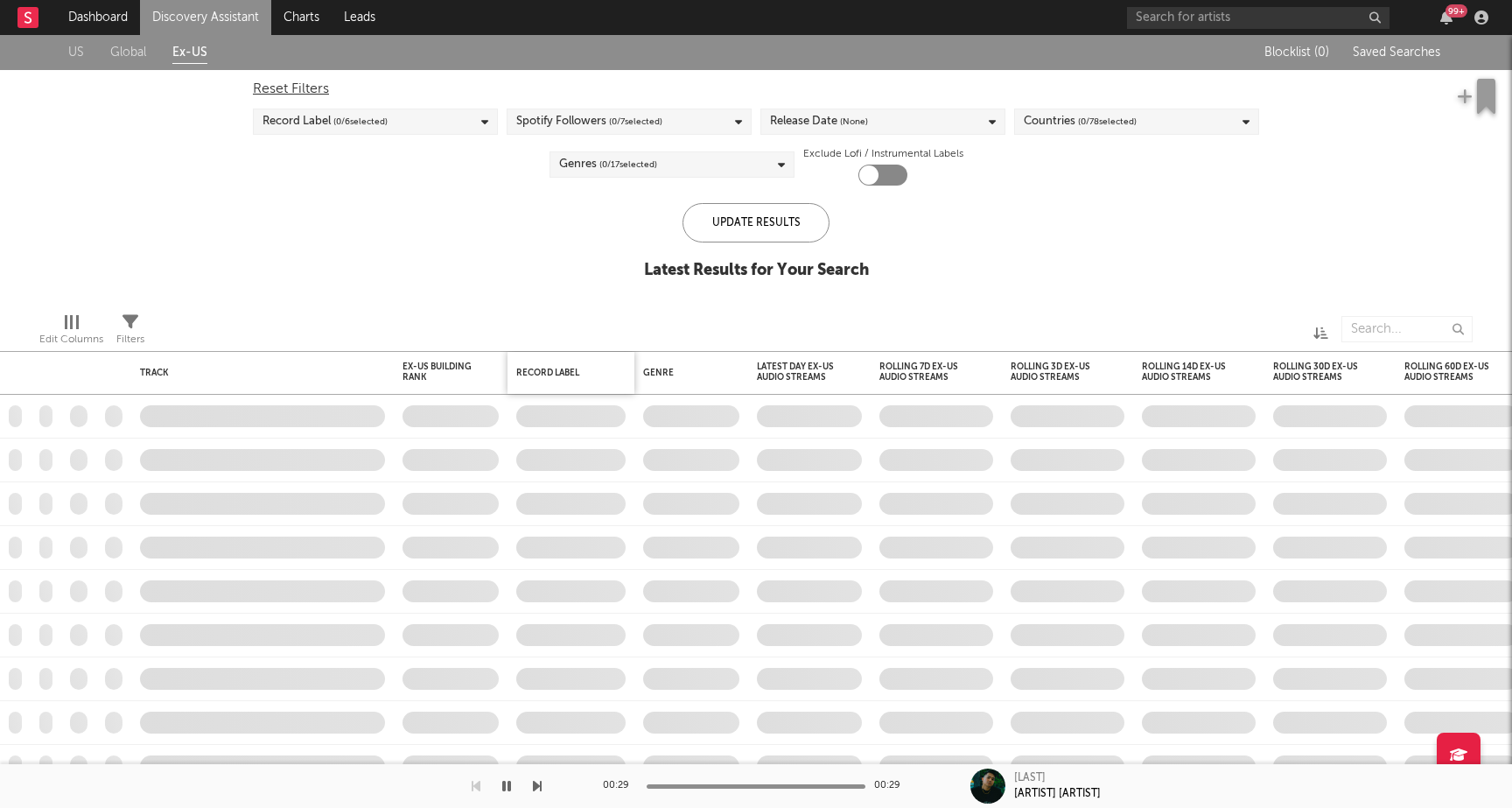 checkbox on "true" 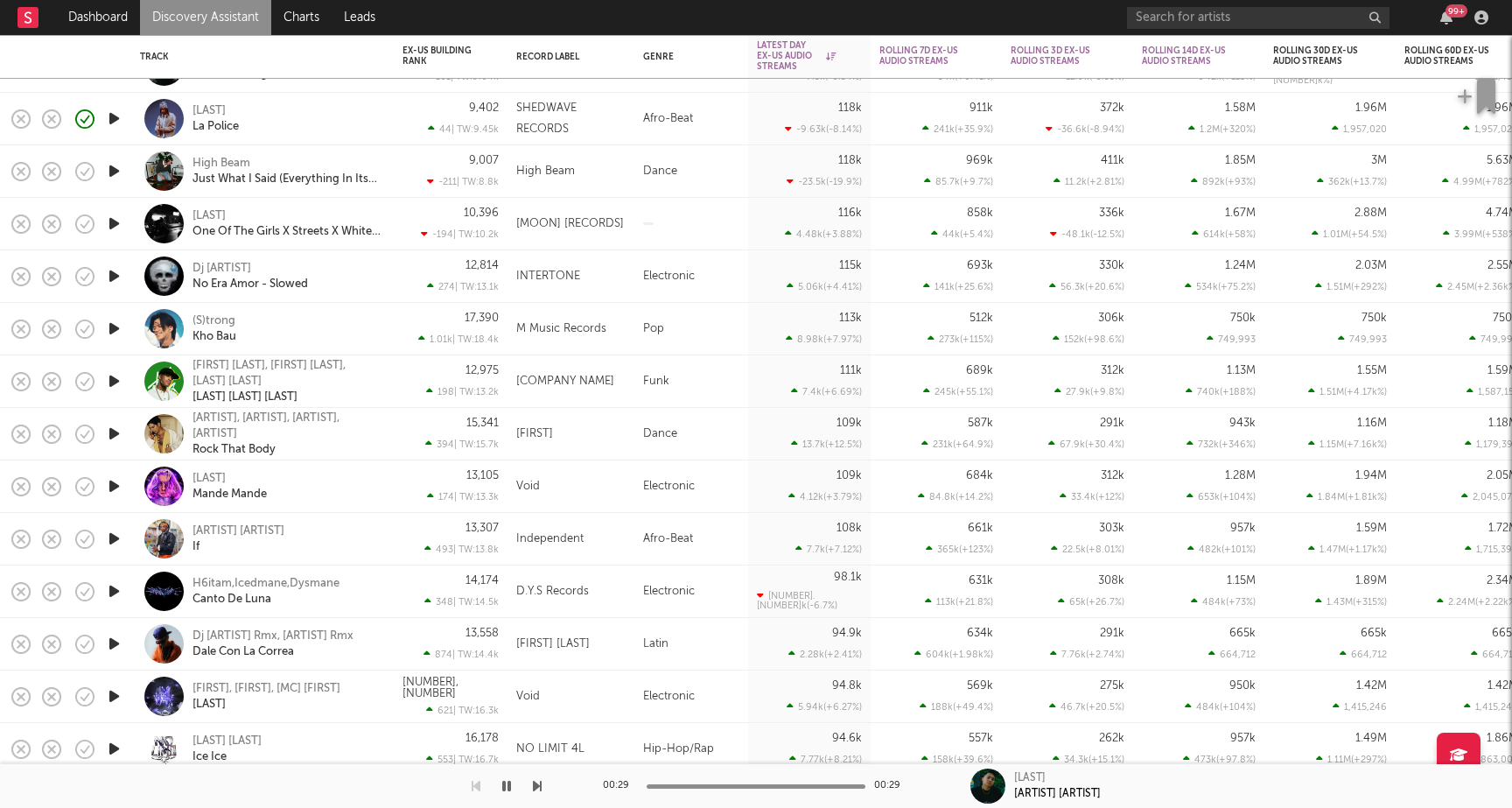 click on "[FIRST] [LAST] [FIRST] [IF]" at bounding box center (286, 539) 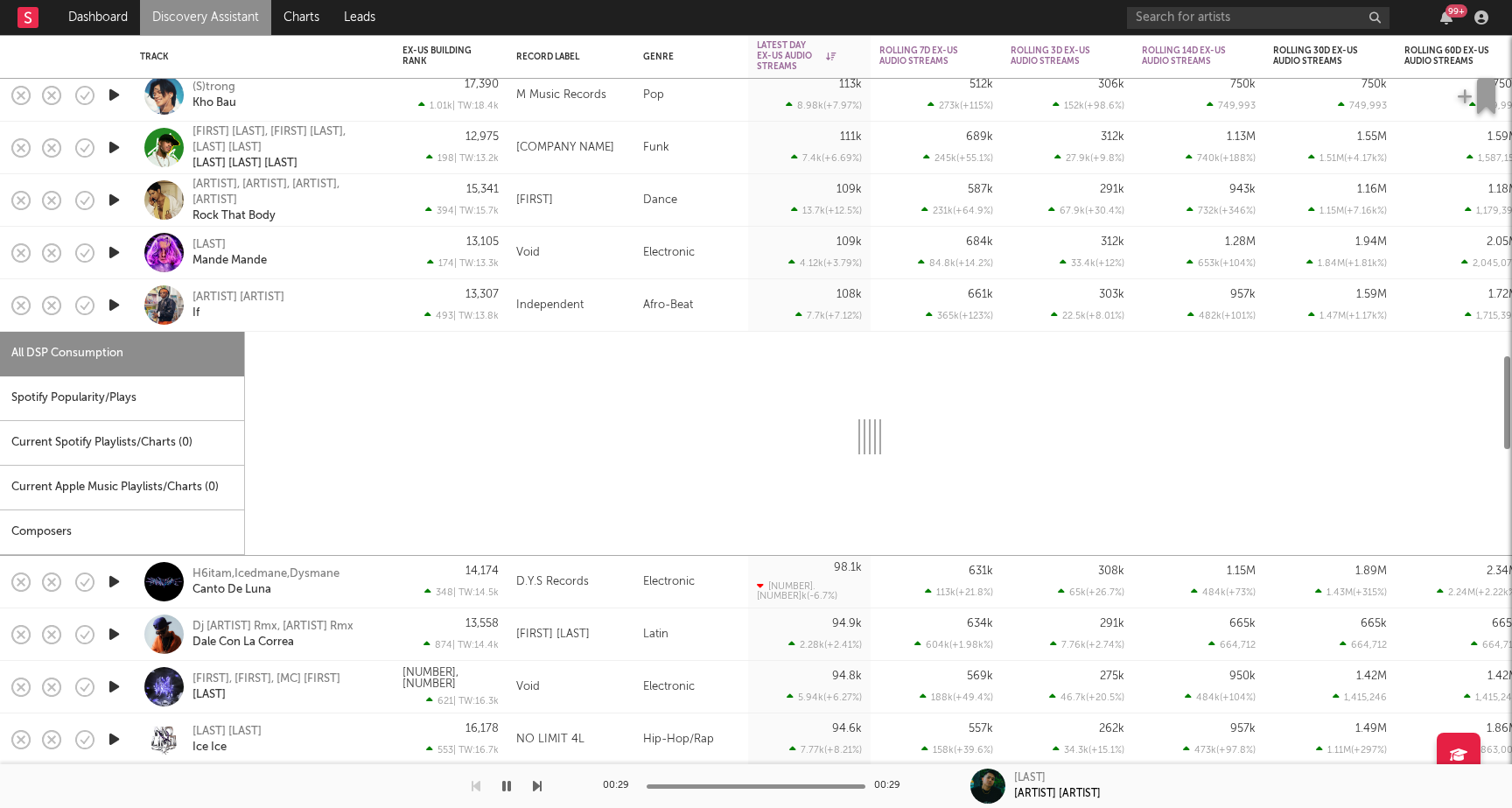 select on "1w" 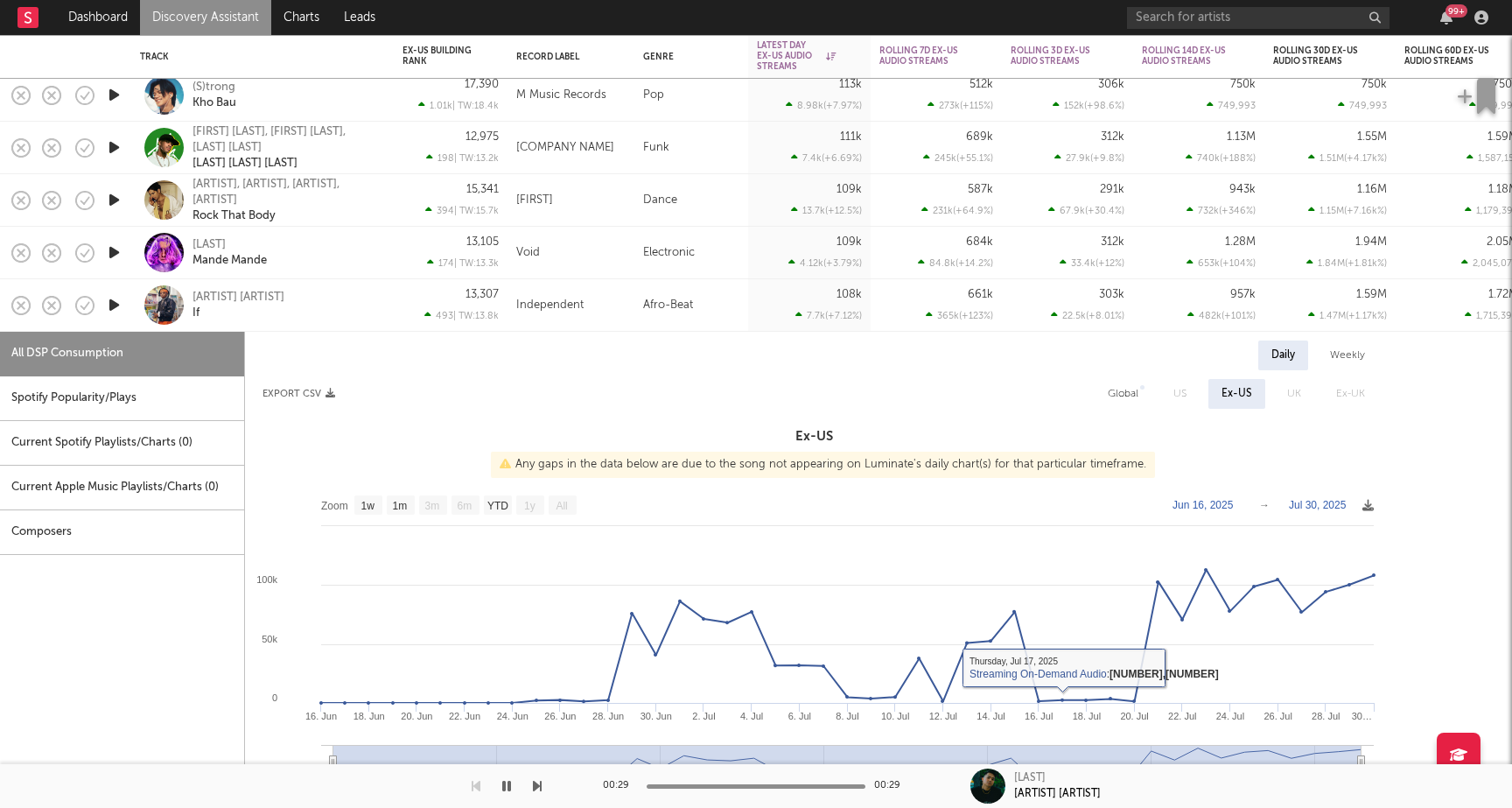 click on "Global" at bounding box center (1123, 394) 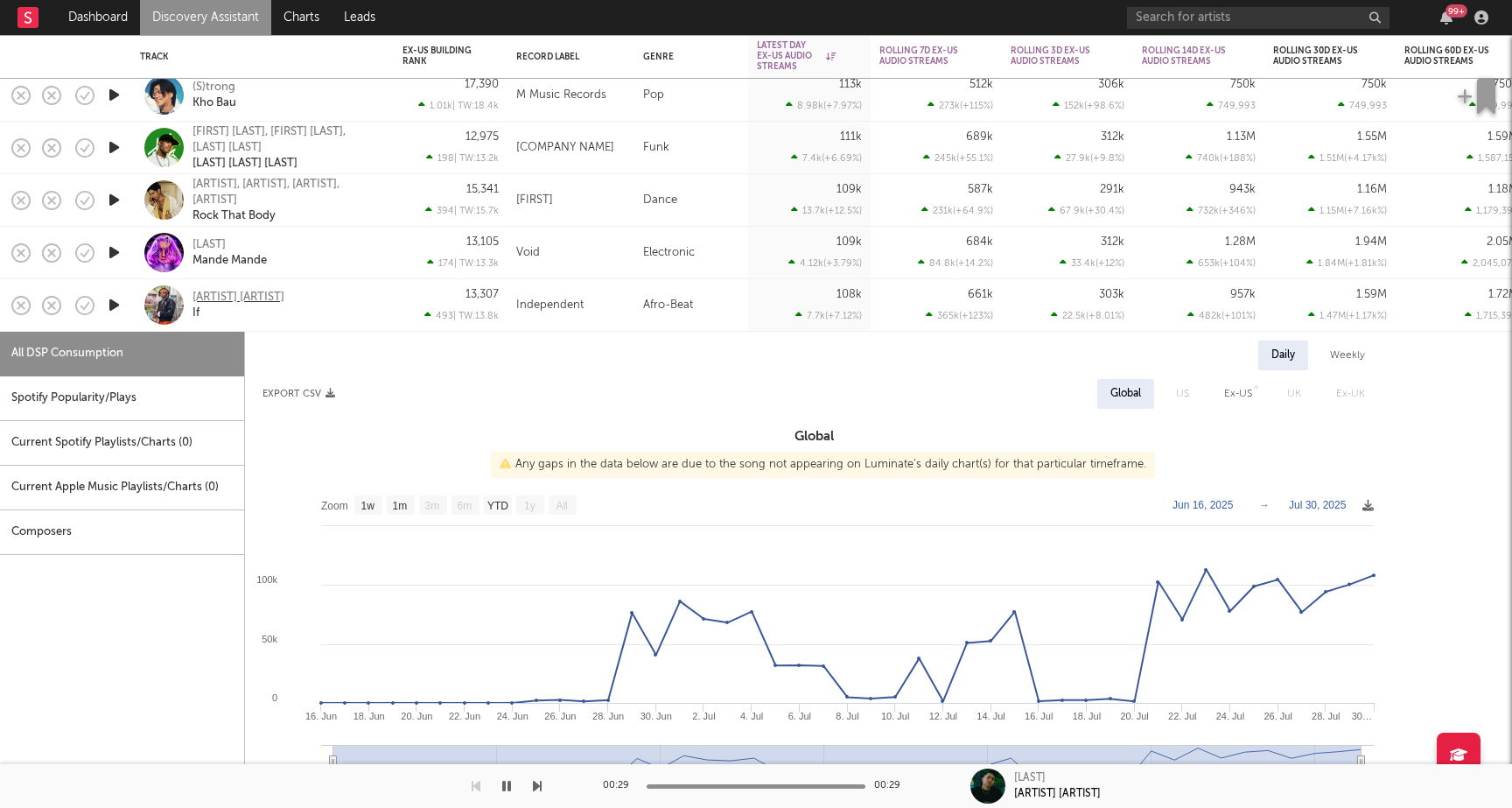 click on "[ARTIST] [ARTIST]" at bounding box center (238, 298) 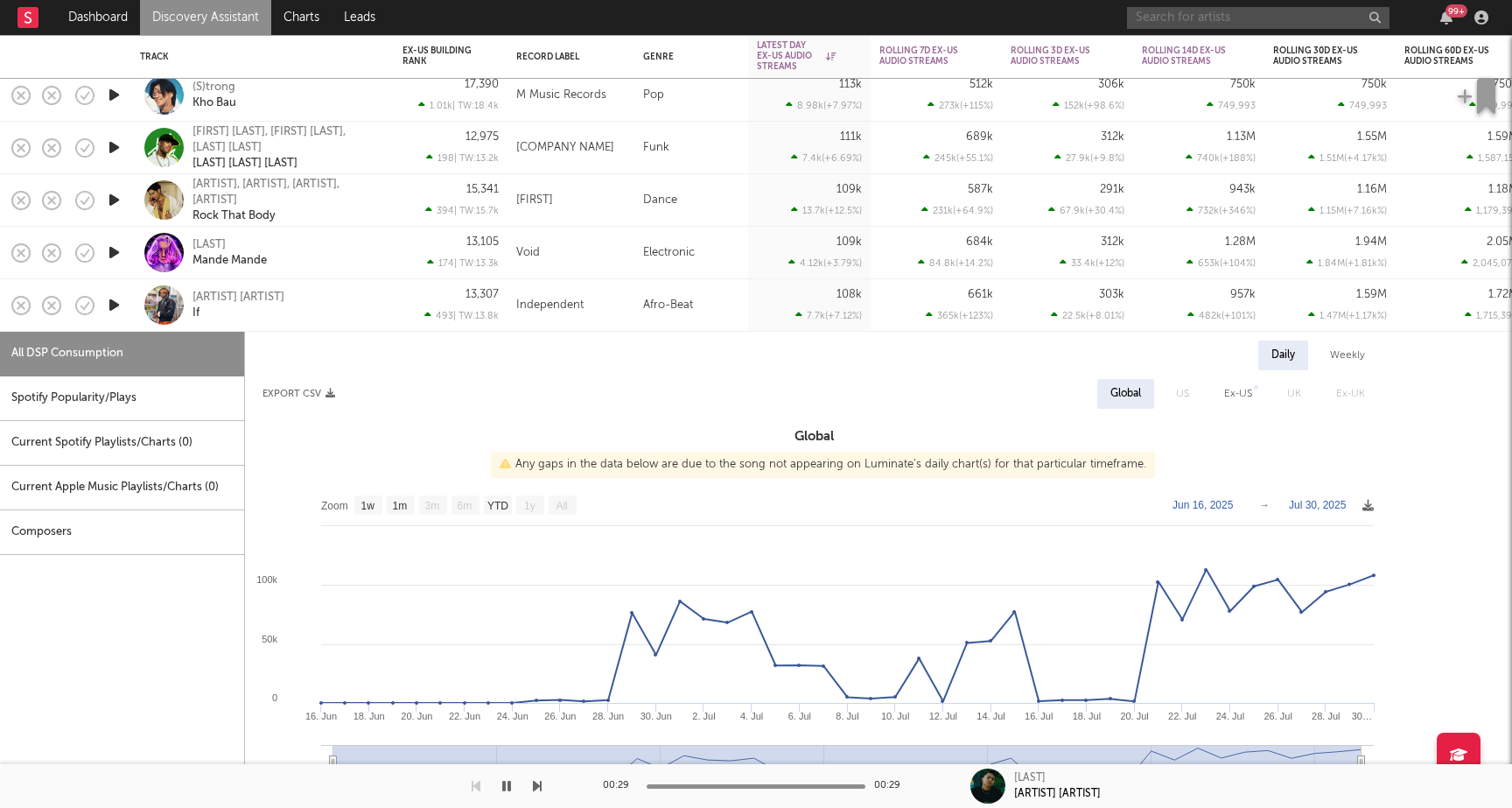 click at bounding box center [1258, 18] 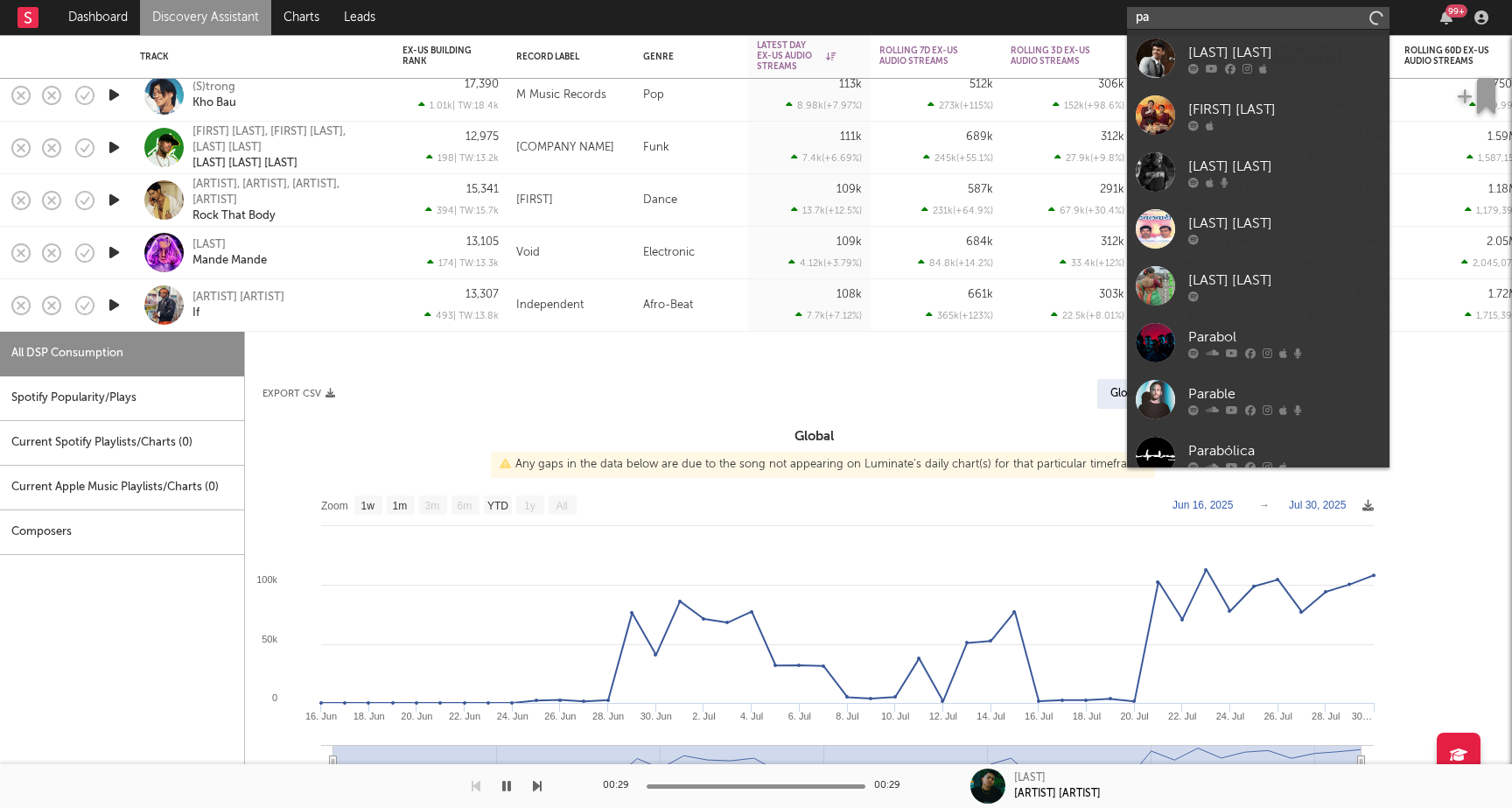 type on "p" 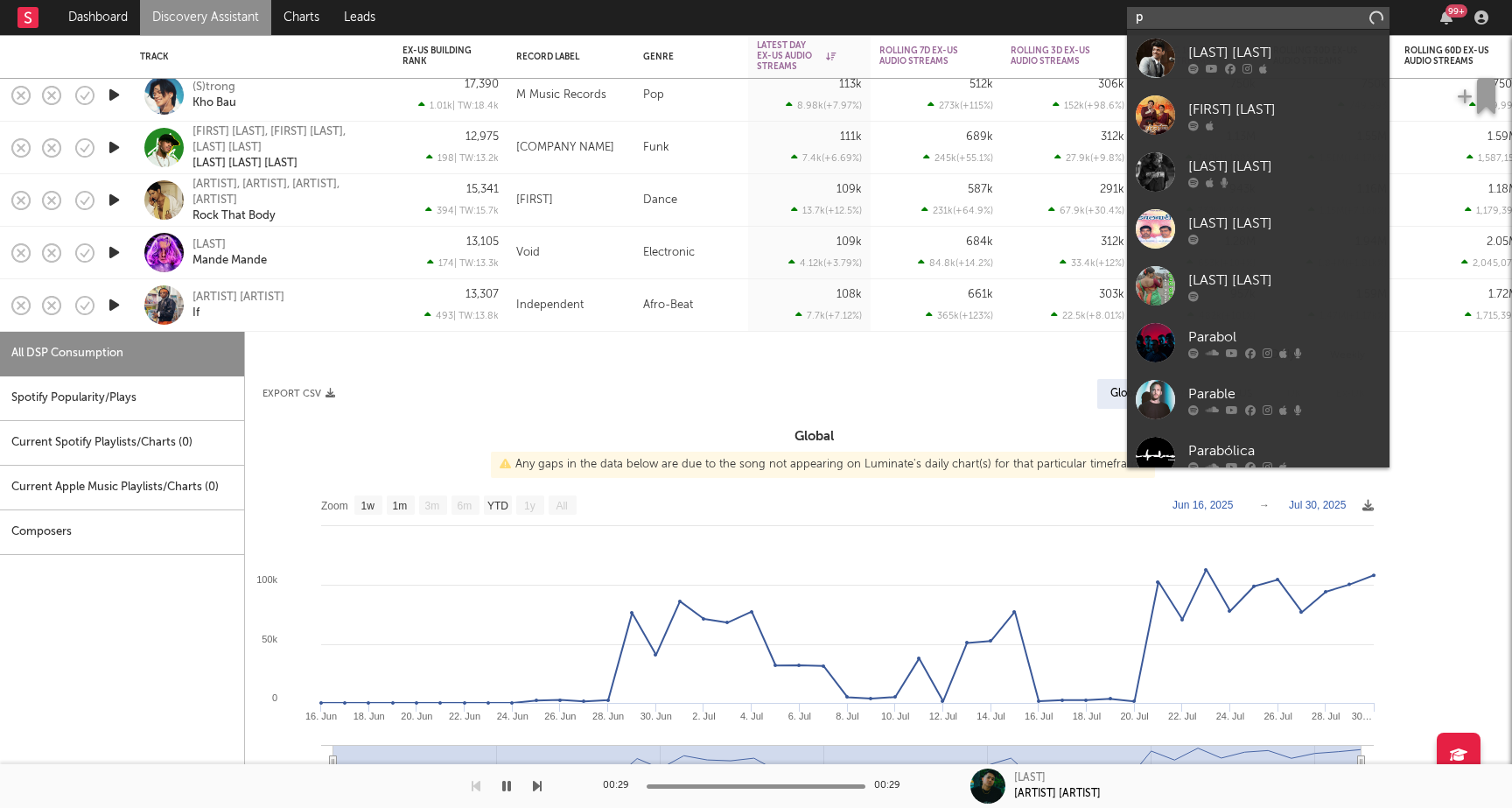 type 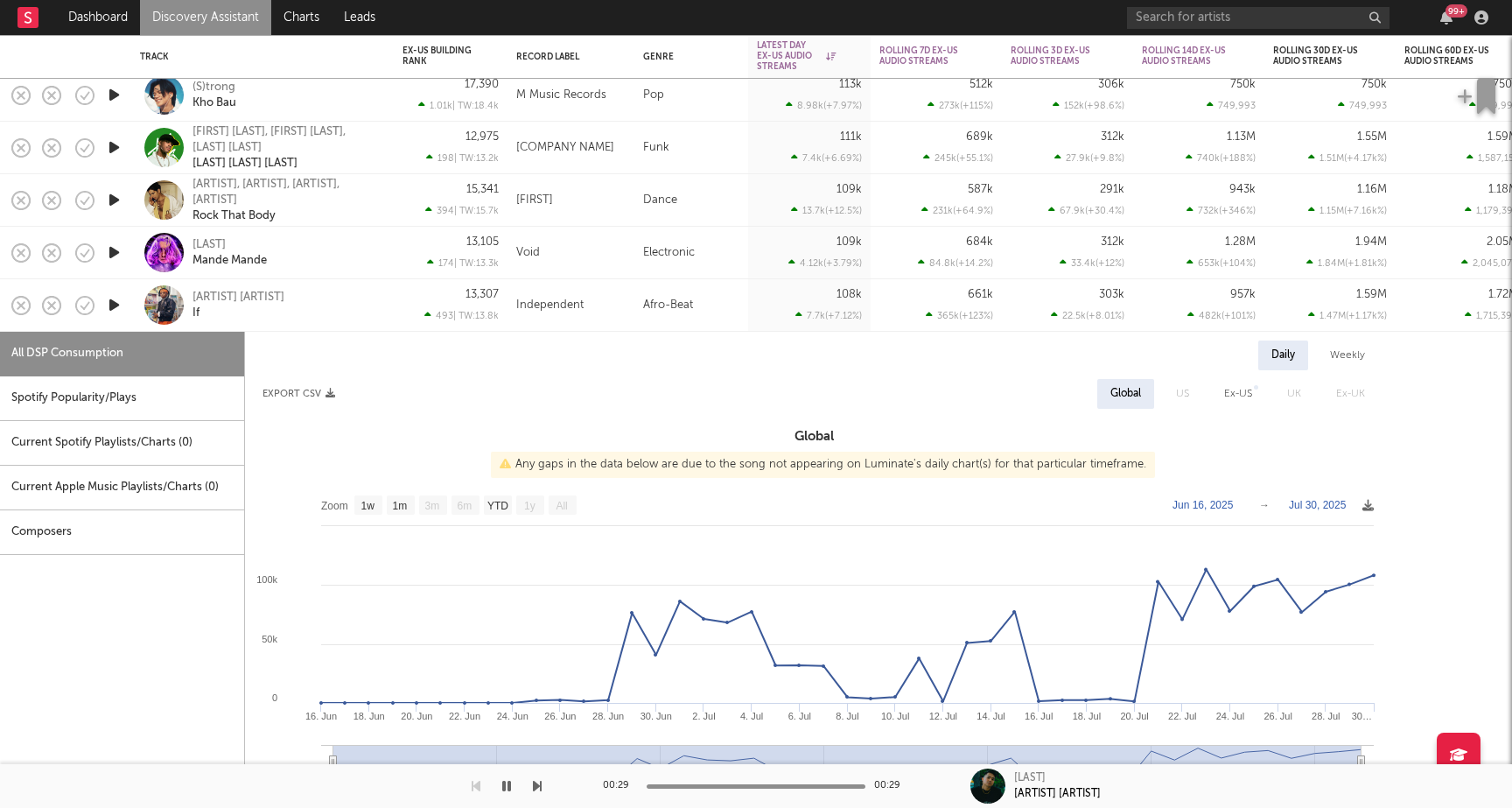 click on "[FIRST] [LAST] [FIRST] [IF]" at bounding box center [286, 306] 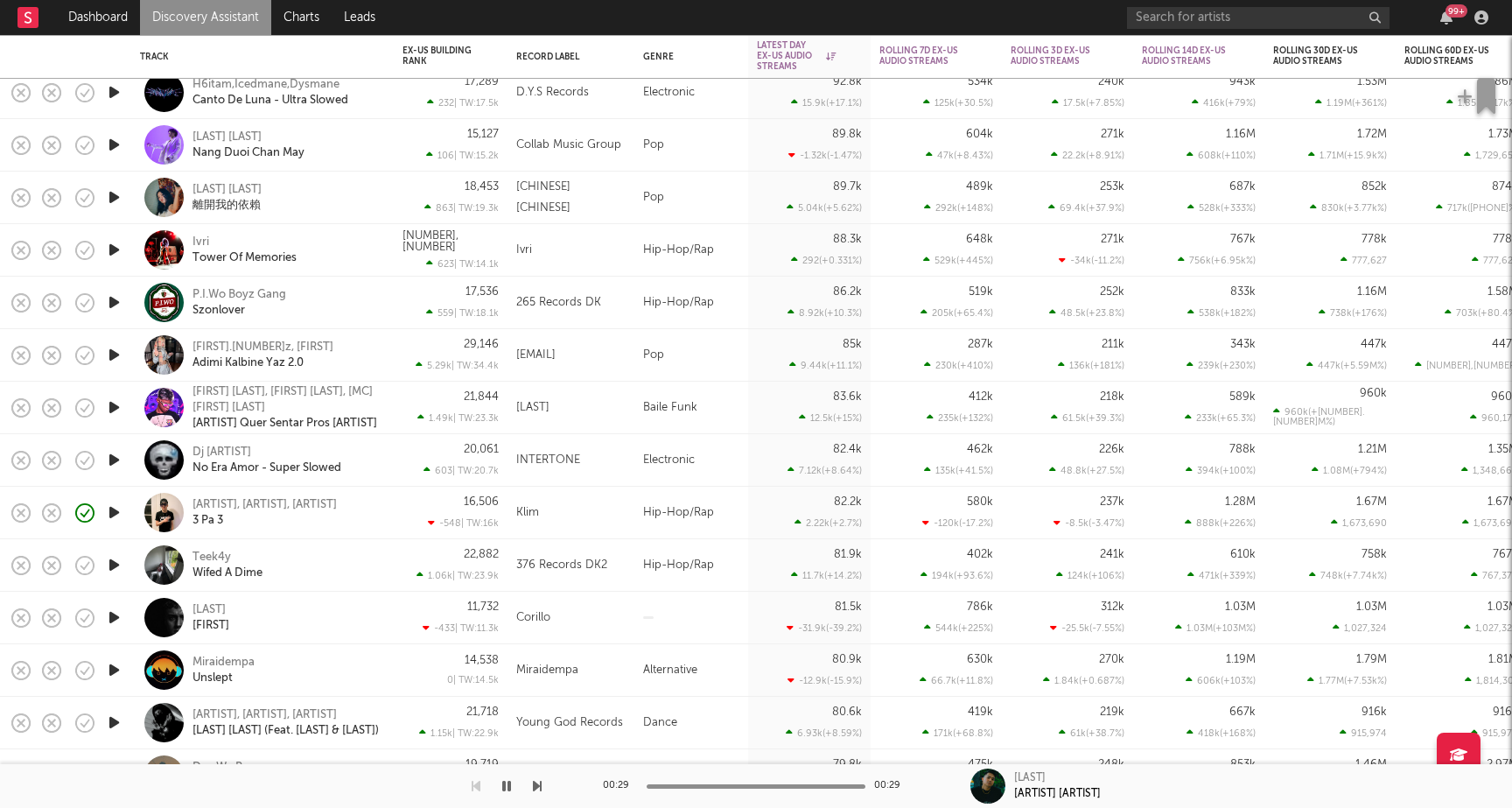 click on "[FIRST] [LAST] [LAST]" at bounding box center (286, 566) 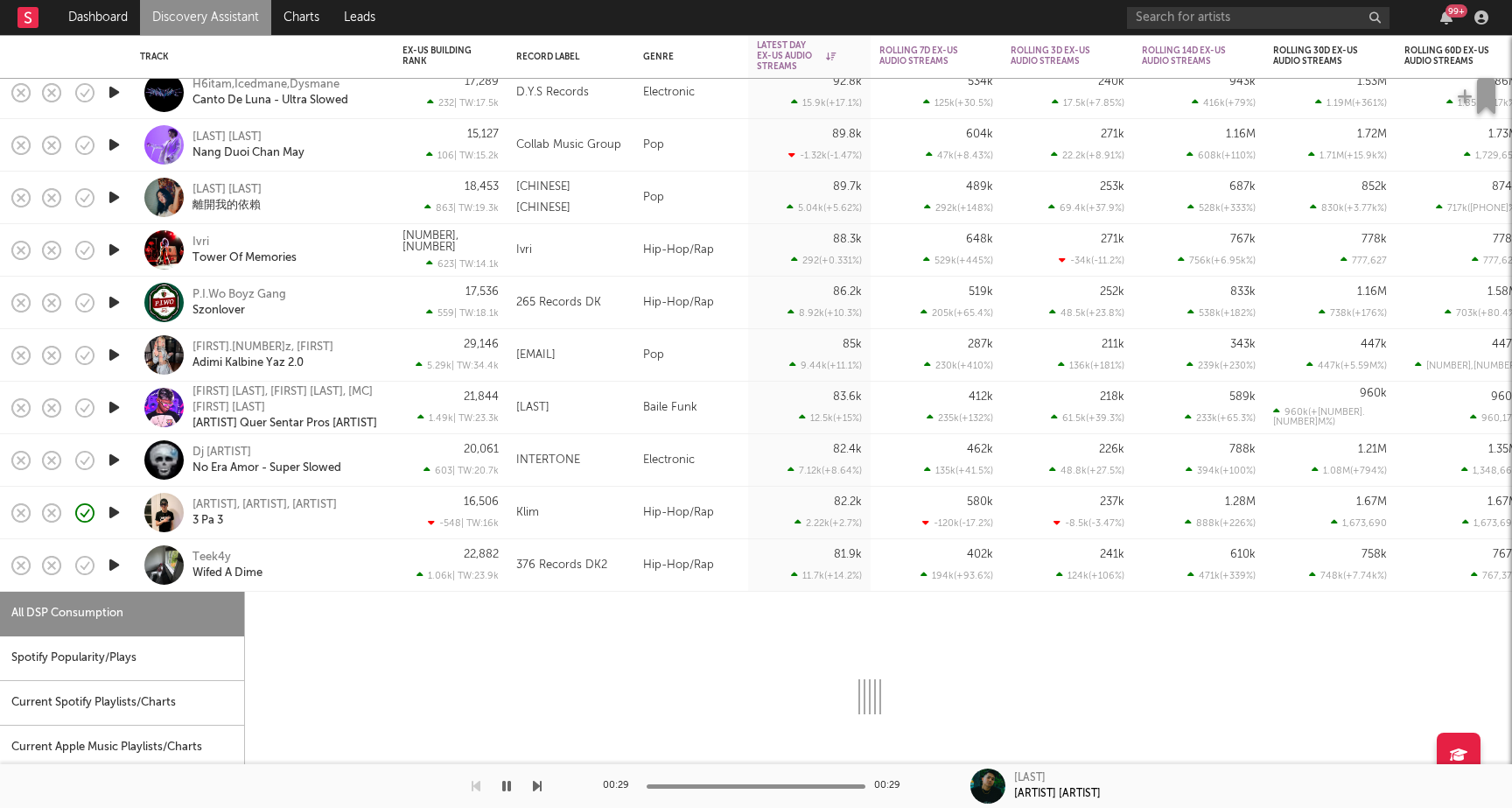 click on "[FIRST] [LAST] [LAST]" at bounding box center [286, 566] 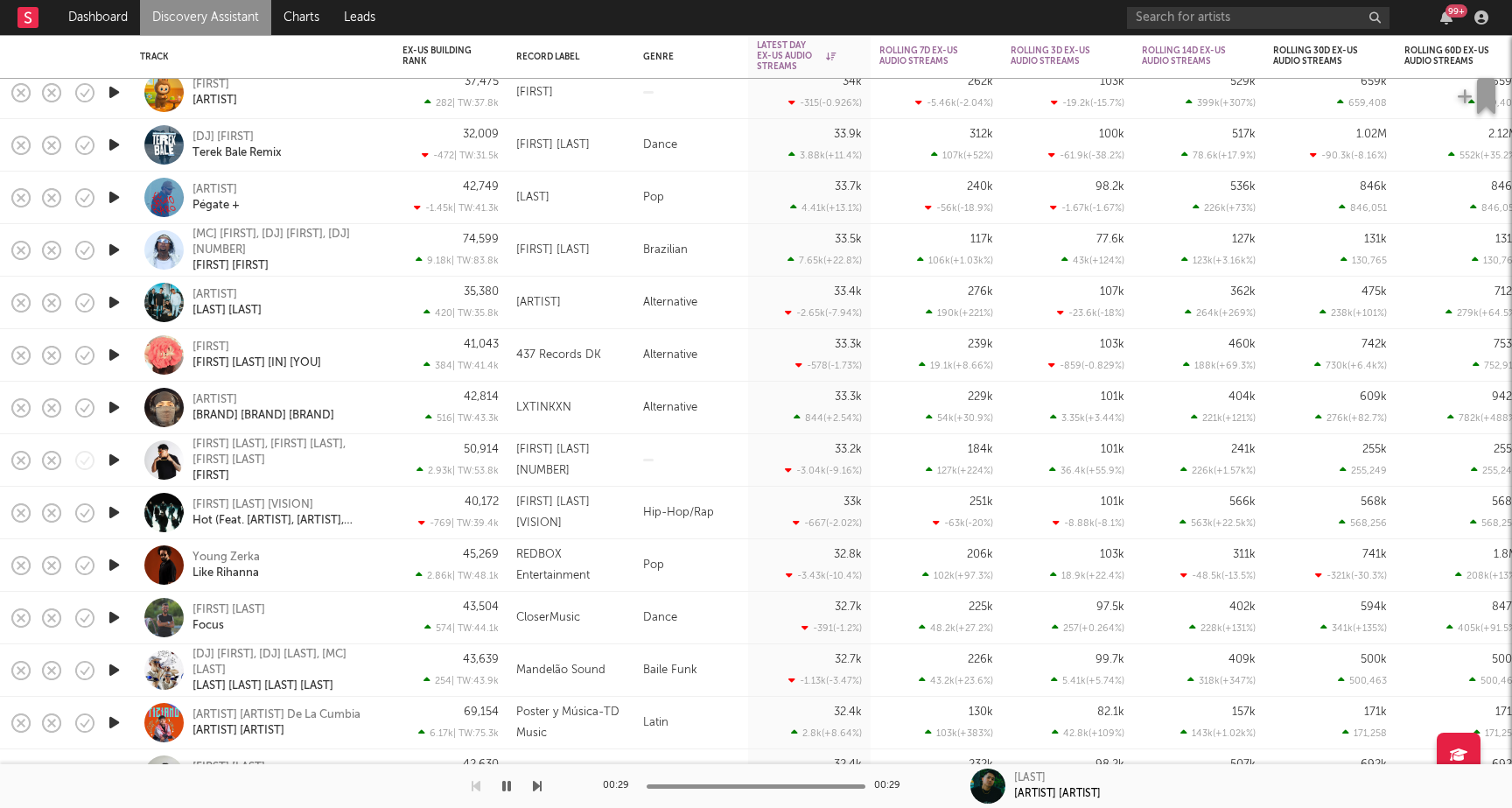 click on "[FIRST] [LAST]" at bounding box center [286, 618] 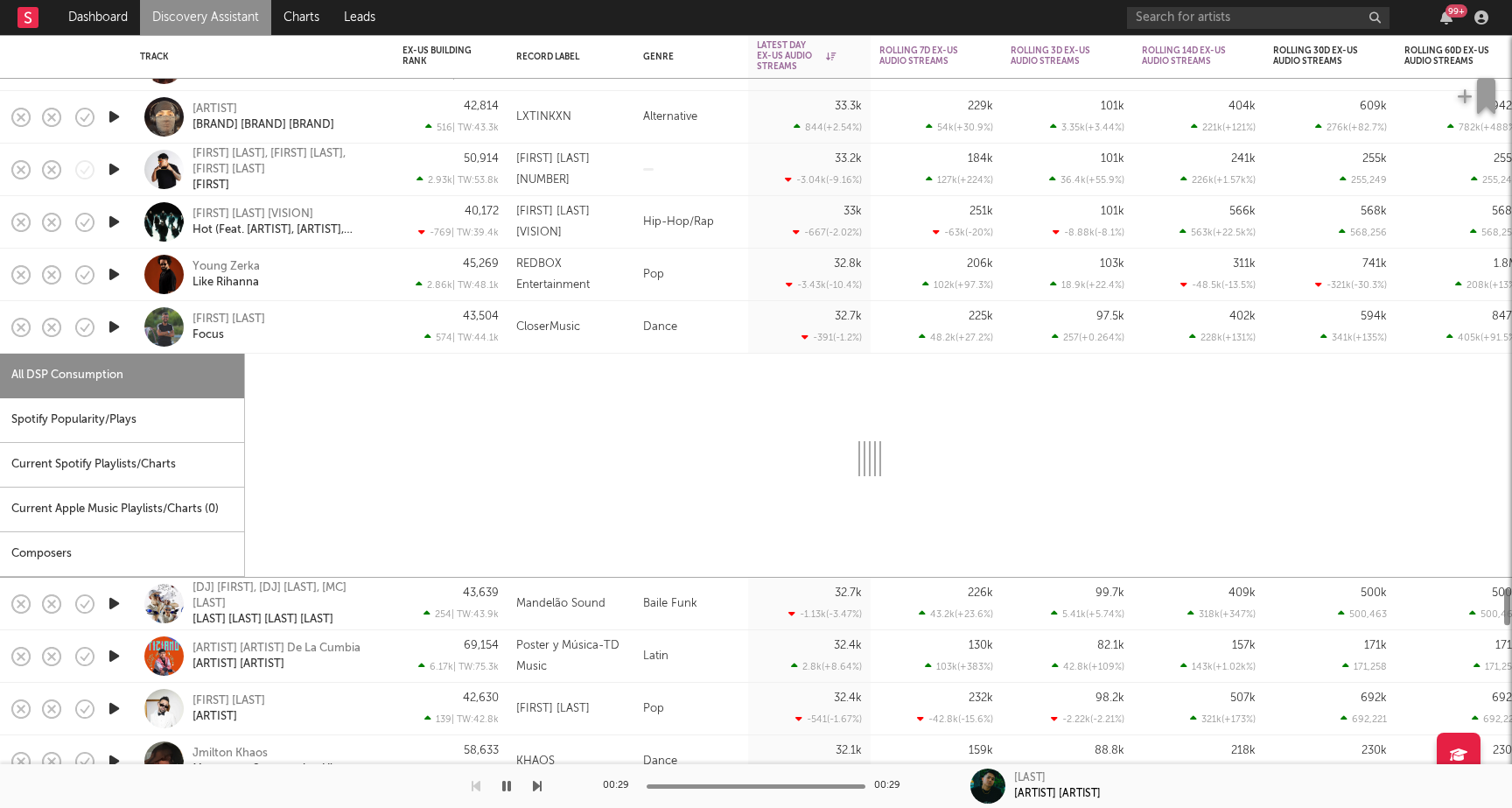 select on "6m" 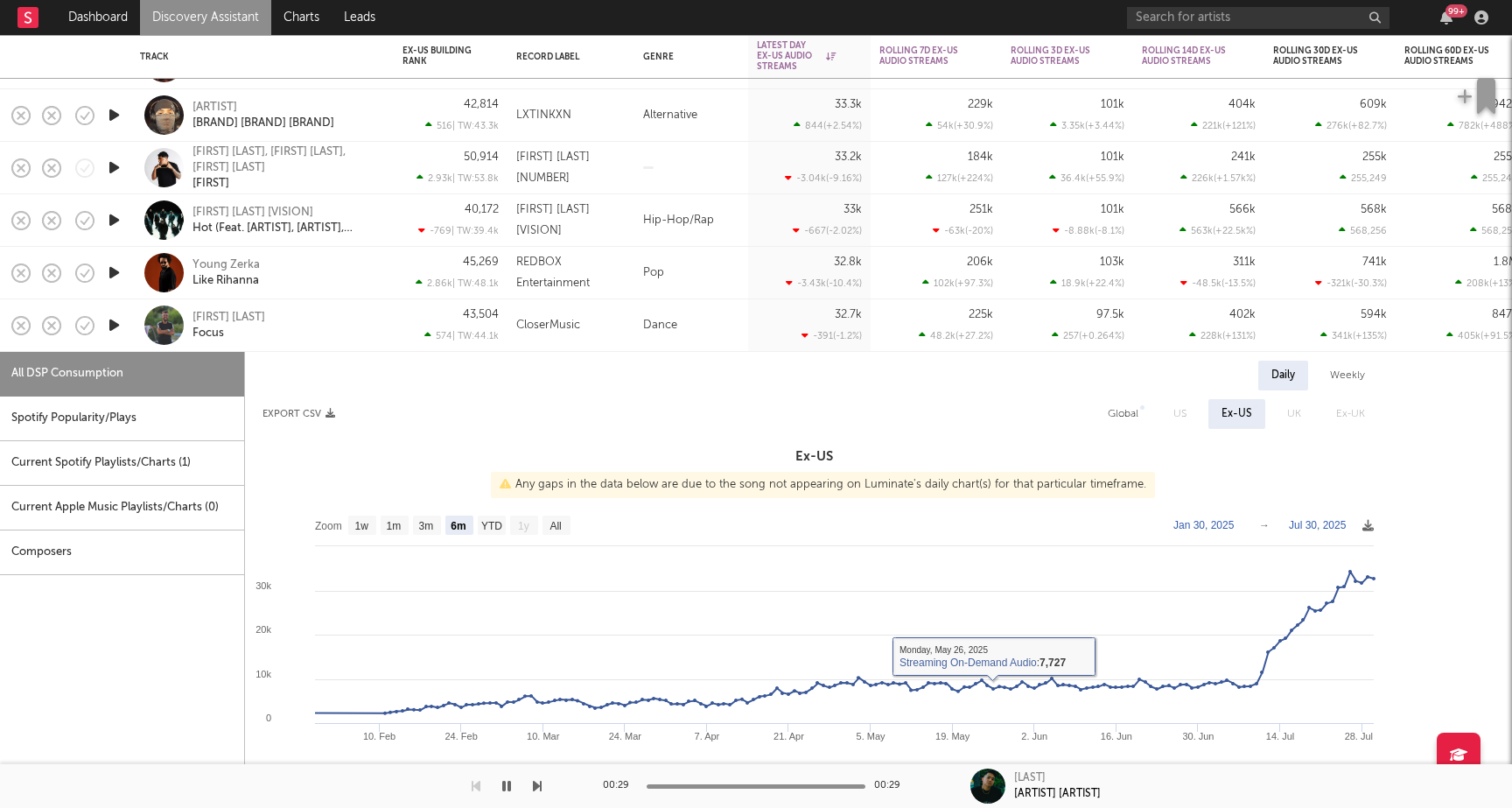 click on "Global" at bounding box center [1123, 414] 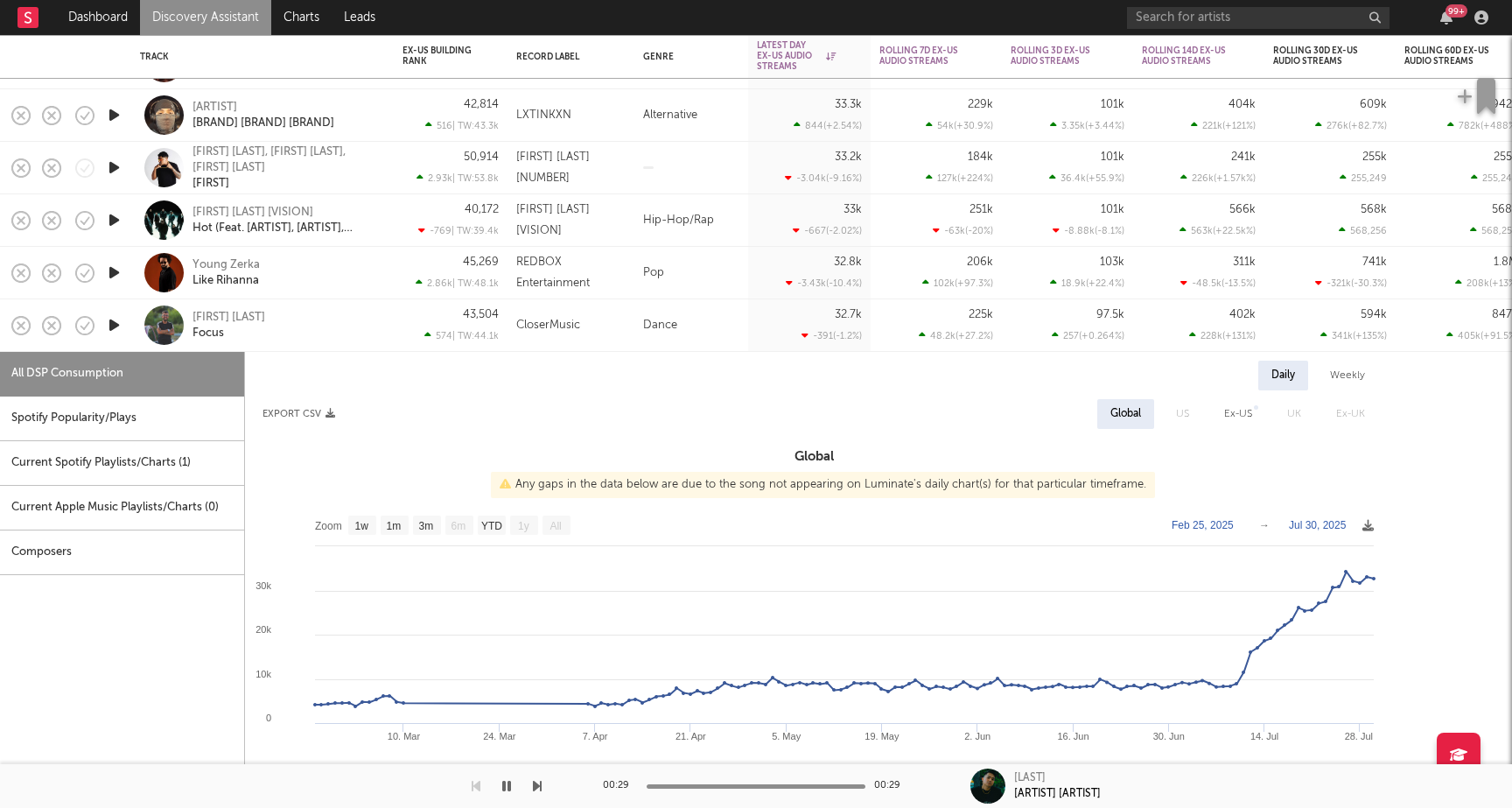 click on "[FIRST] [LAST]" at bounding box center (262, 326) 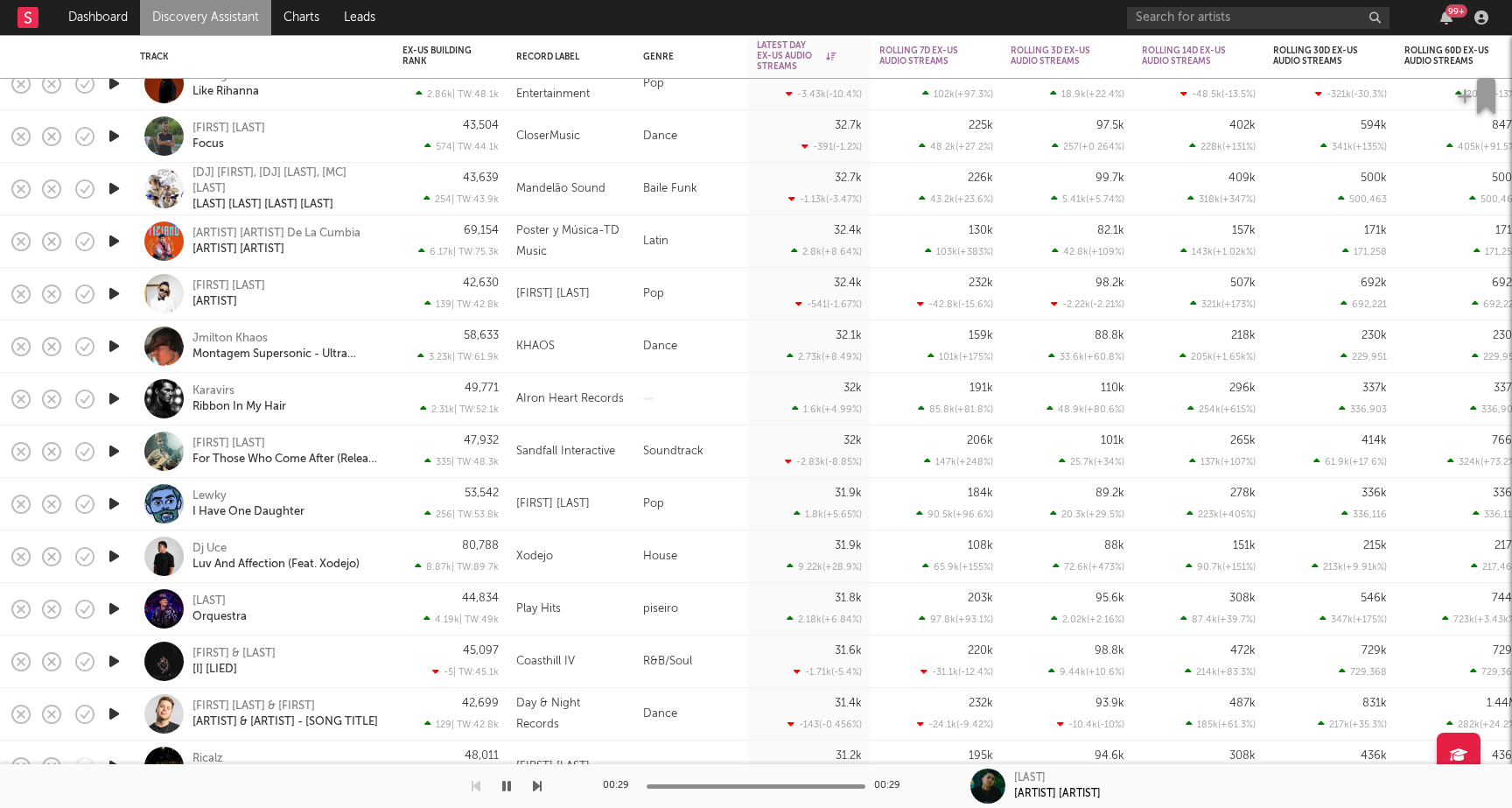 click on "Dj [FIRST] [LAST] (Feat. [LAST])" at bounding box center (286, 557) 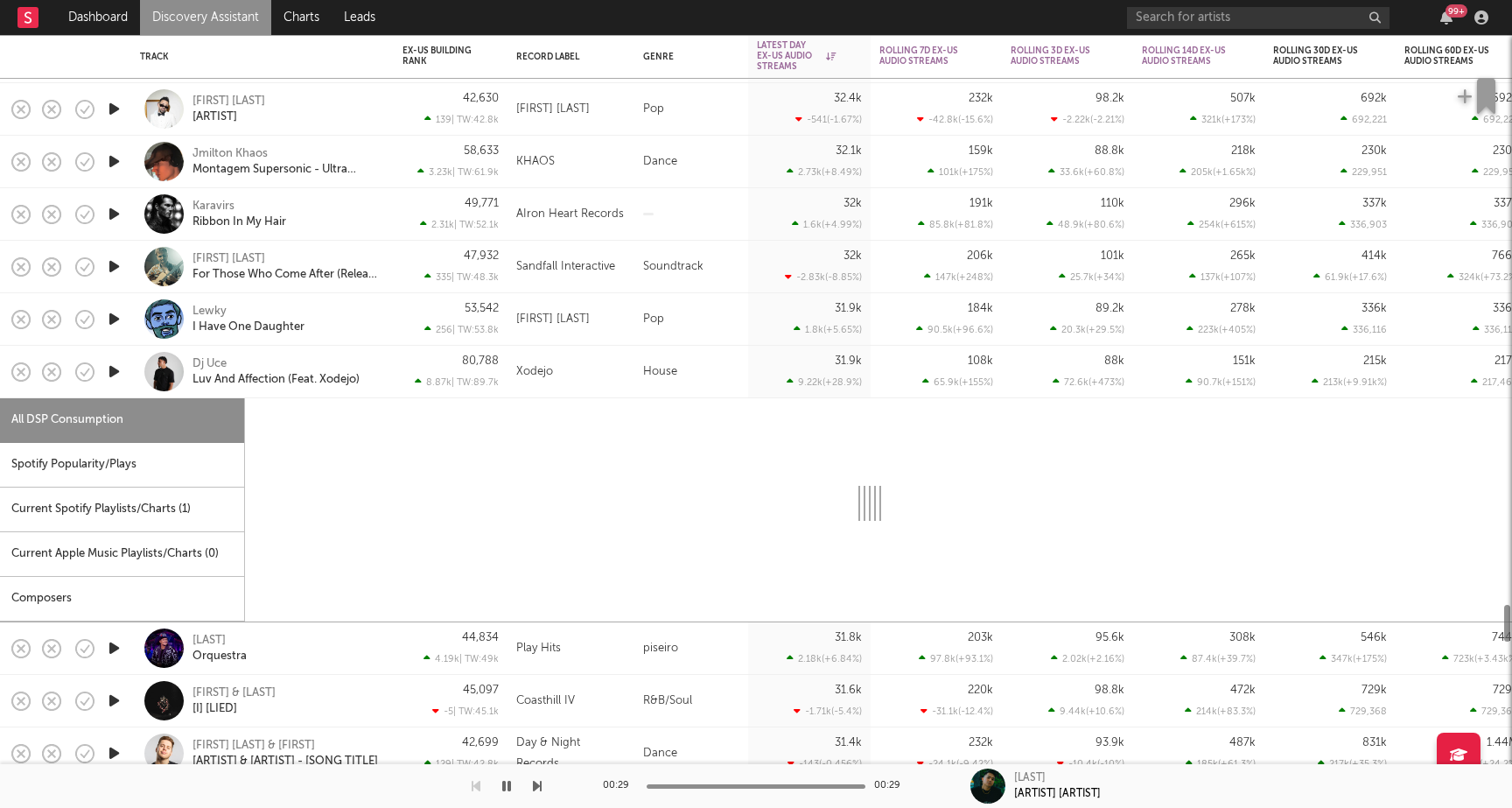 select on "1w" 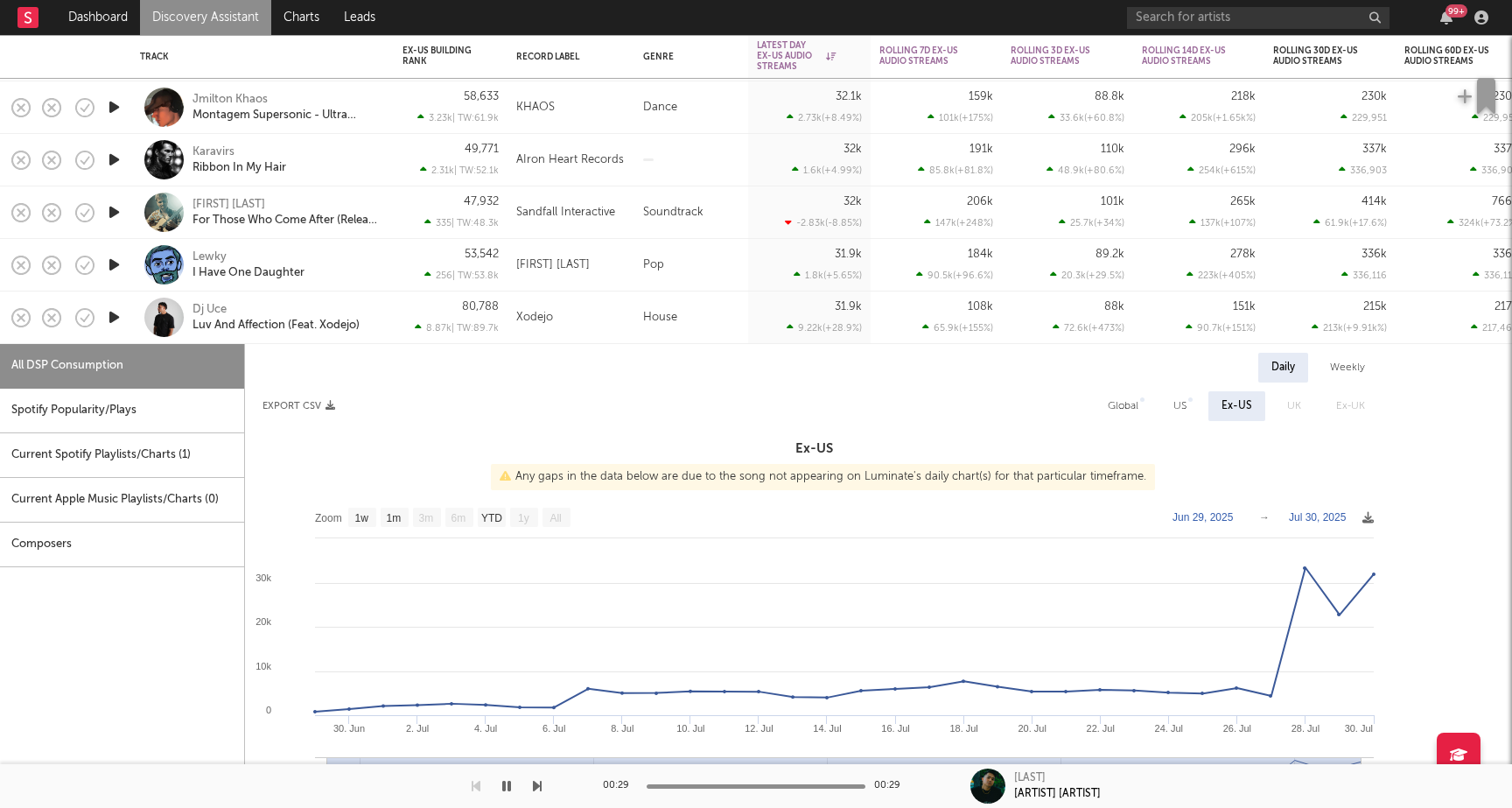 click on "US" at bounding box center [1180, 406] 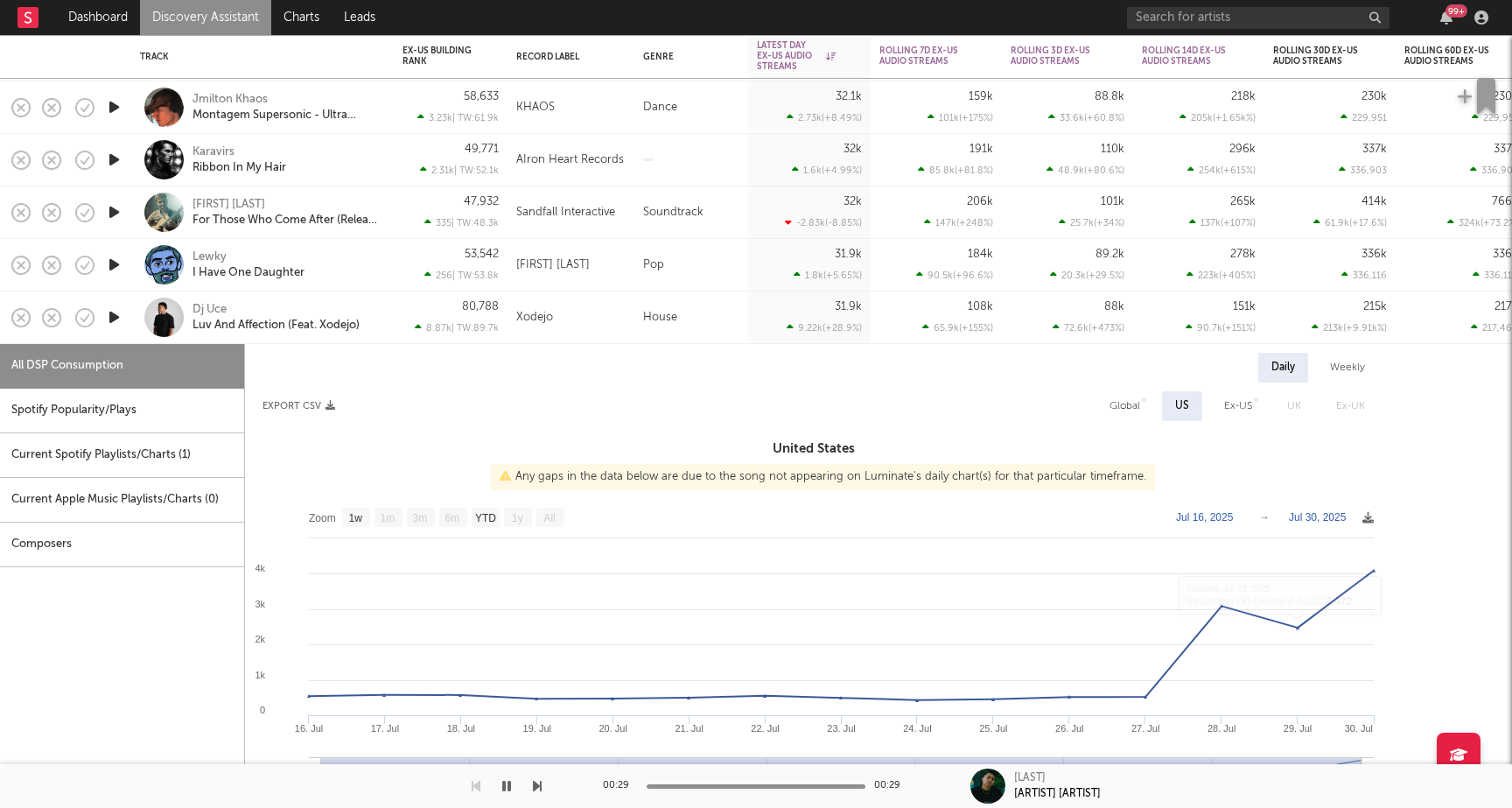 click on "Ex-US" at bounding box center (1238, 406) 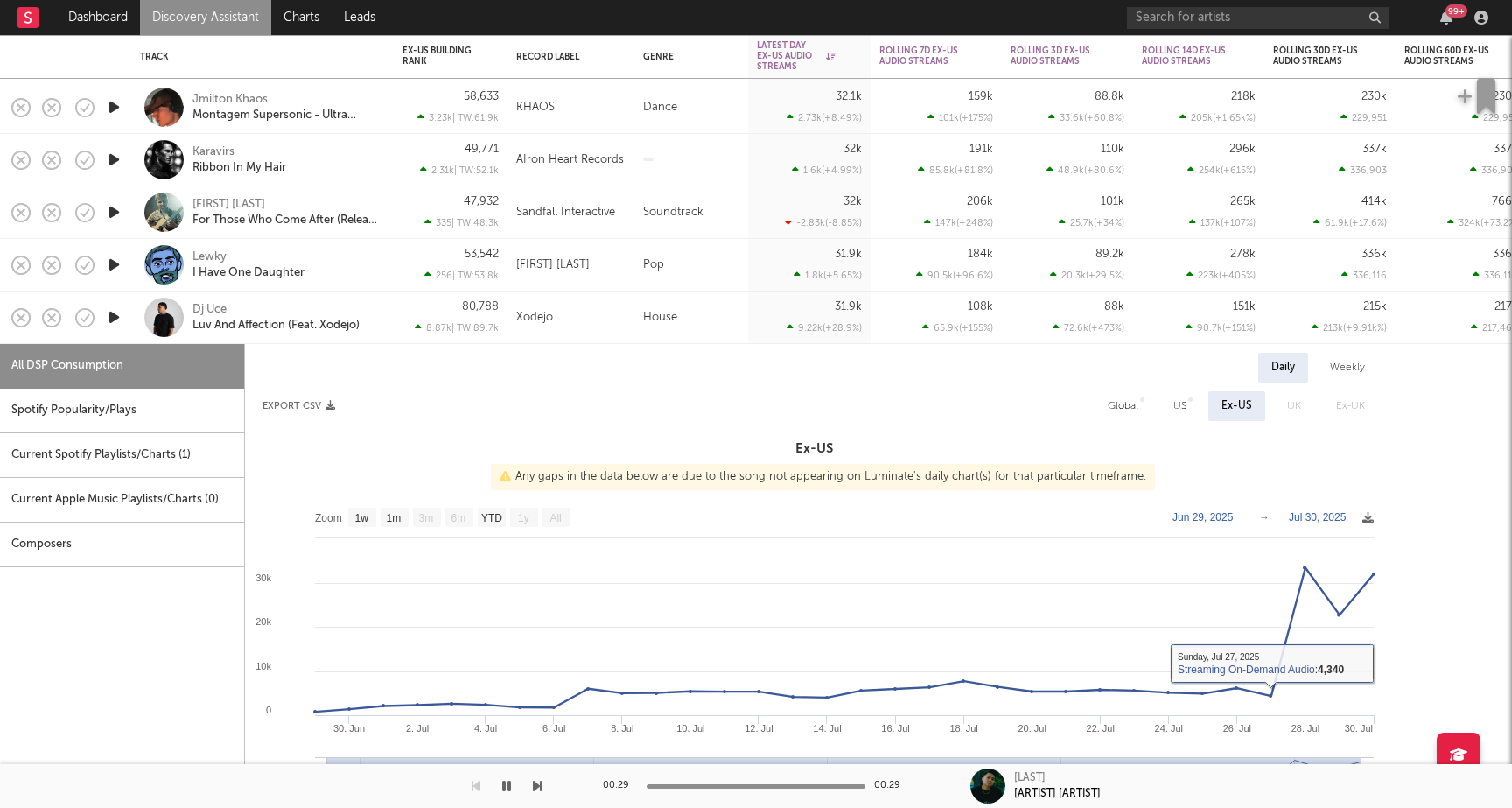 click on "Global" at bounding box center (1123, 406) 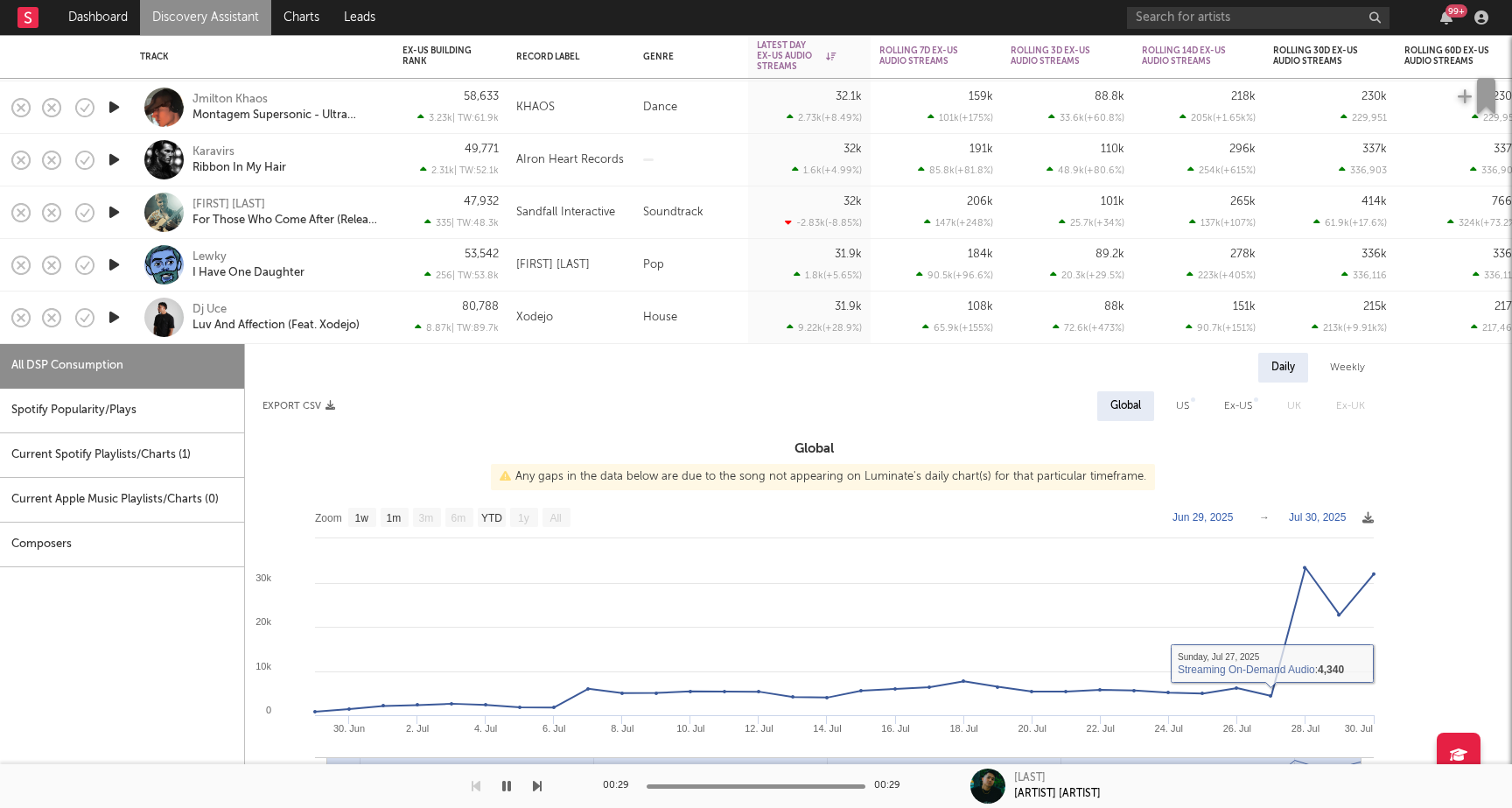 select on "1w" 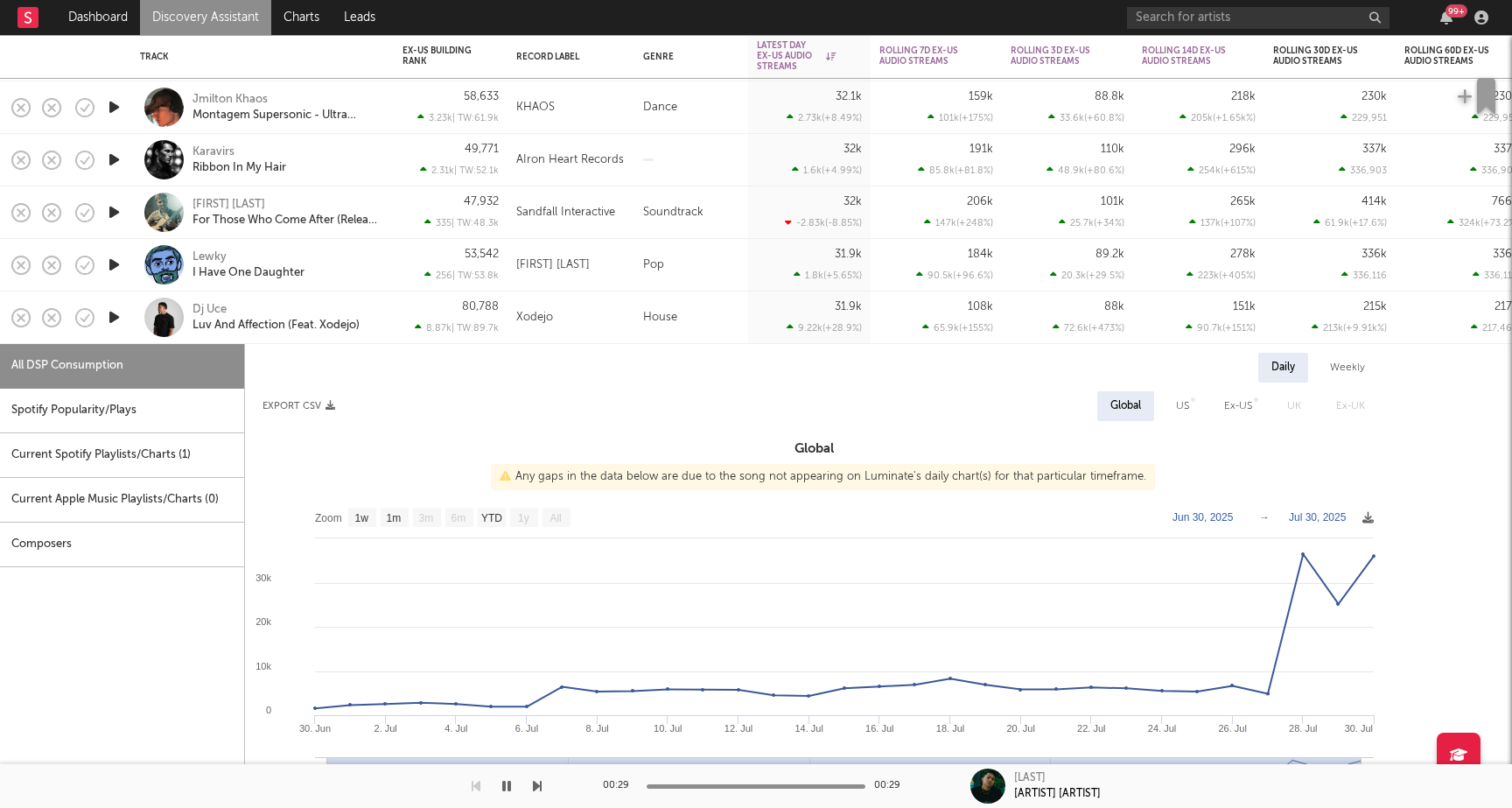click on "Dj [FIRST] [LAST] (Feat. [LAST])" at bounding box center (262, 318) 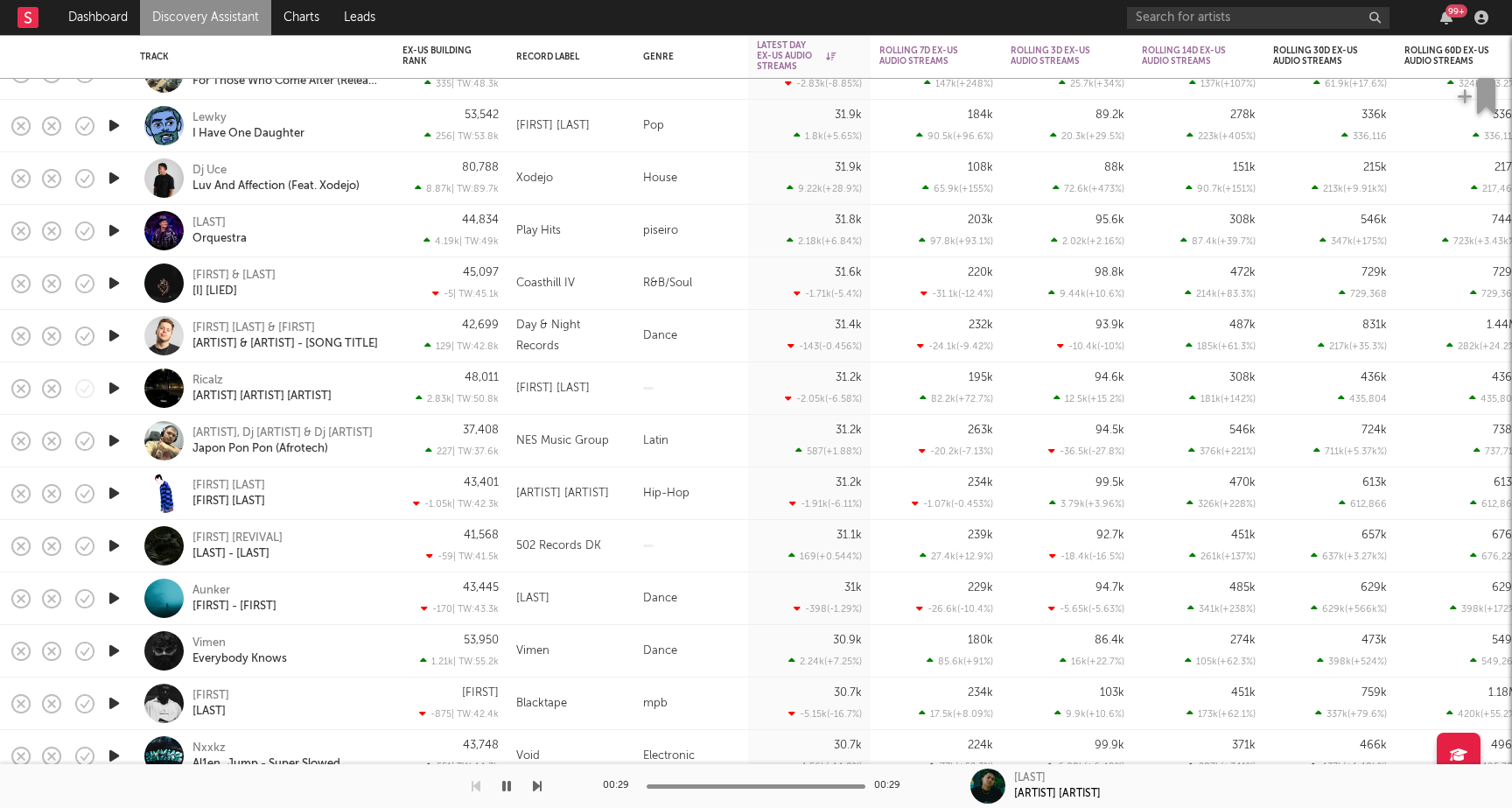 click on "[FIRST] Everybody Knows" at bounding box center (286, 651) 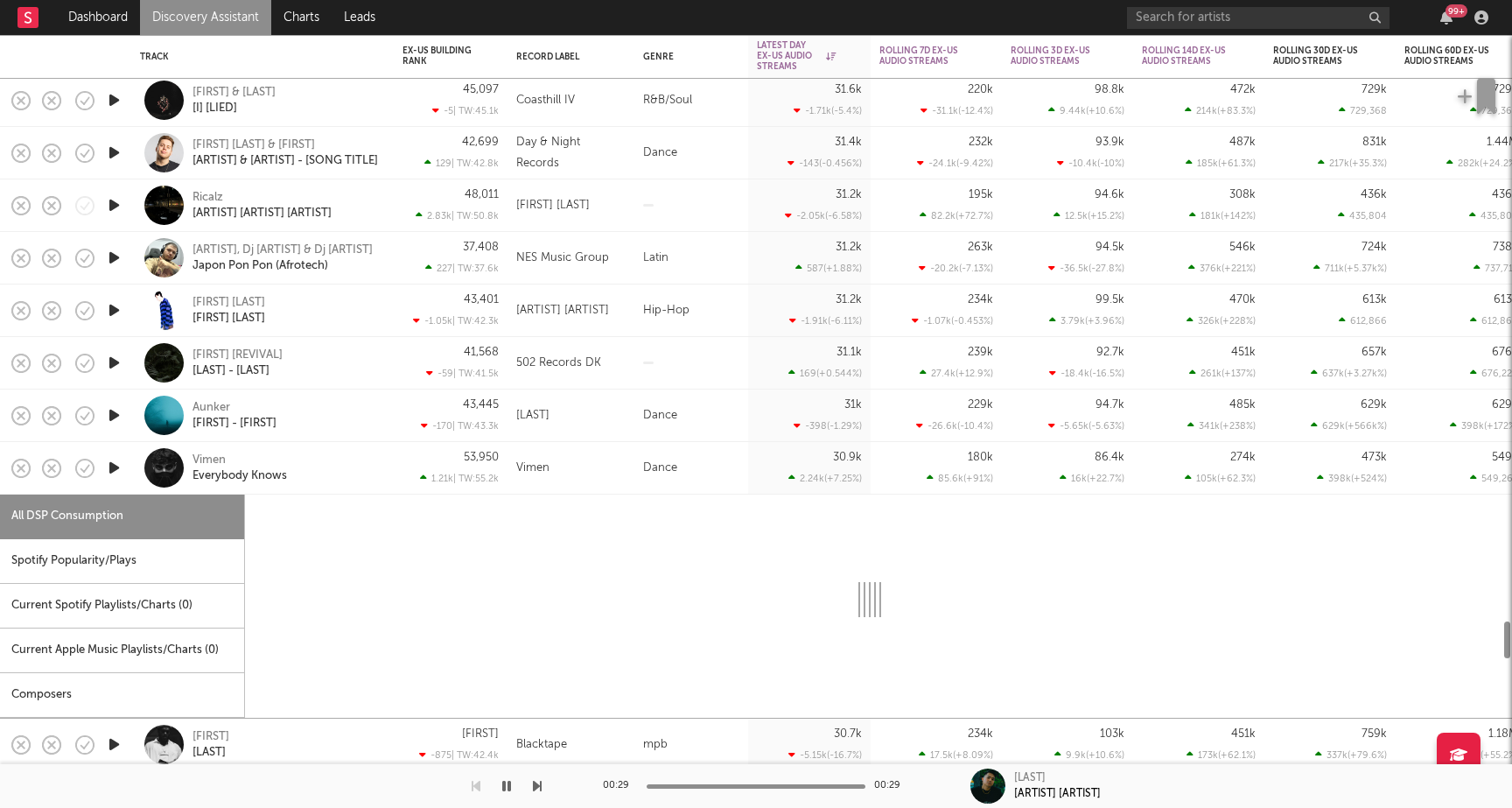 select on "1w" 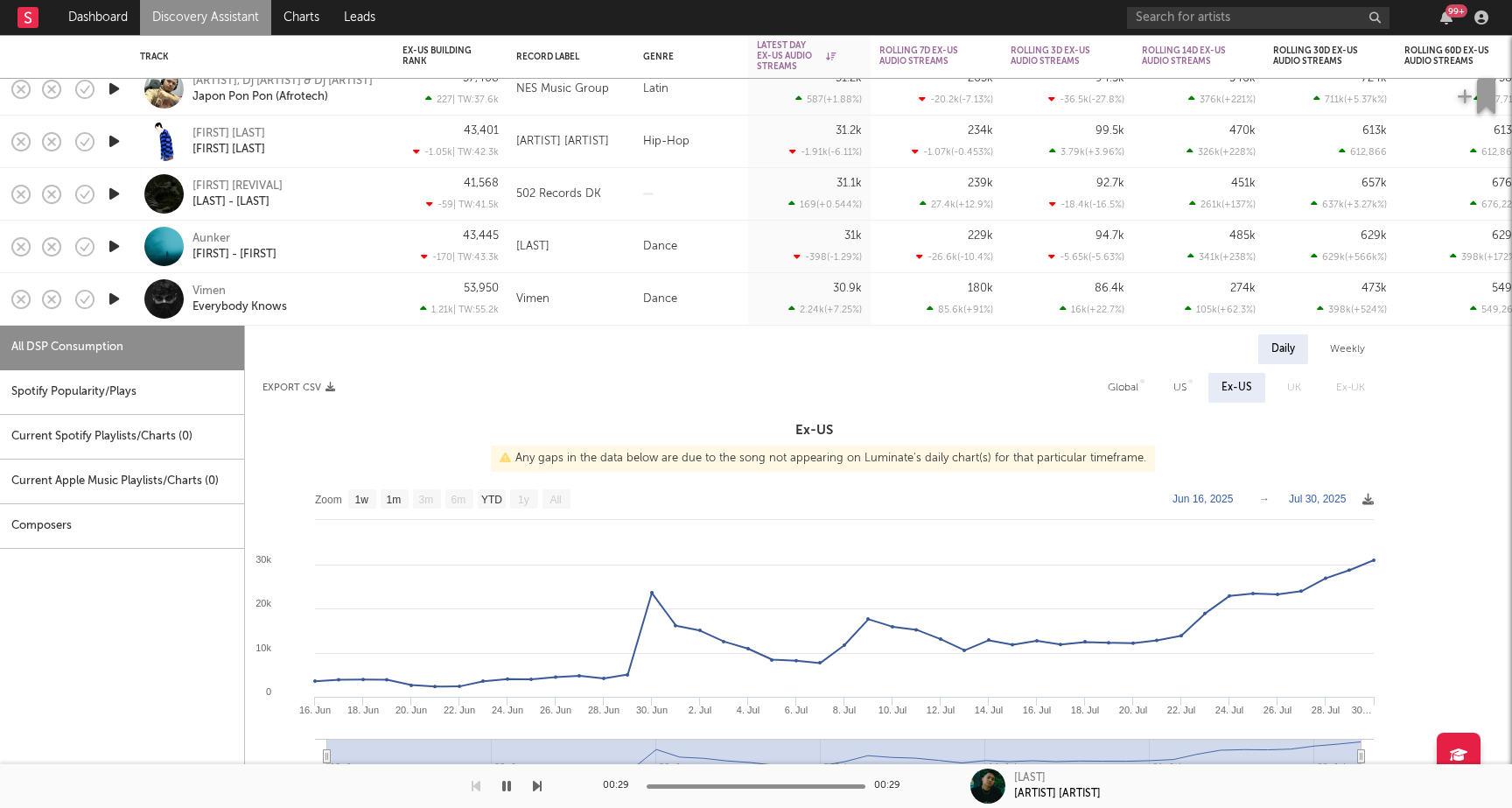 click on "US" at bounding box center (1180, 388) 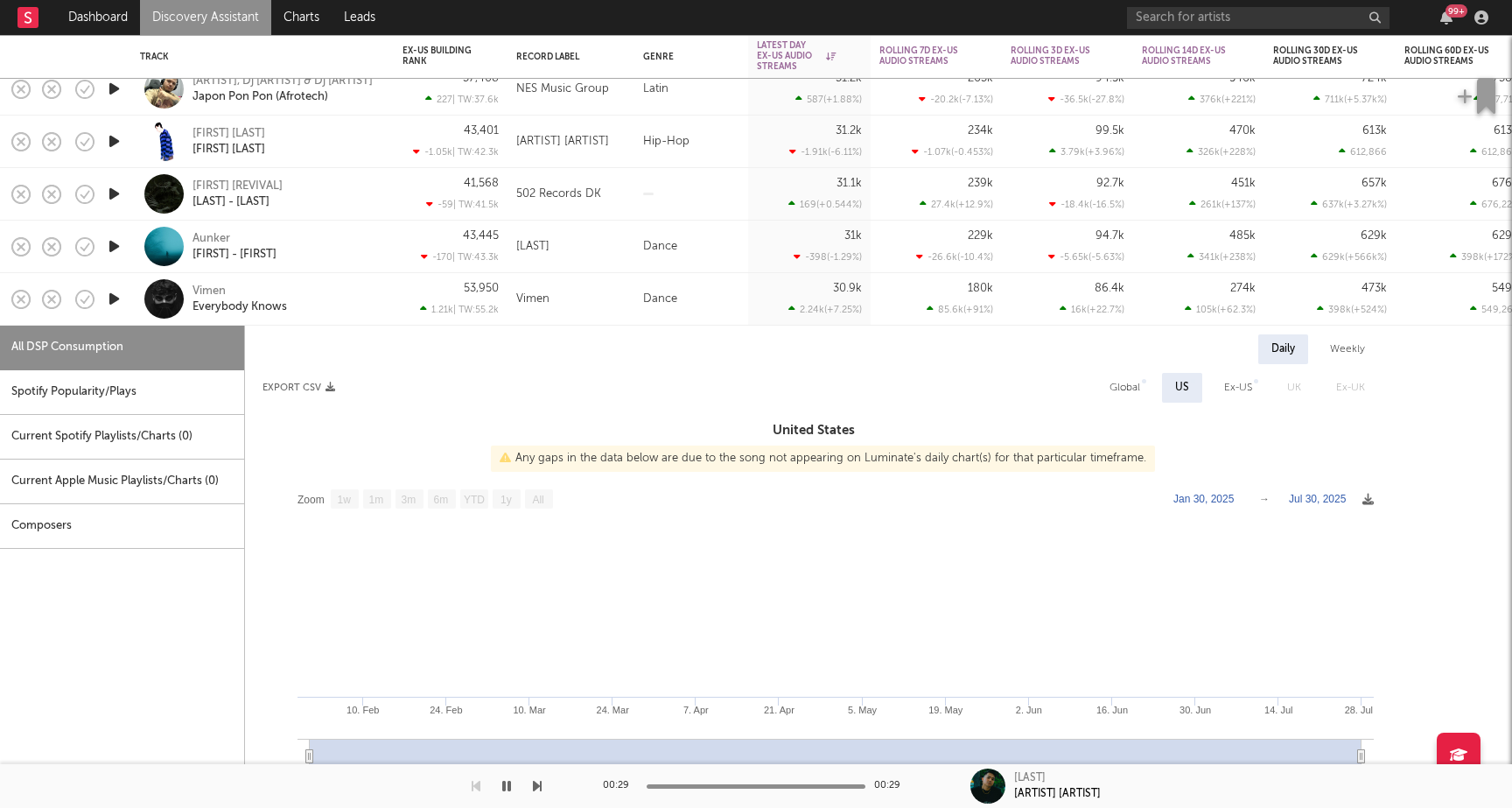 click on "Global" at bounding box center [1124, 388] 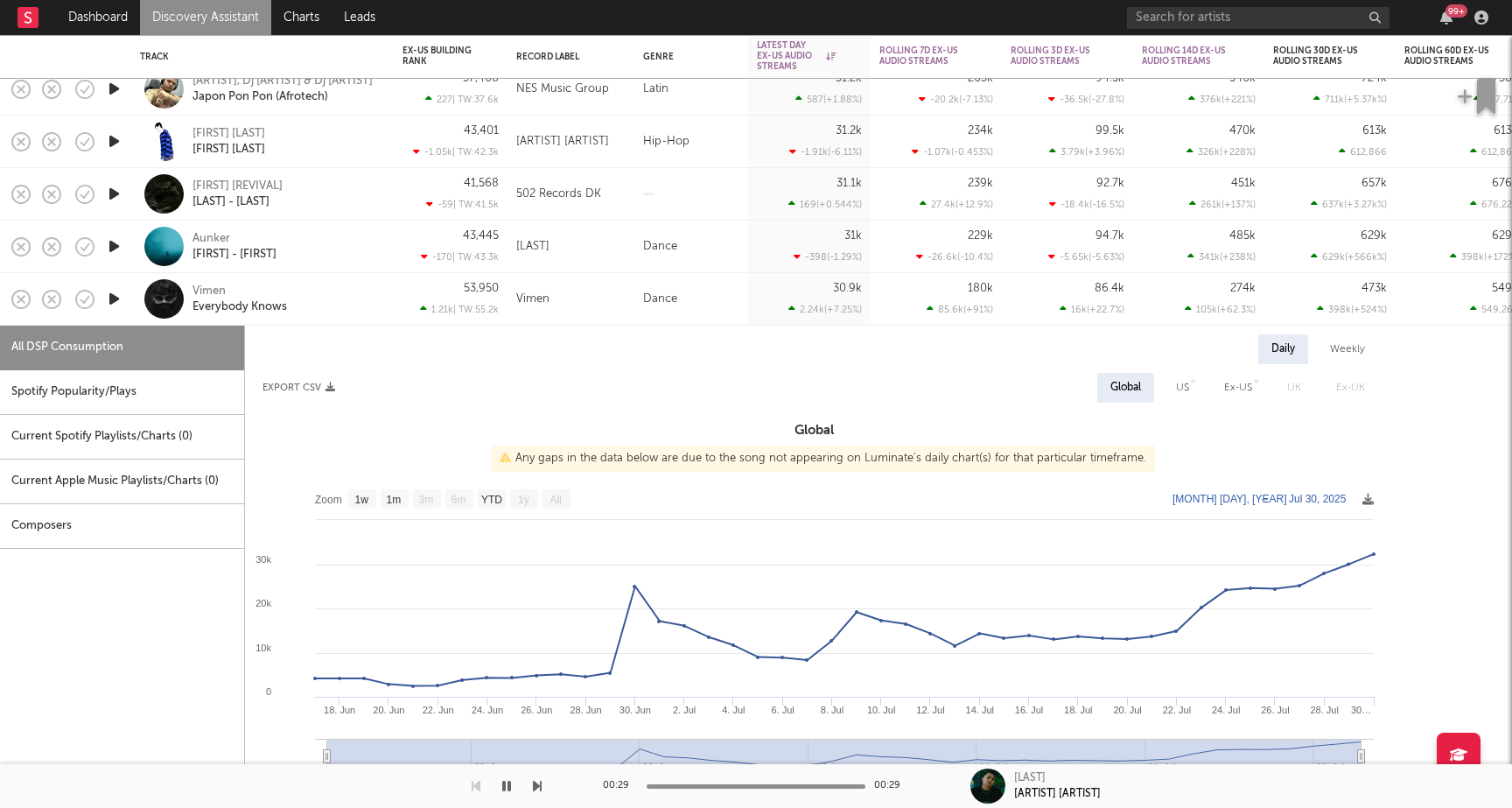 click on "[FIRST] Everybody Knows" at bounding box center (286, 299) 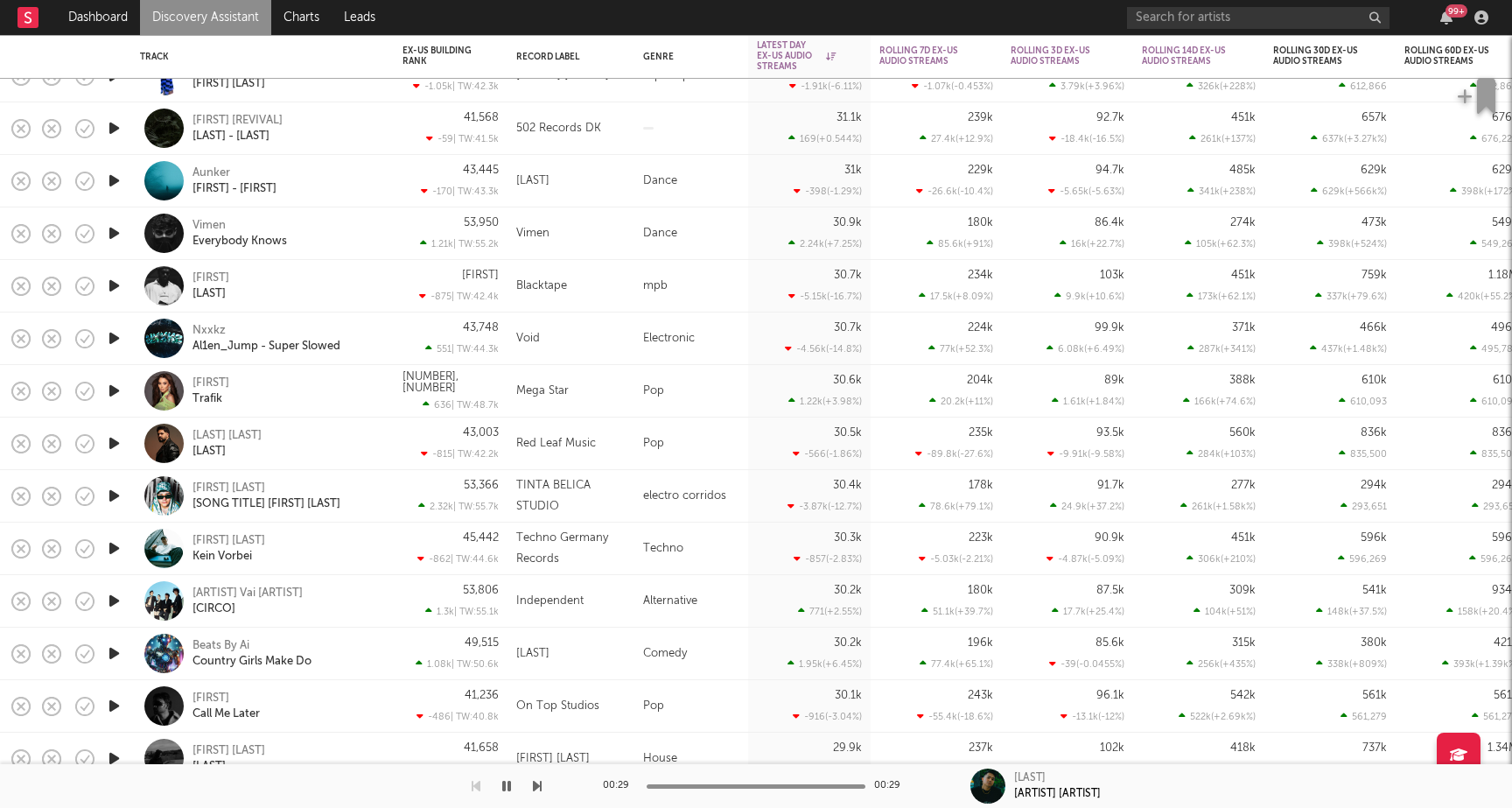 click on "Venere Vai Venus Circo" at bounding box center [286, 601] 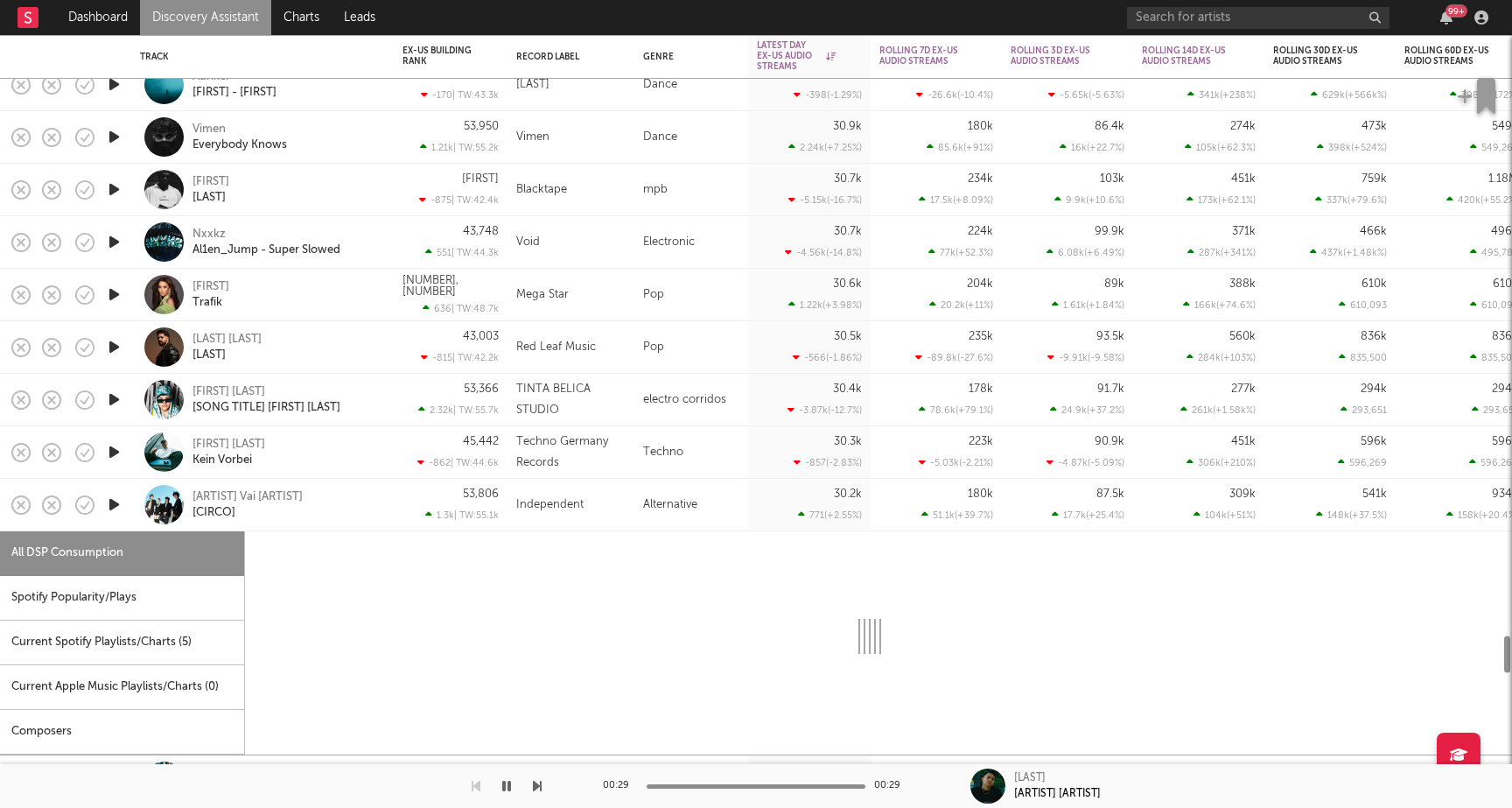 select on "6m" 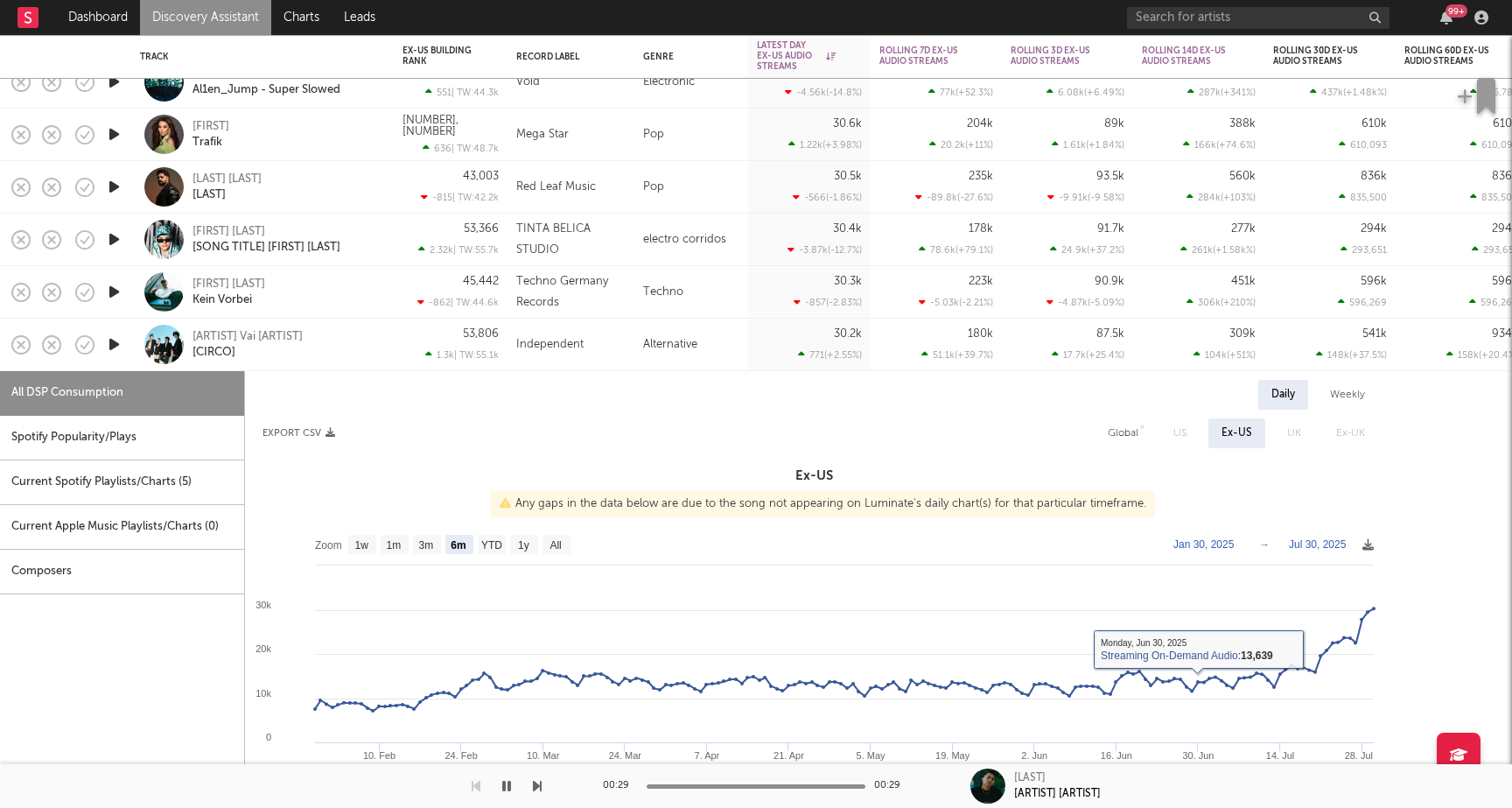 click on "Global" at bounding box center (1123, 433) 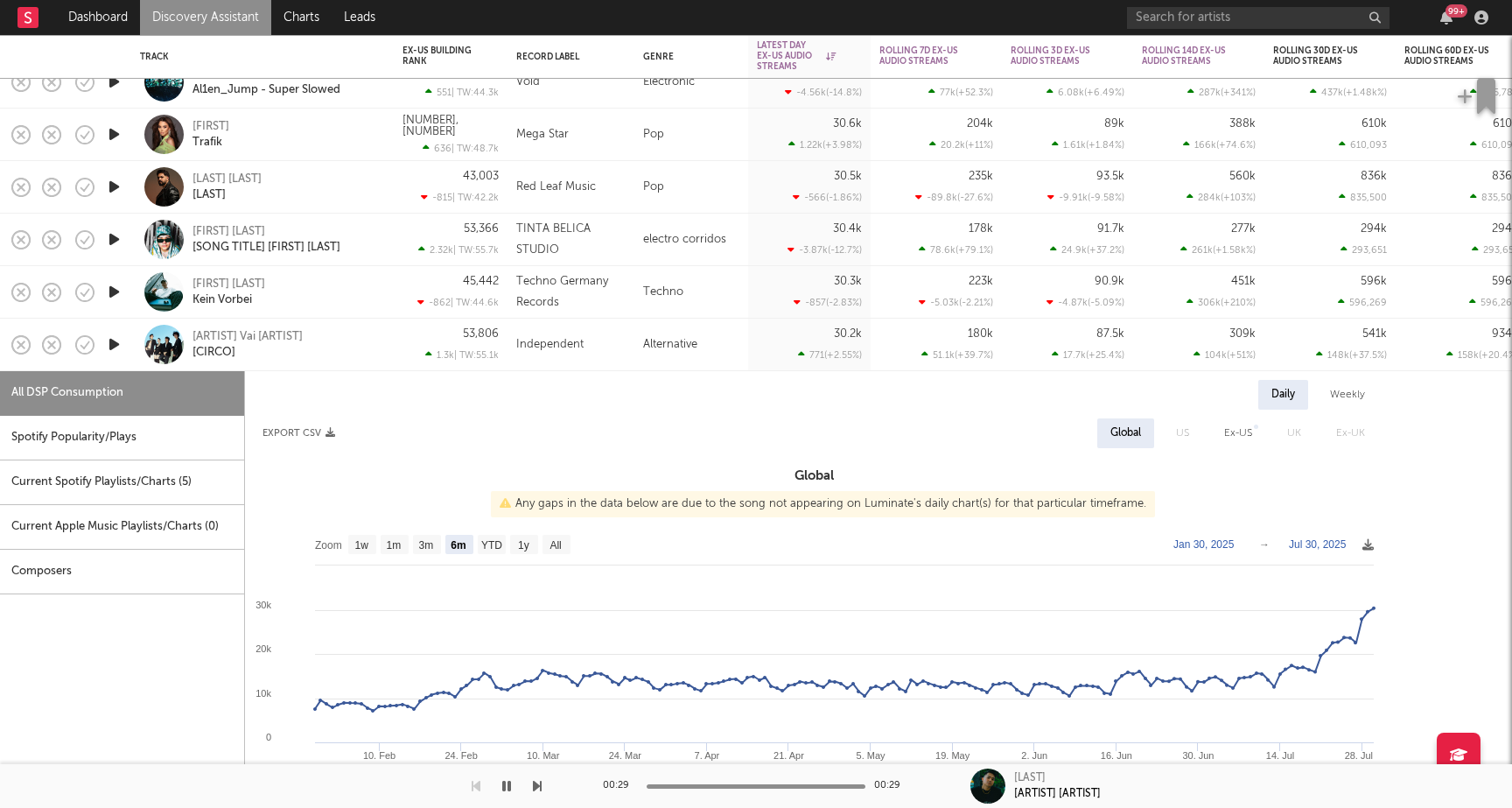 click at bounding box center (114, 344) 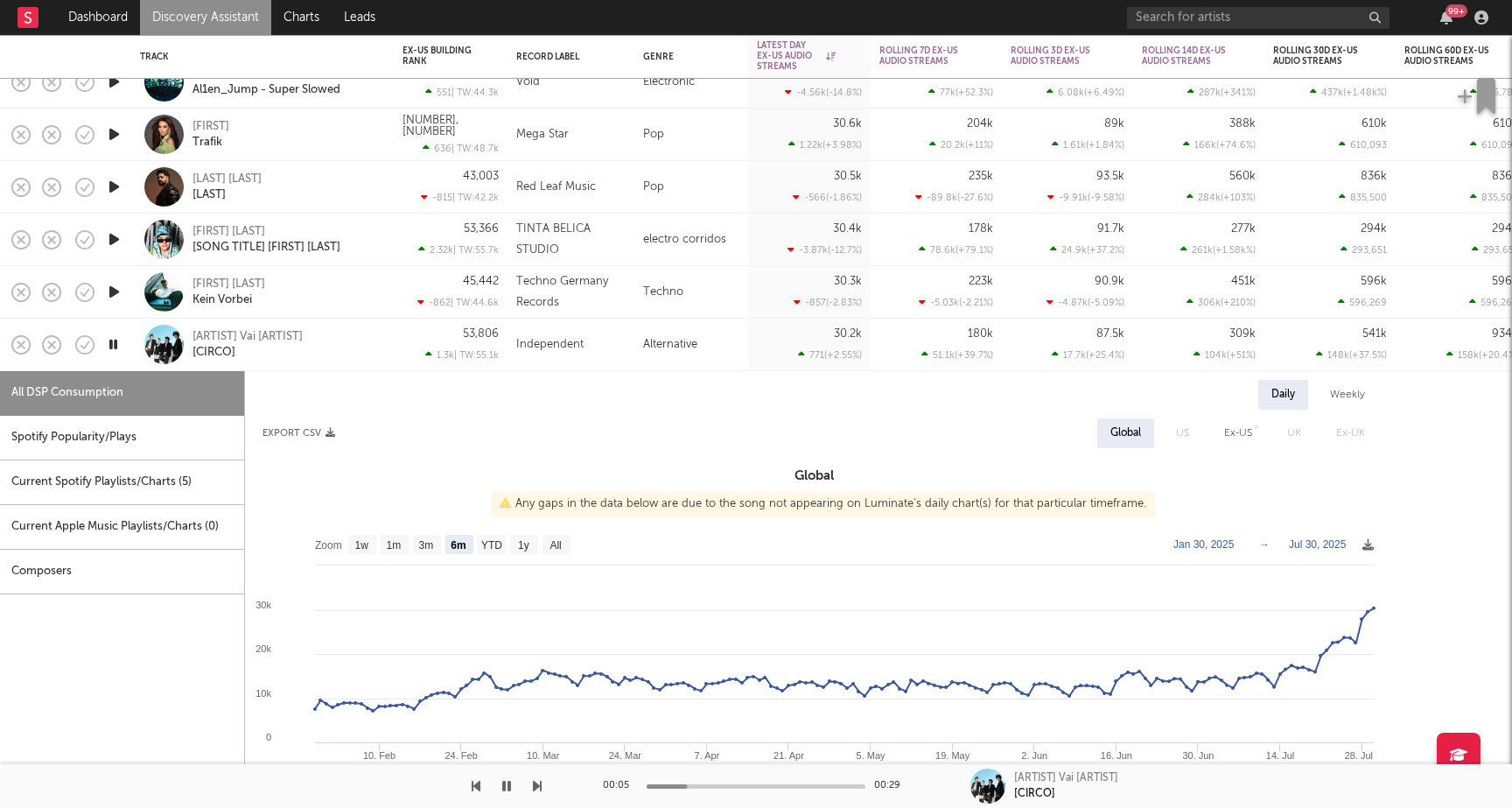 click at bounding box center (113, 344) 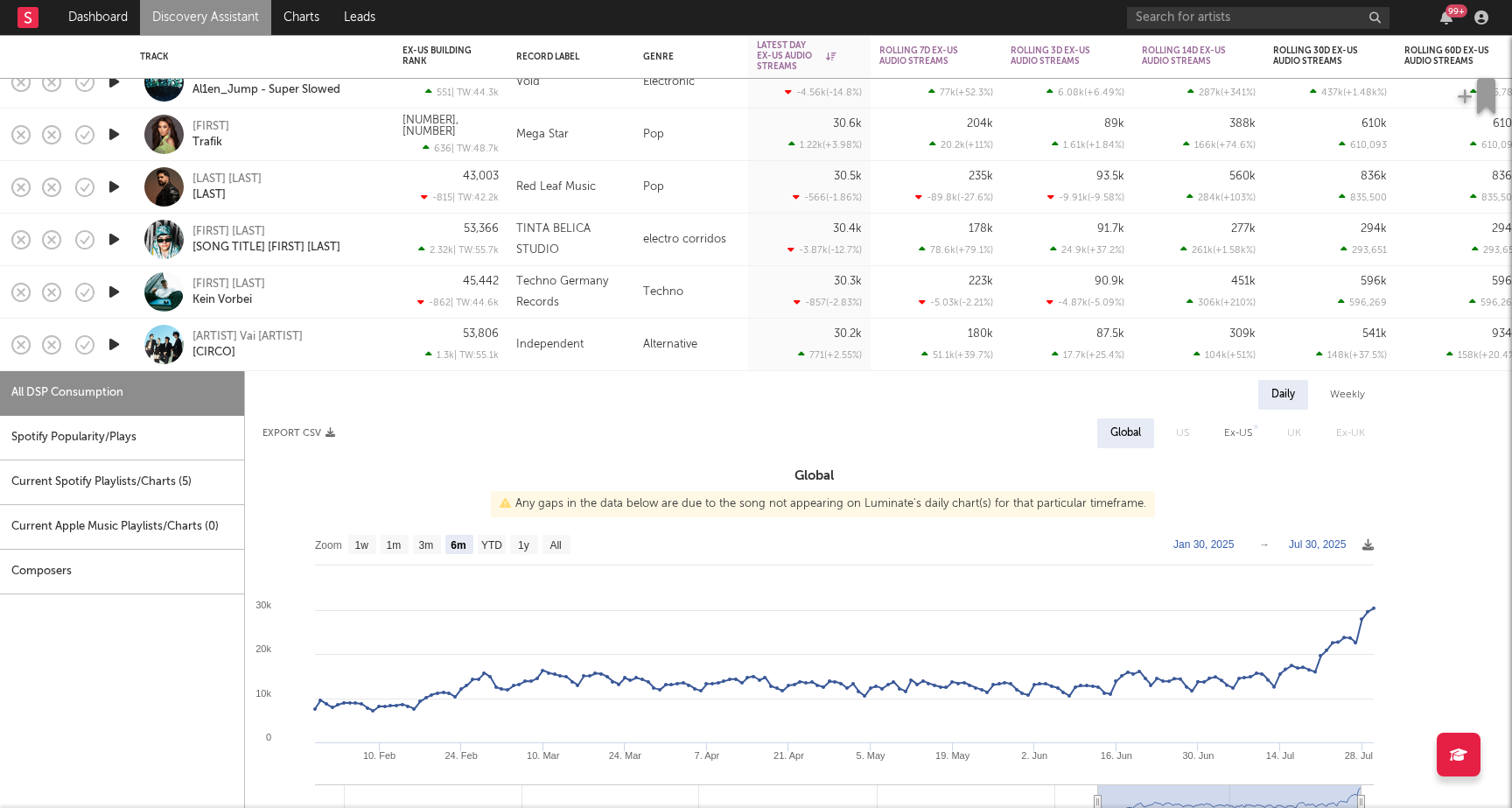 click on "Venere Vai Venus Circo" at bounding box center [286, 345] 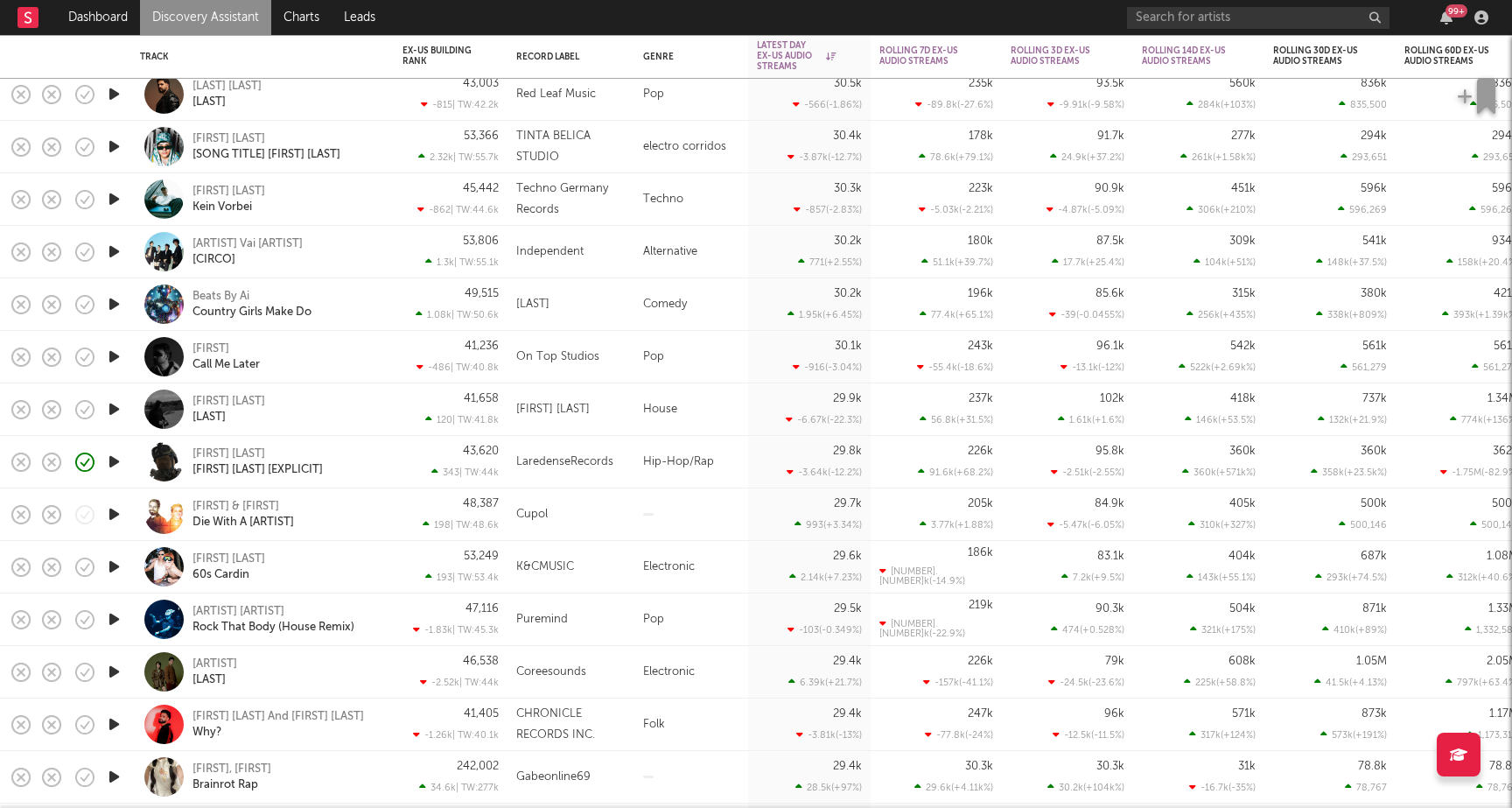 click on "[FIRST] [LAST] [NUMBER] [LAST]" at bounding box center (286, 567) 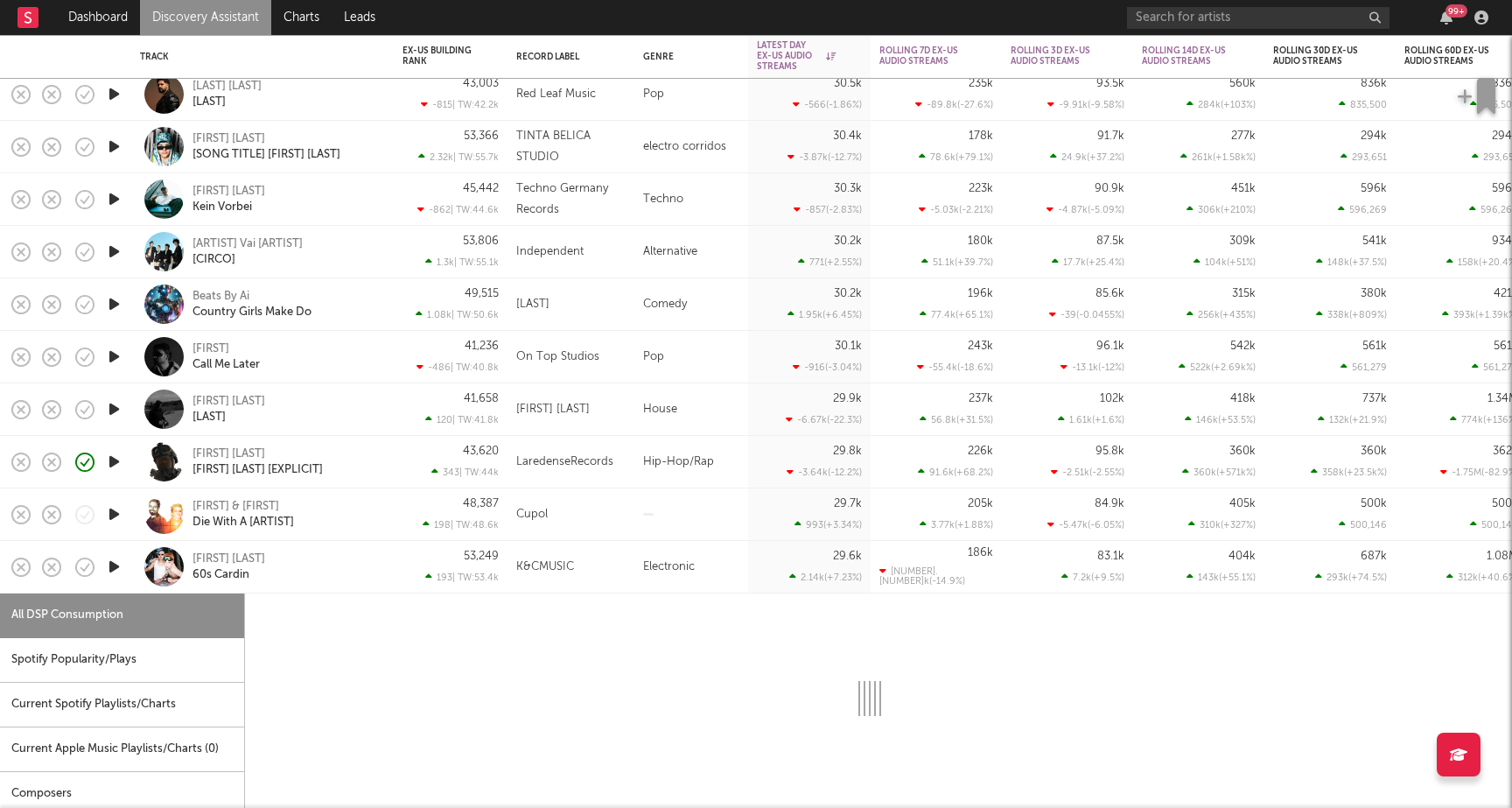 click on "[FIRST] [LAST] [NUMBER] [LAST]" at bounding box center (286, 567) 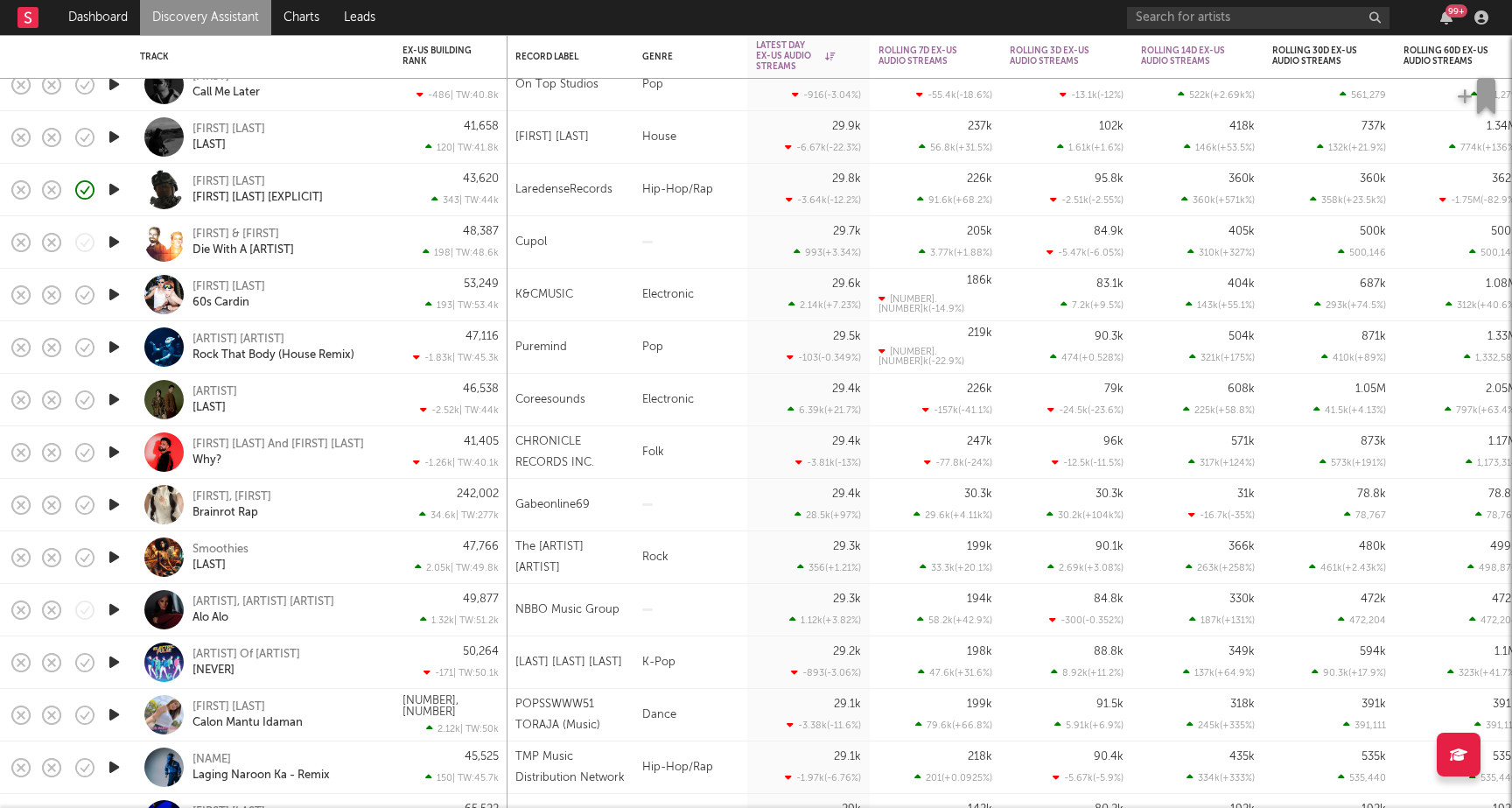 click at bounding box center (114, 557) 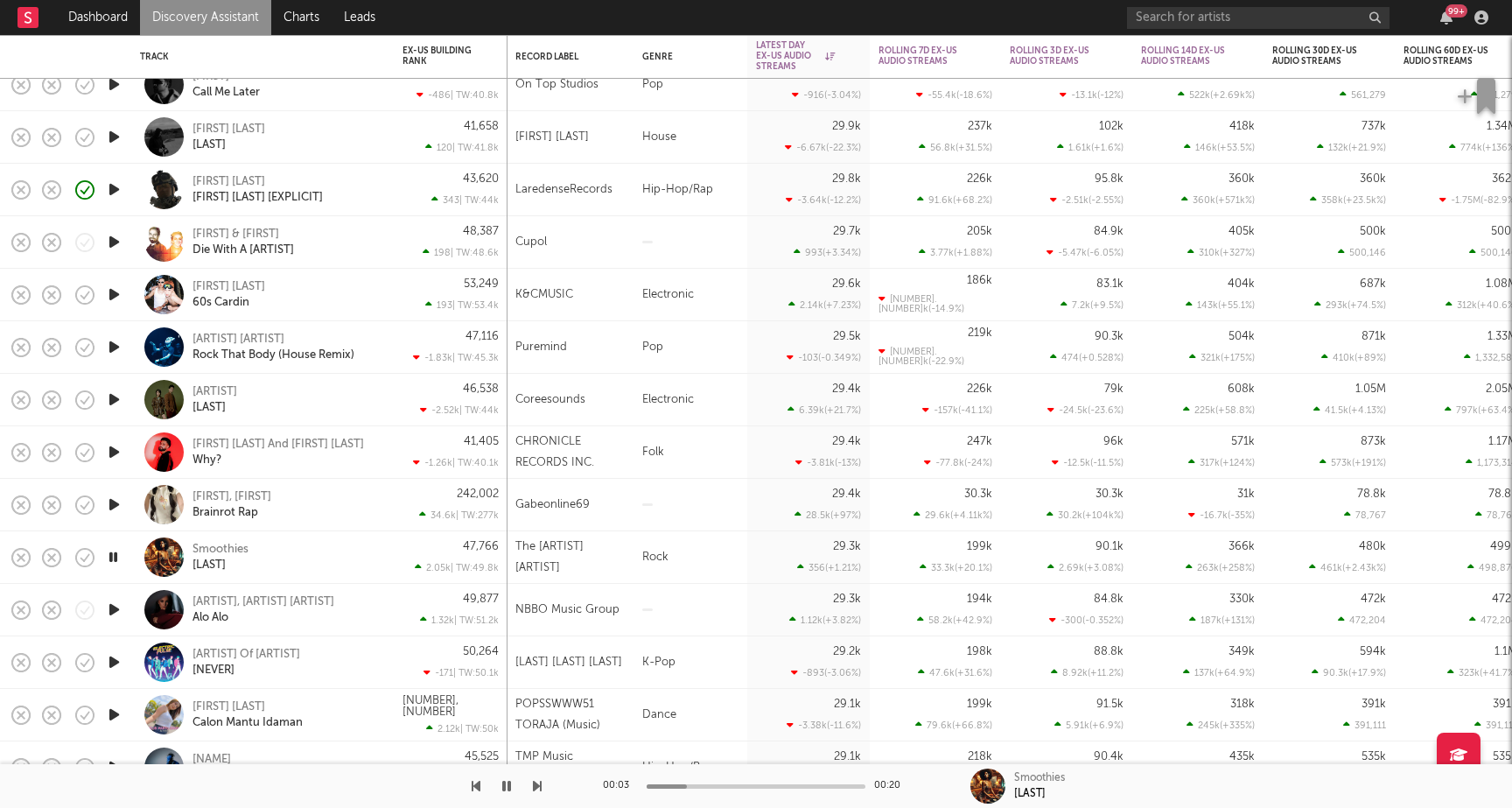 click at bounding box center (113, 557) 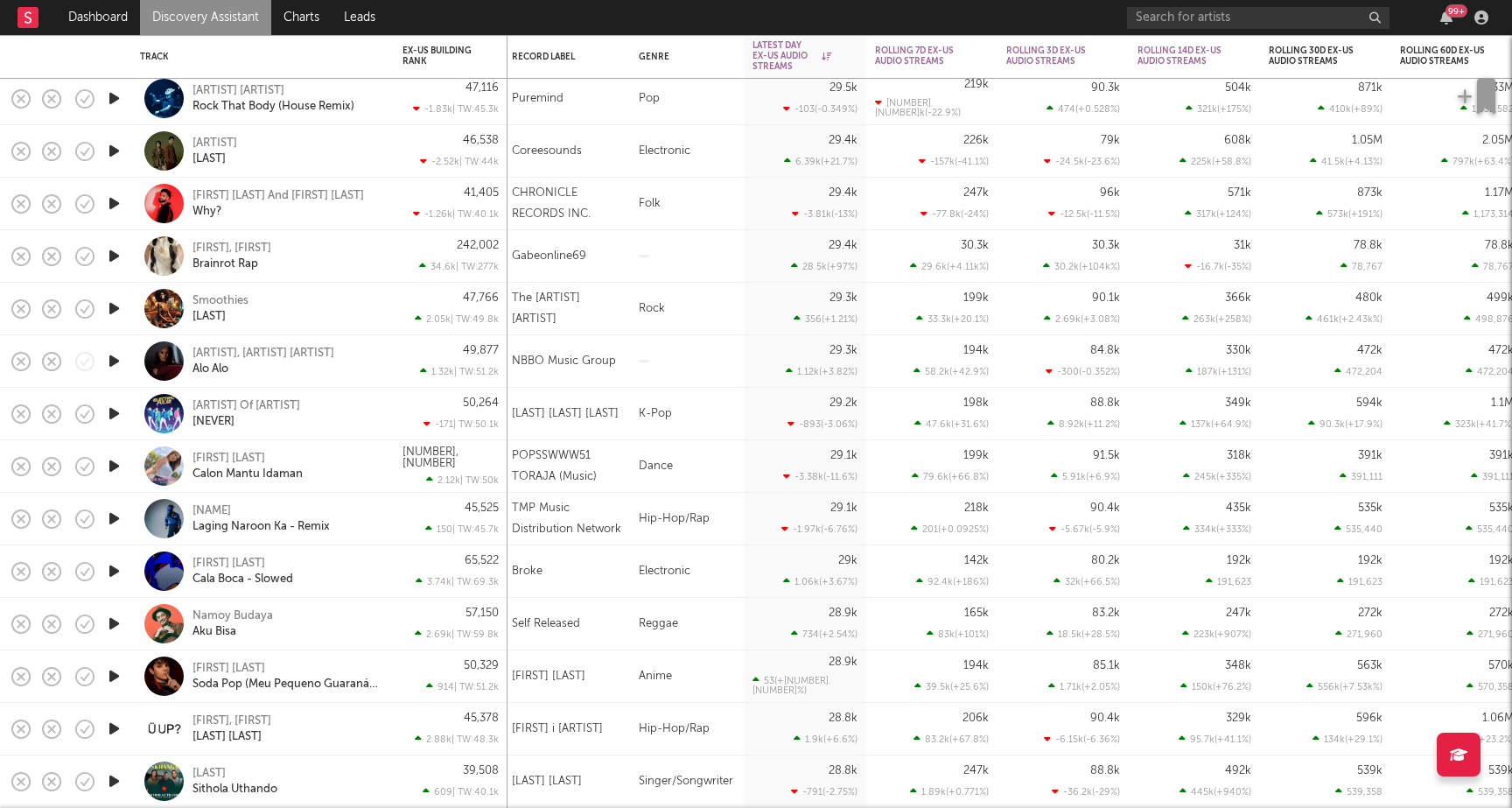 click on "Namoy Budaya Aku Bisa" at bounding box center [262, 623] 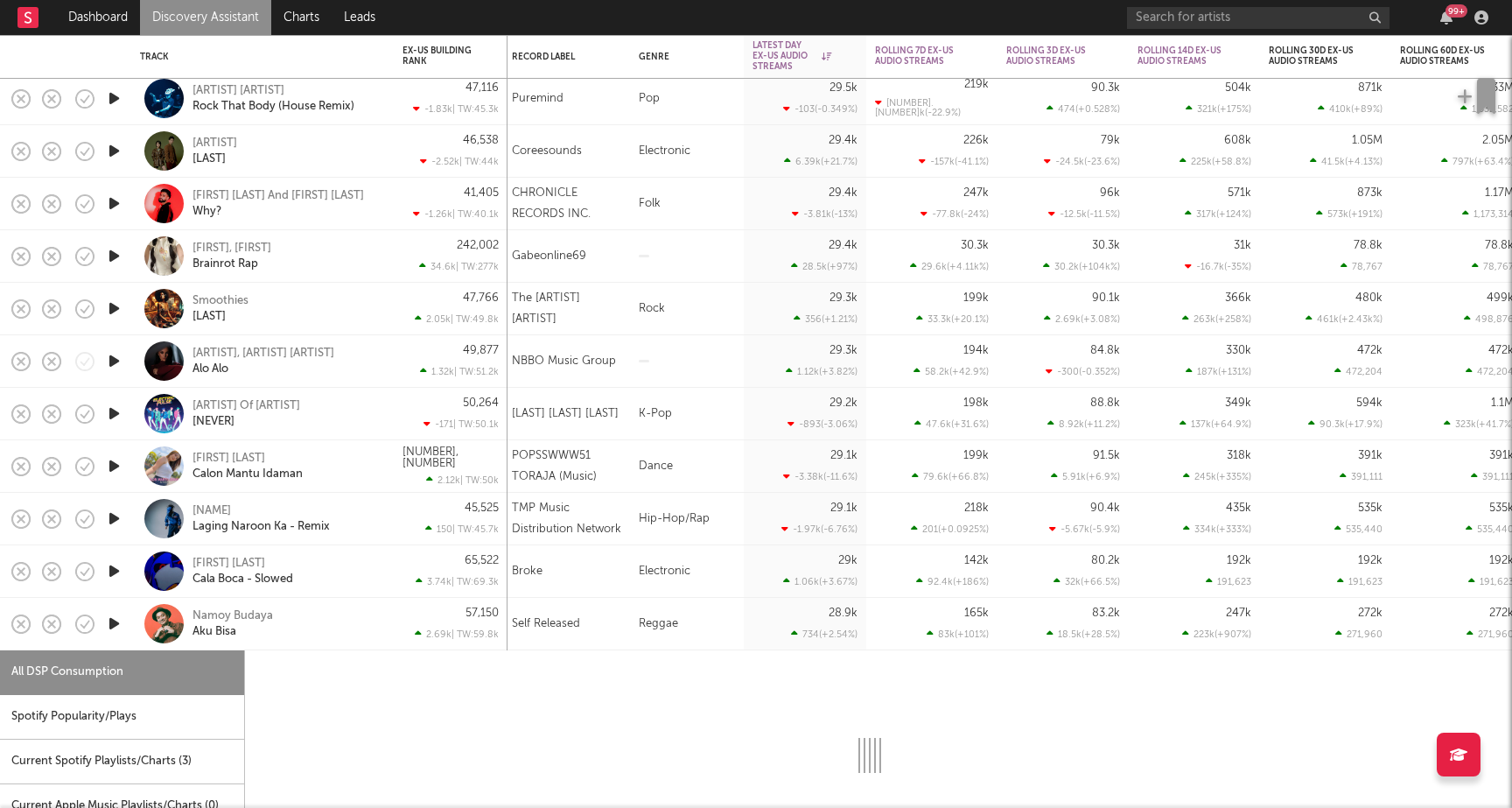 select on "1w" 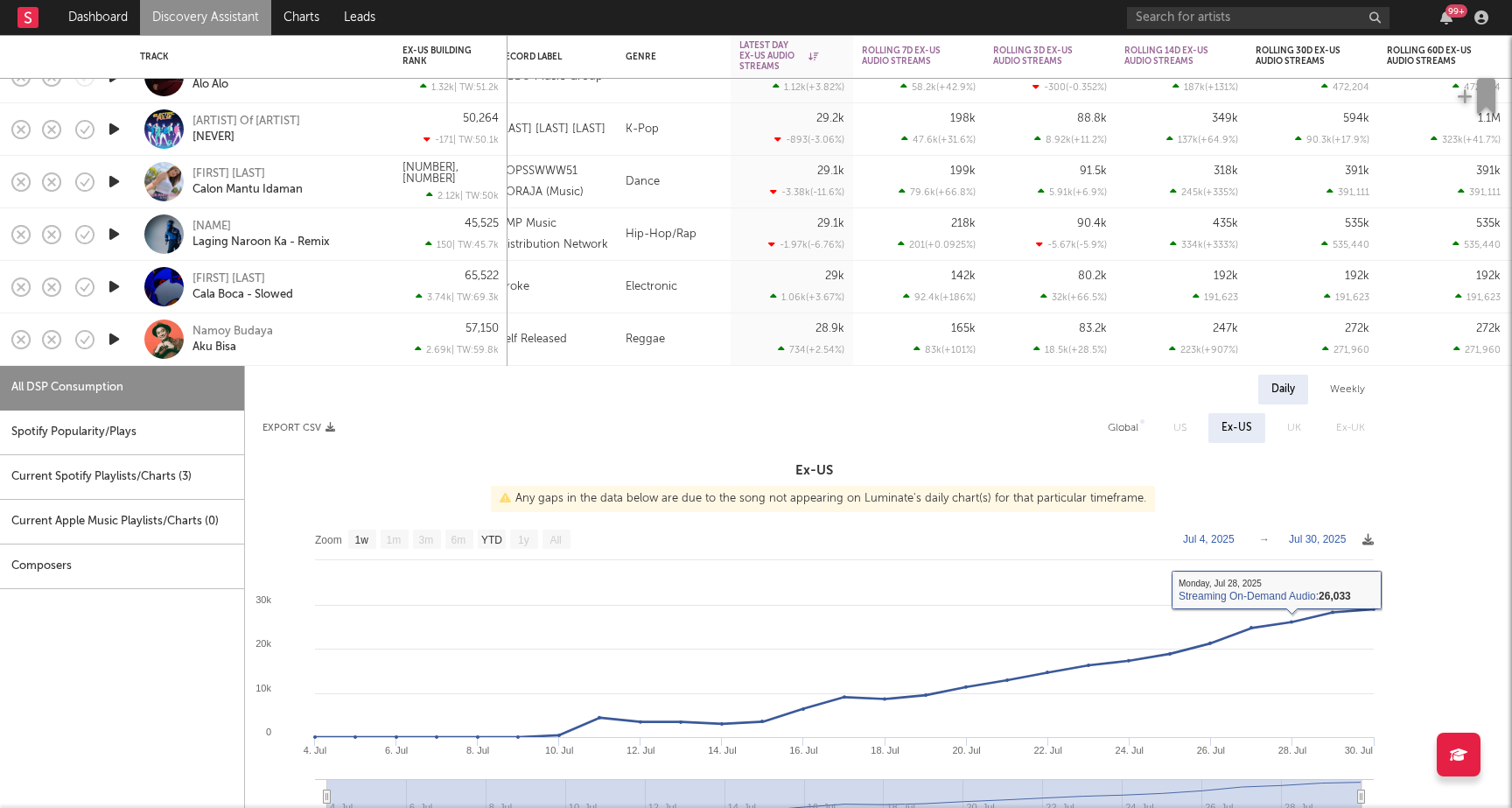 click on "Daily Weekly Export CSV Global US Ex-US UK Ex-UK Ex-US Any gaps in the data below are due to the song not appearing on Luminate's daily chart(s) for that particular timeframe. Zoom 1w 1m 3m 6m YTD 1y All [DATE] [DATE] Created with Highcharts 10.3.3 [DATE] [DATE] [DATE] [DATE] [DATE] [DATE] [DATE] [DATE] [DATE] [DATE] [DATE] [DATE] [DATE] [DATE] [DATE] [DATE] [DATE] [DATE] [DATE] [DATE] [DATE] [DATE] [DATE] [DATE] [DATE] [DATE] [DATE] [DATE] Zoom 1w 1m 3m 6m YTD 1y All [MONTH] [DAY], [YEAR] → [MONTH] [DAY], [YEAR] Streaming On-Demand Audio [DAY], [MONTH] [DAY], [YEAR] ​ Streaming On-Demand Audio : [NUMBER] ​ [DATE] [DATE] [DATE] [DATE] [DATE] [DATE] DoD % Chg. Rolling WoW % Chg. Est. Building WoW % Chg. Streaming On-Demand Audio [DATE] [NUMBER] [DATE] [NUMBER] [DATE] [NUMBER] [DATE] [NUMBER] [DATE] [NUMBER] [DATE] [NUMBER] DoD % Chg. [NUMBER] % Rolling WoW % Chg. [NUMBER] % Est. Building WoW % Chg. [NUMBER] %" at bounding box center [814, 671] 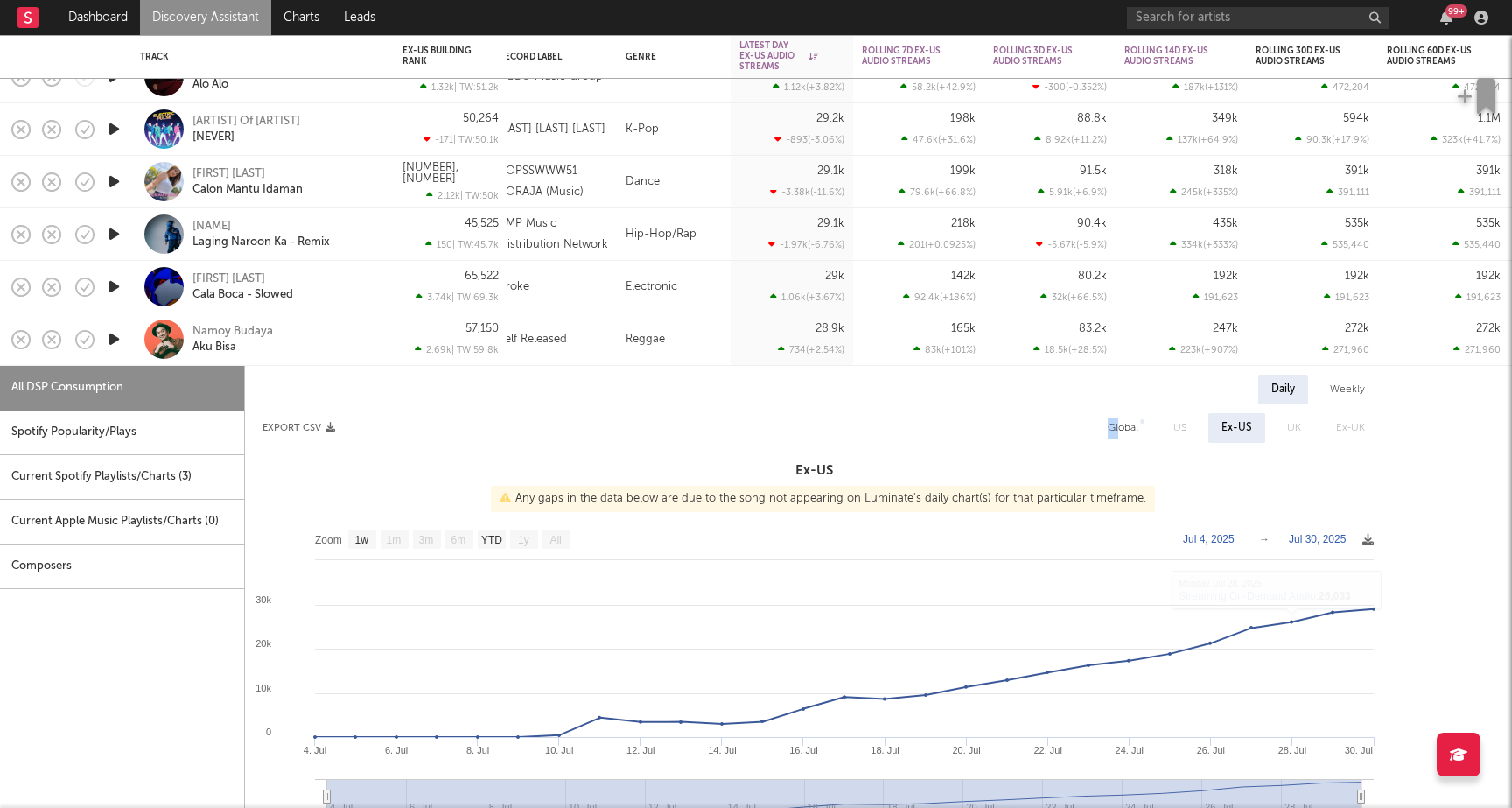 click on "Global" at bounding box center (1123, 428) 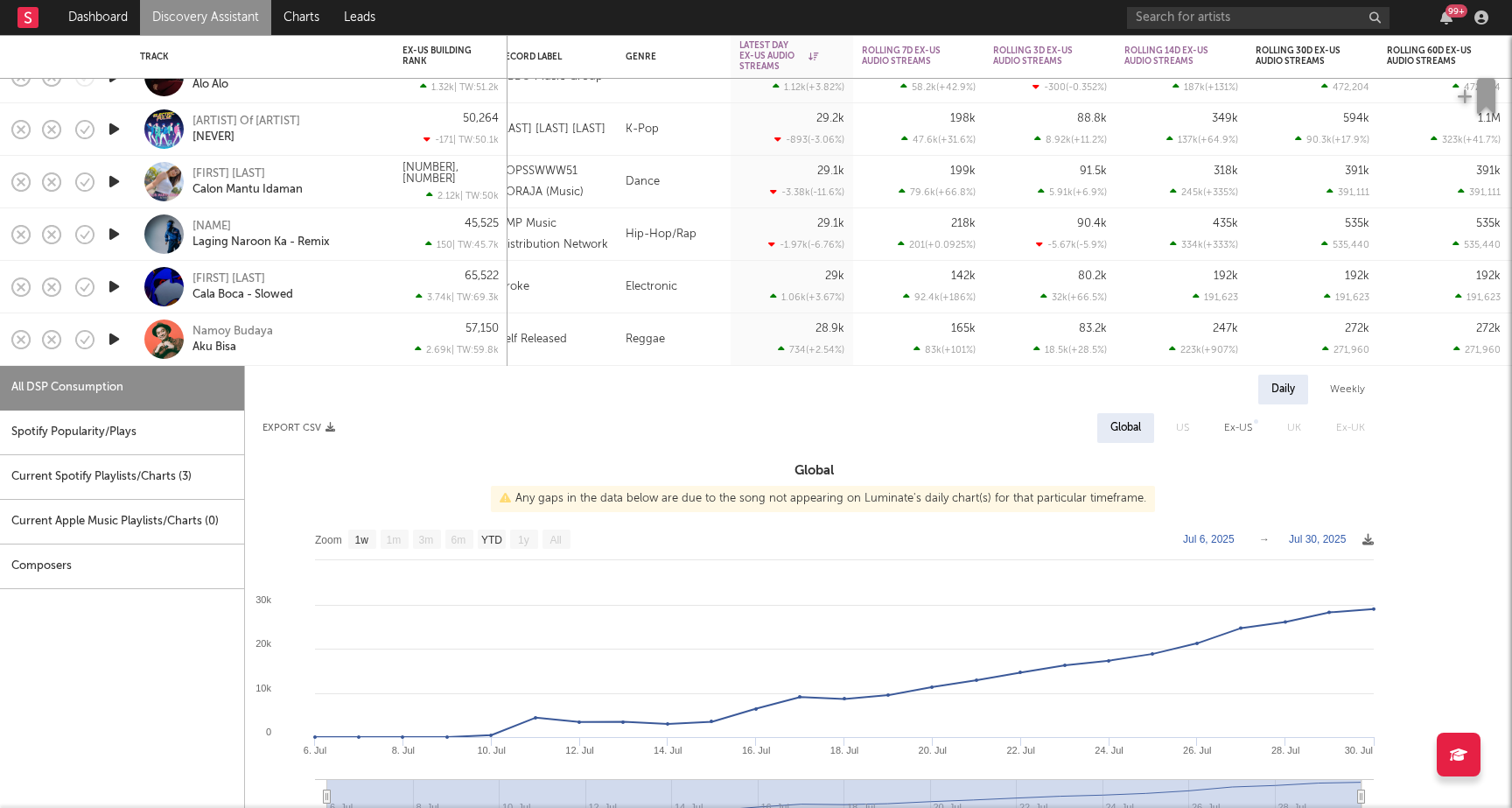 click on "Namoy Budaya Aku Bisa" at bounding box center [286, 340] 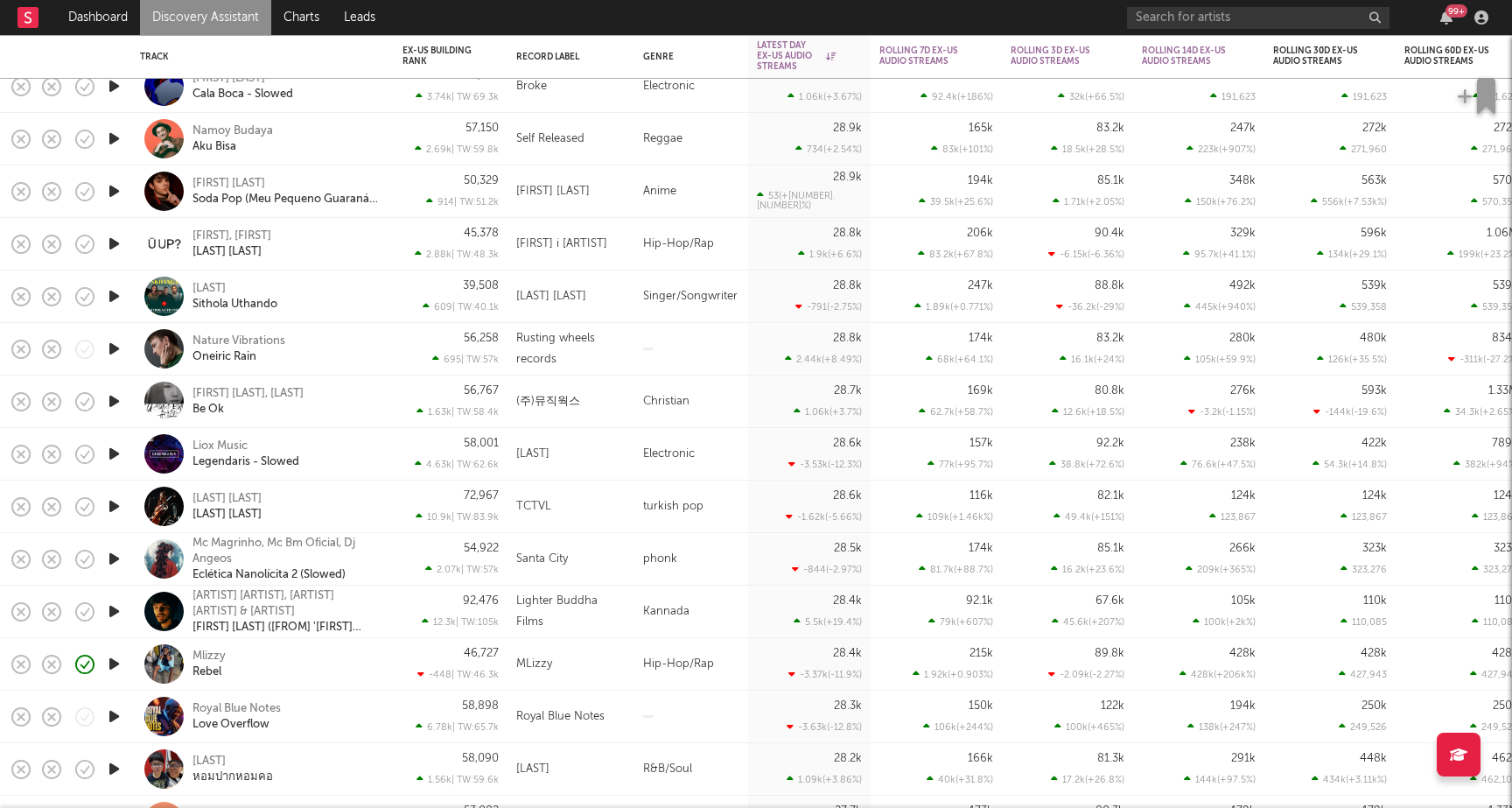 click on "[FIRST] [LAST] [FIRST] [FIRST]" at bounding box center (286, 507) 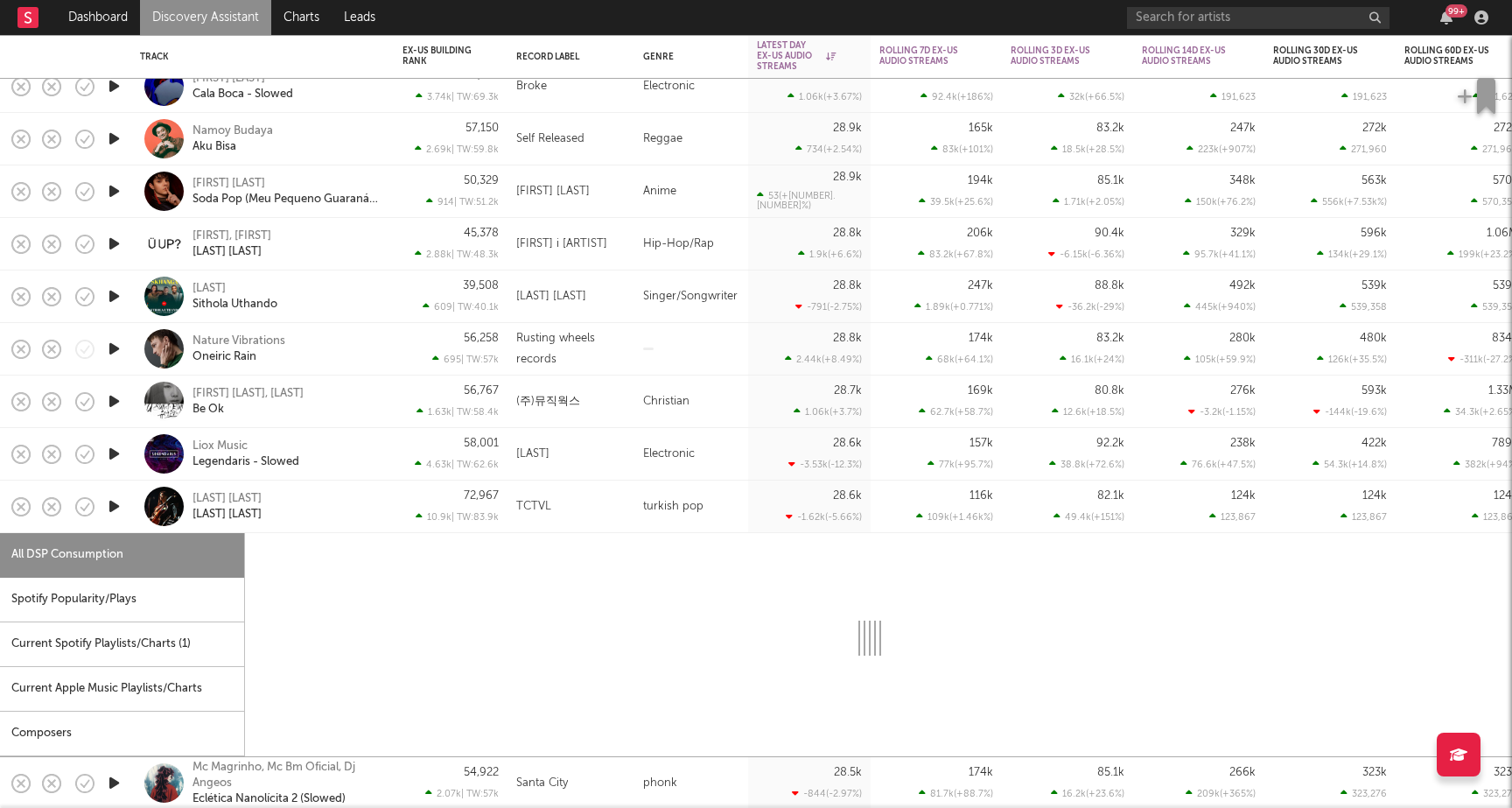 select on "1w" 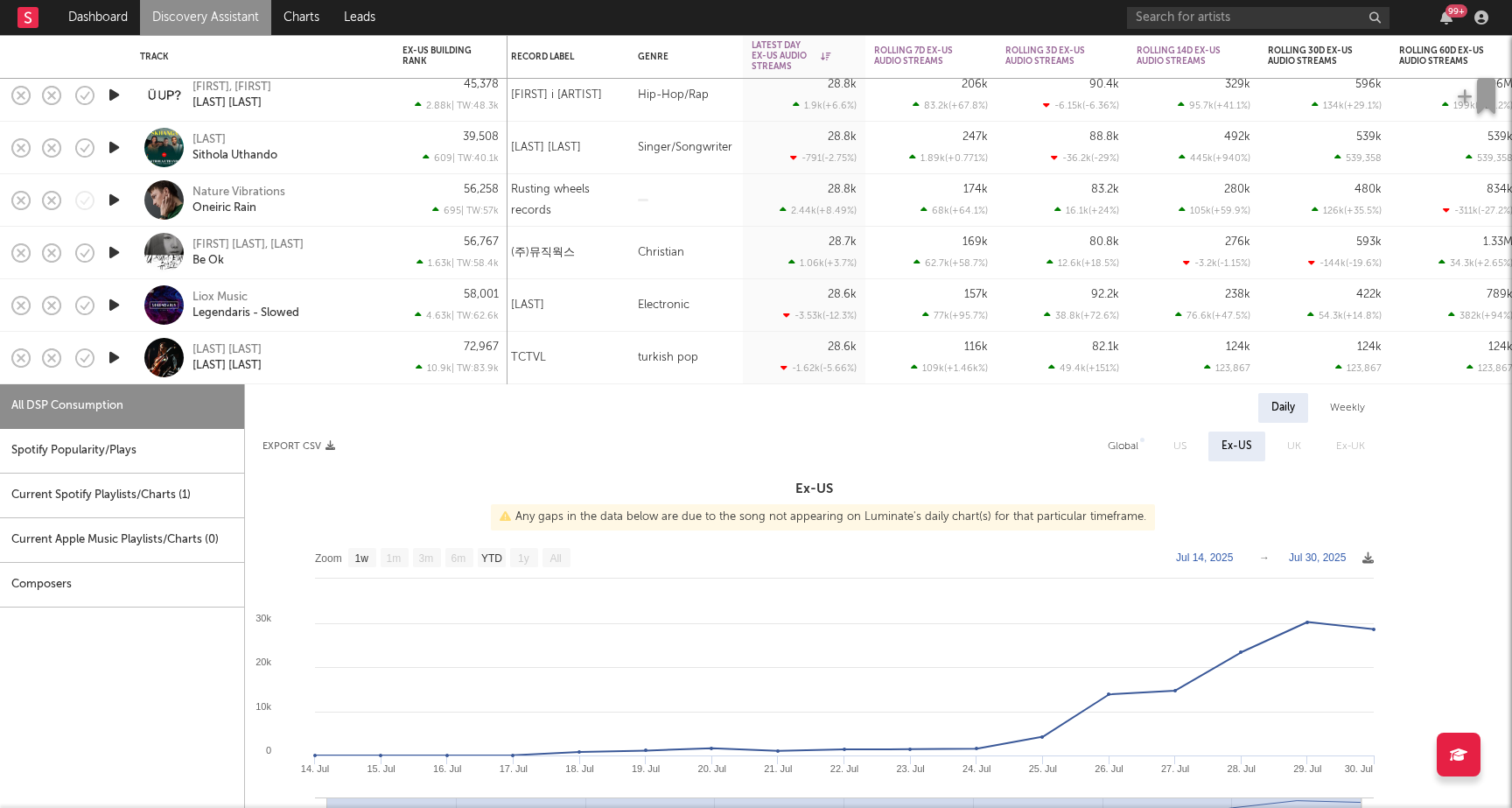 click on "[FIRST] [LAST] [FIRST] [FIRST]" at bounding box center (286, 358) 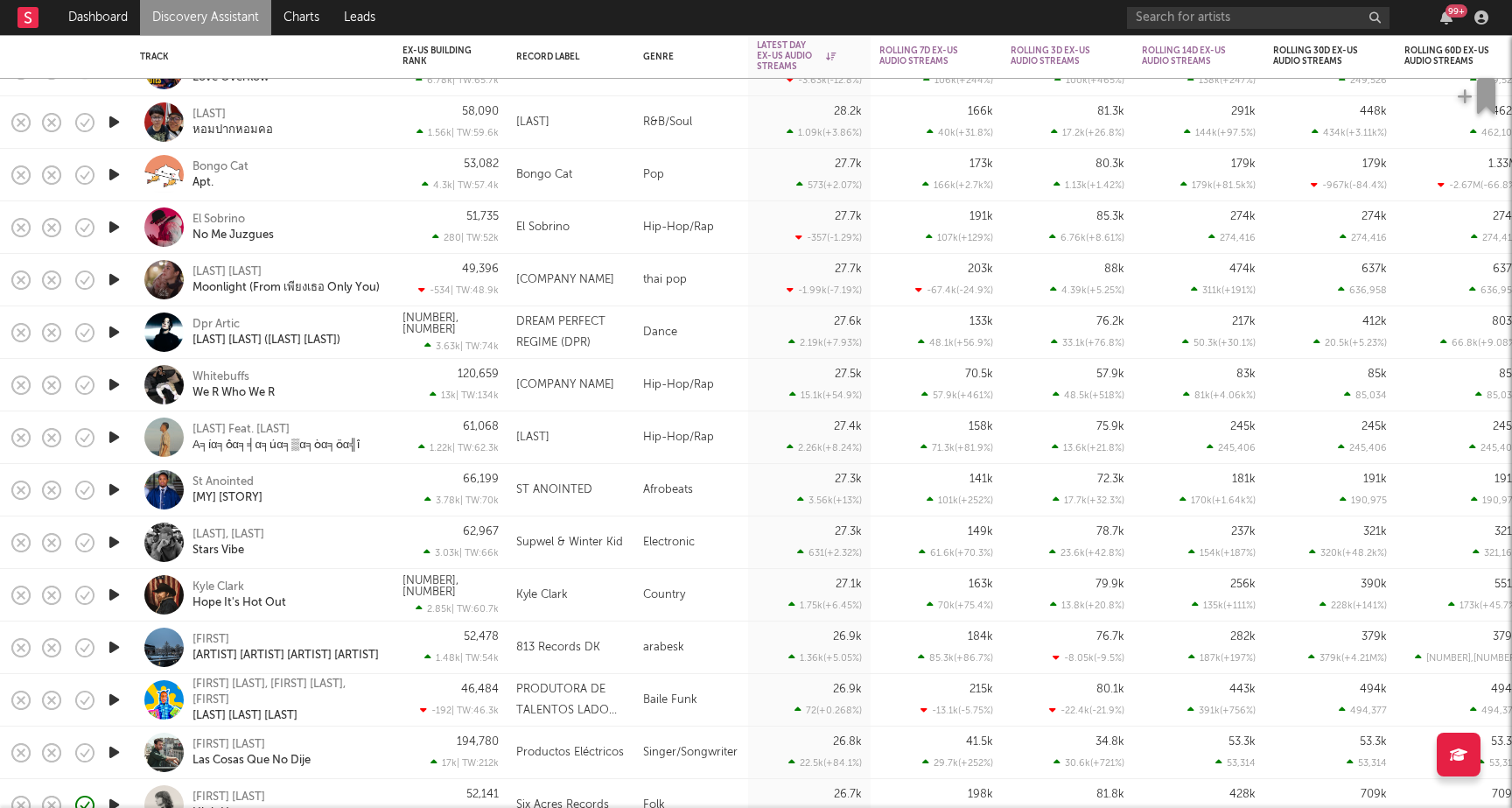 click on "[LAST] [LAST] [LAST] [LAST]" at bounding box center (286, 595) 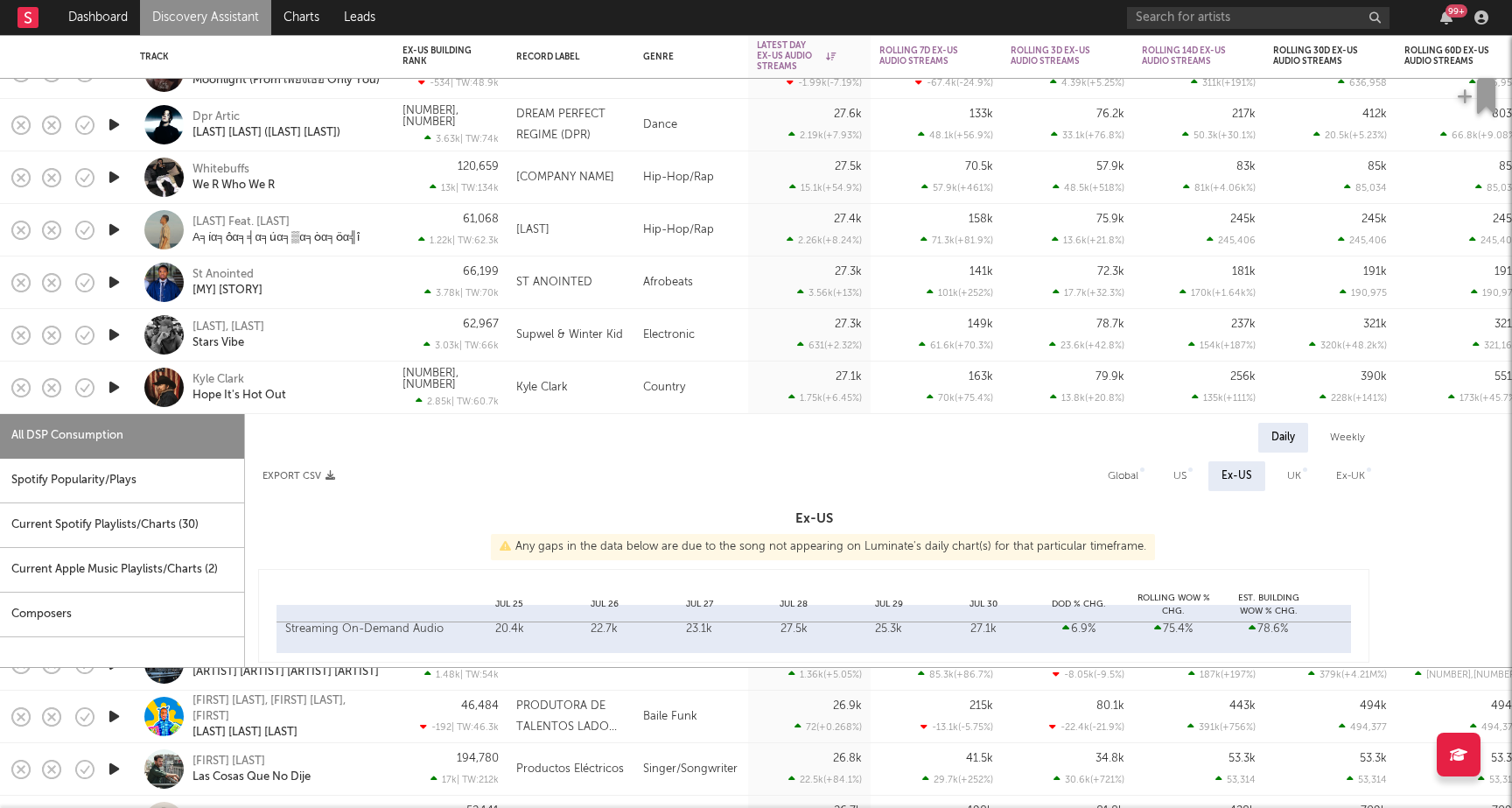 select on "6m" 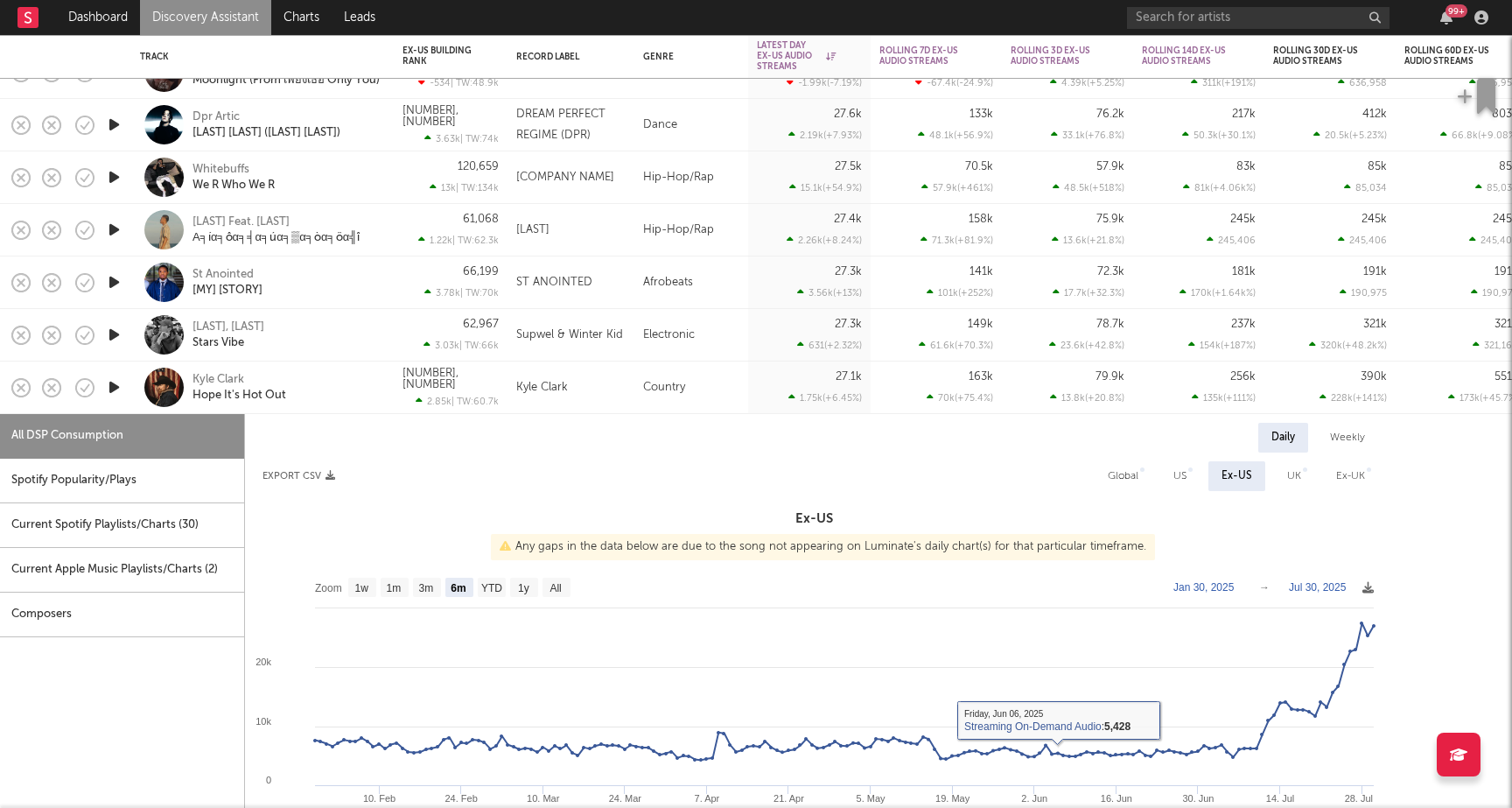 click on "US" at bounding box center [1180, 476] 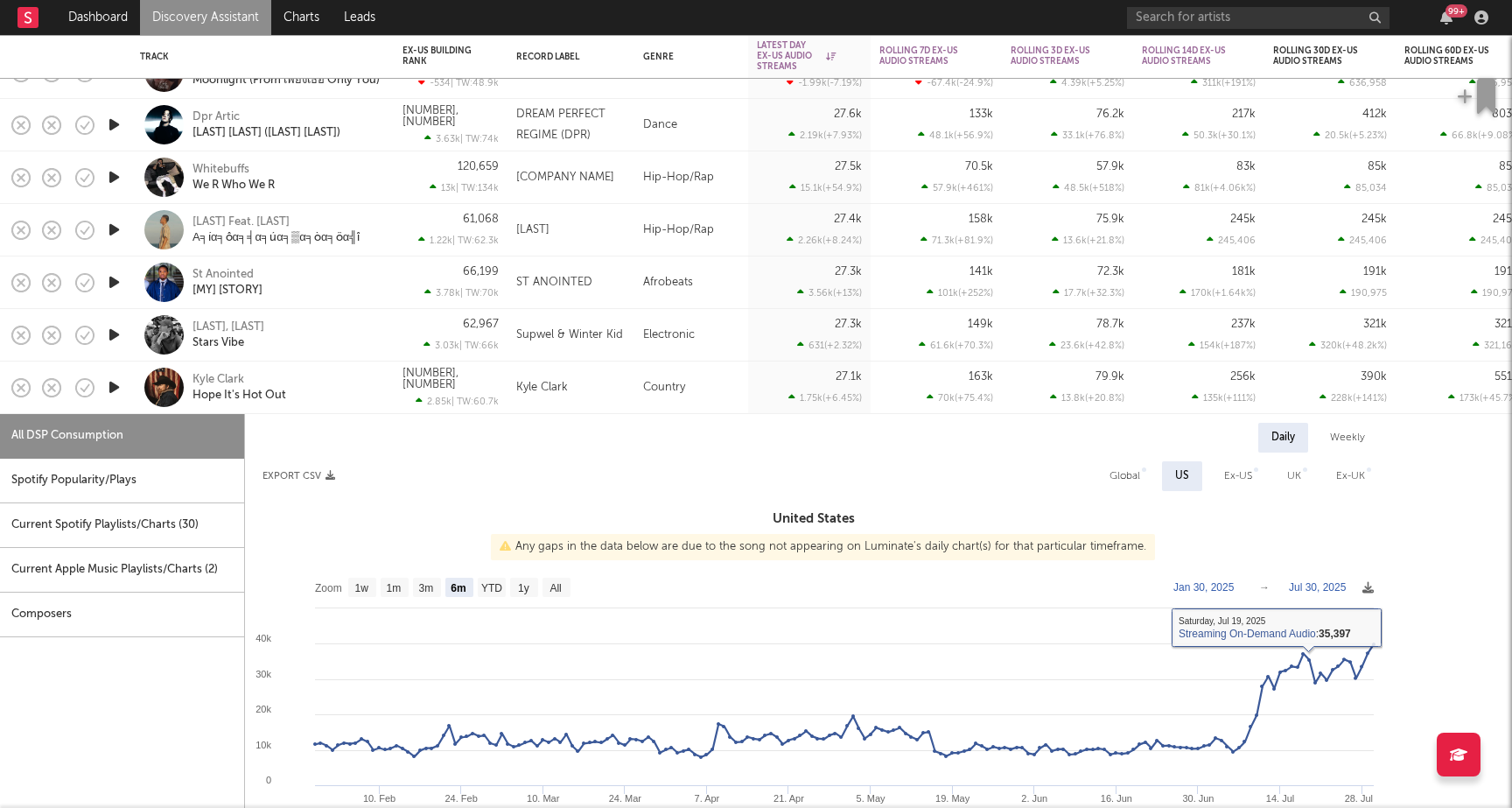 click on "Global" at bounding box center (1124, 476) 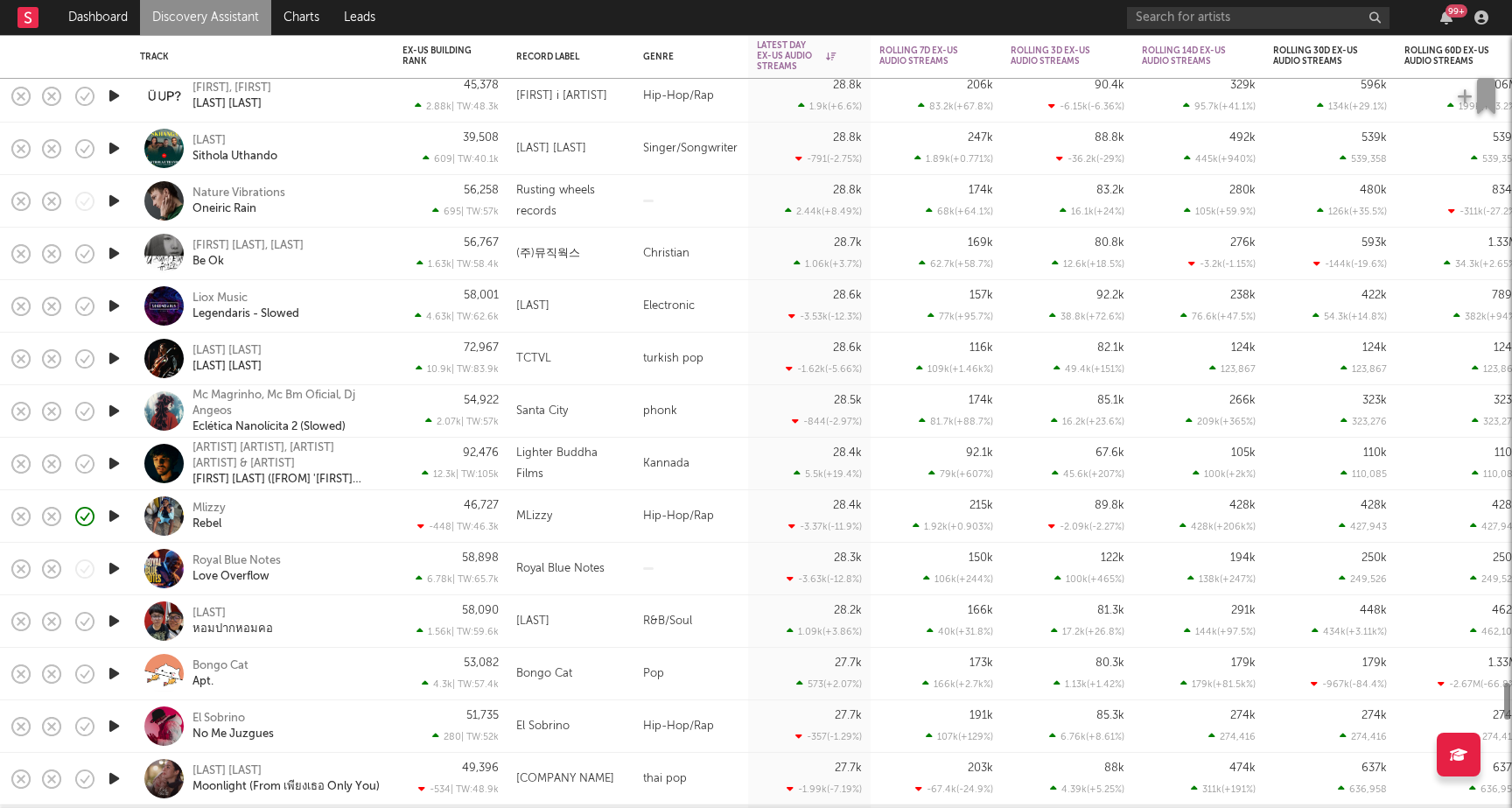 select on "6m" 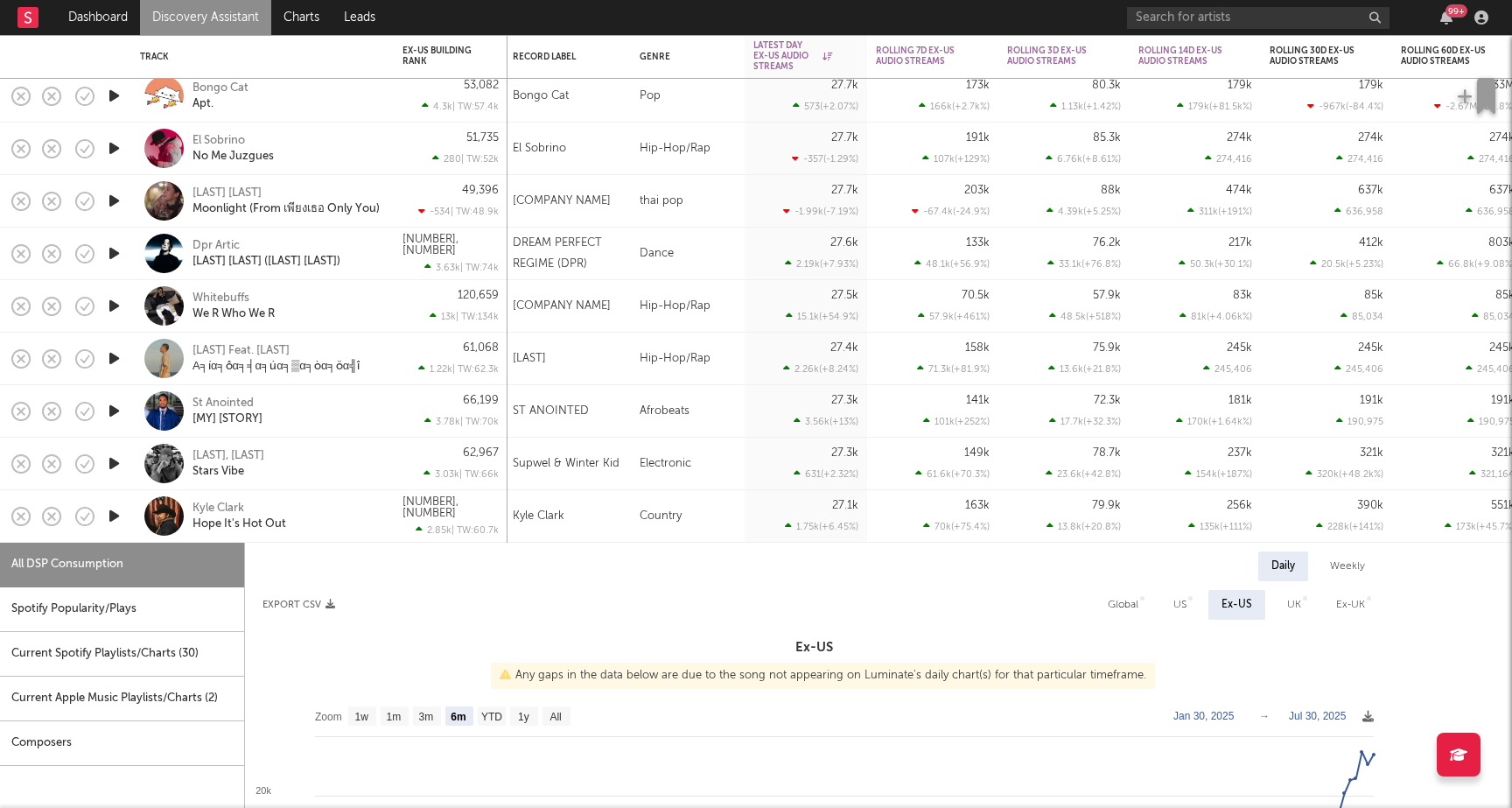 click on "[LAST] [LAST] [LAST] [LAST]" at bounding box center [286, 516] 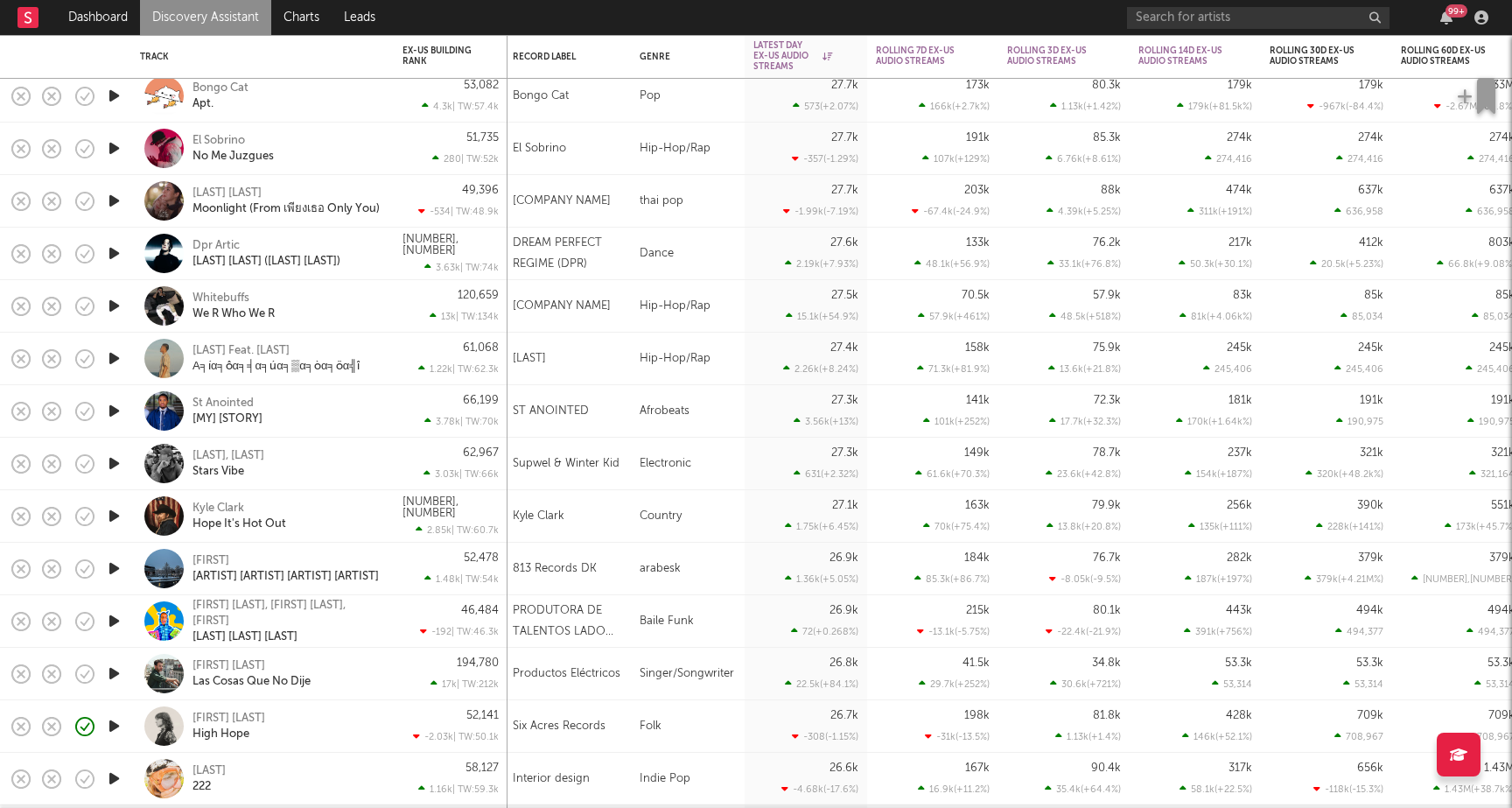 click on "Userxal Allahım Neydi Günahım" at bounding box center (262, 568) 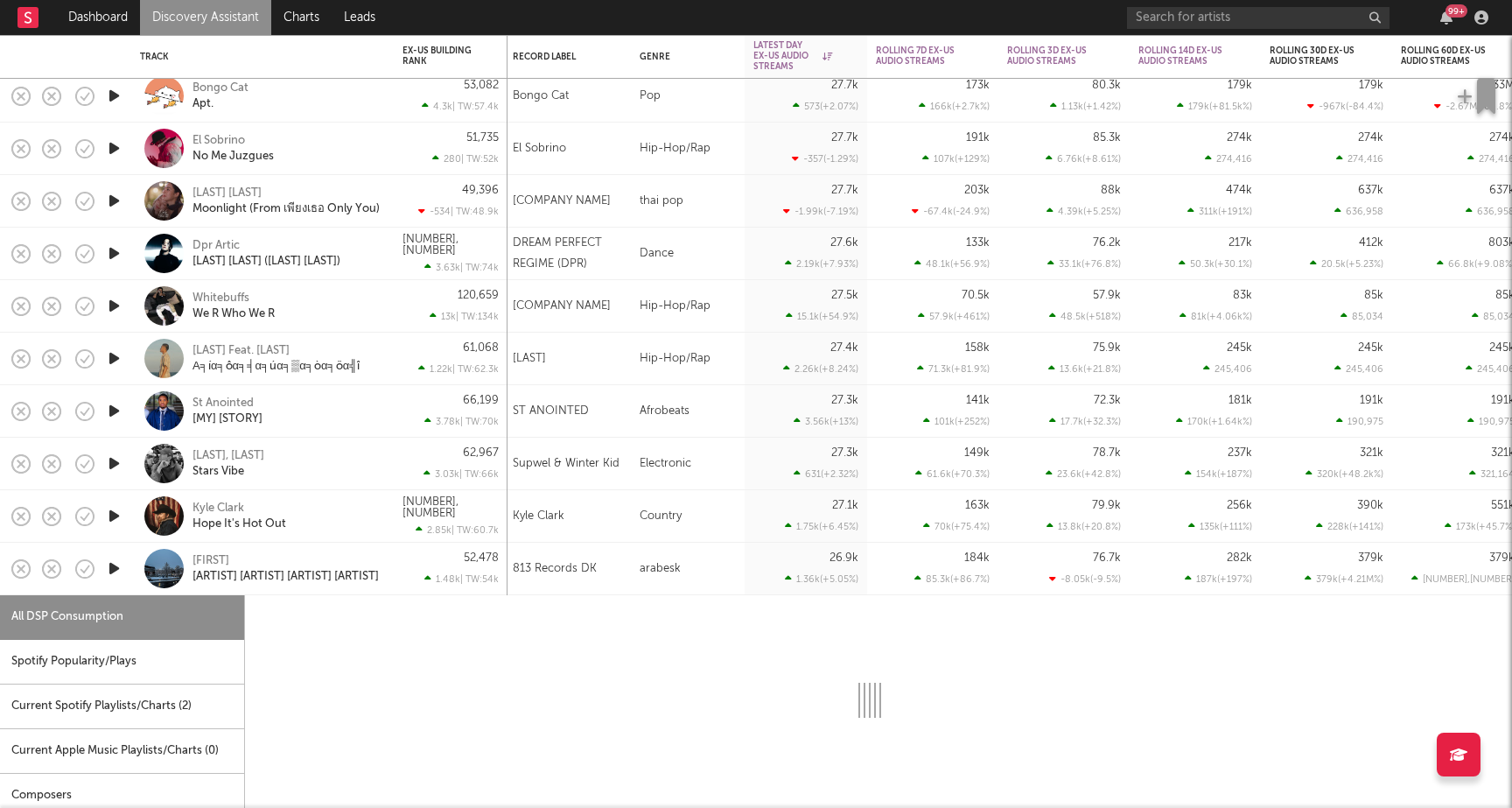 select on "1w" 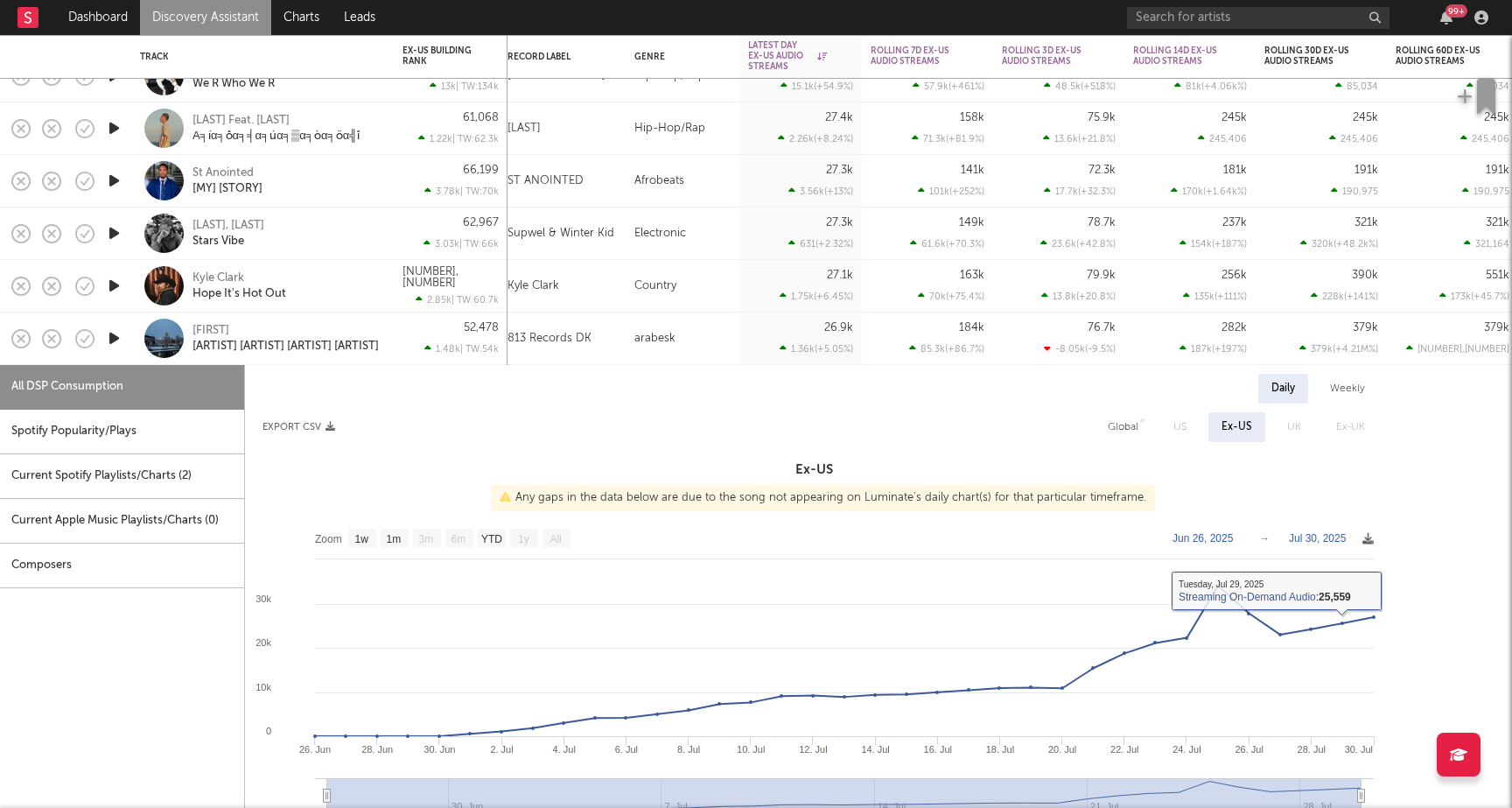click on "Global" at bounding box center [1123, 427] 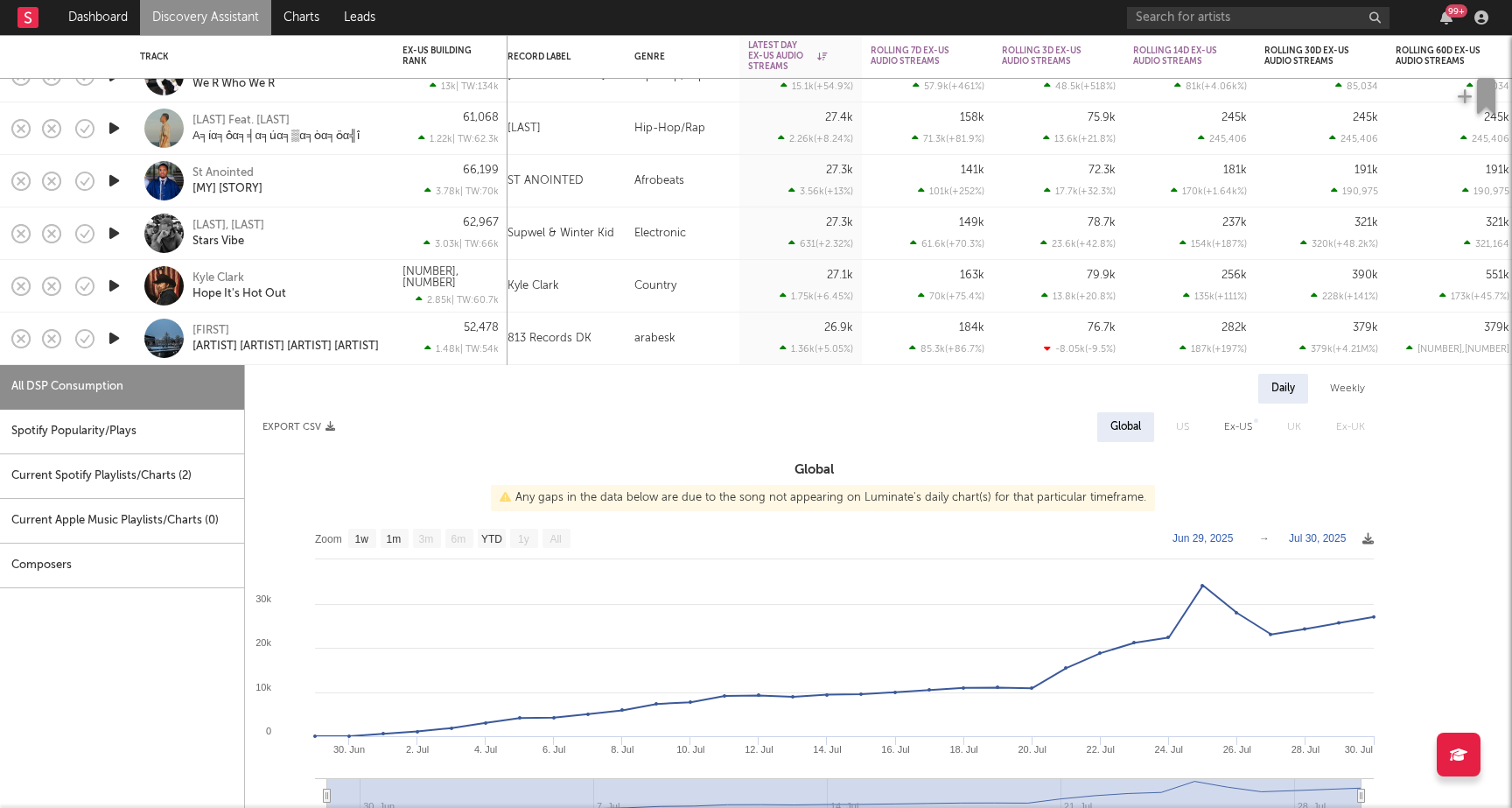 click on "Userxal Allahım Neydi Günahım" at bounding box center (286, 339) 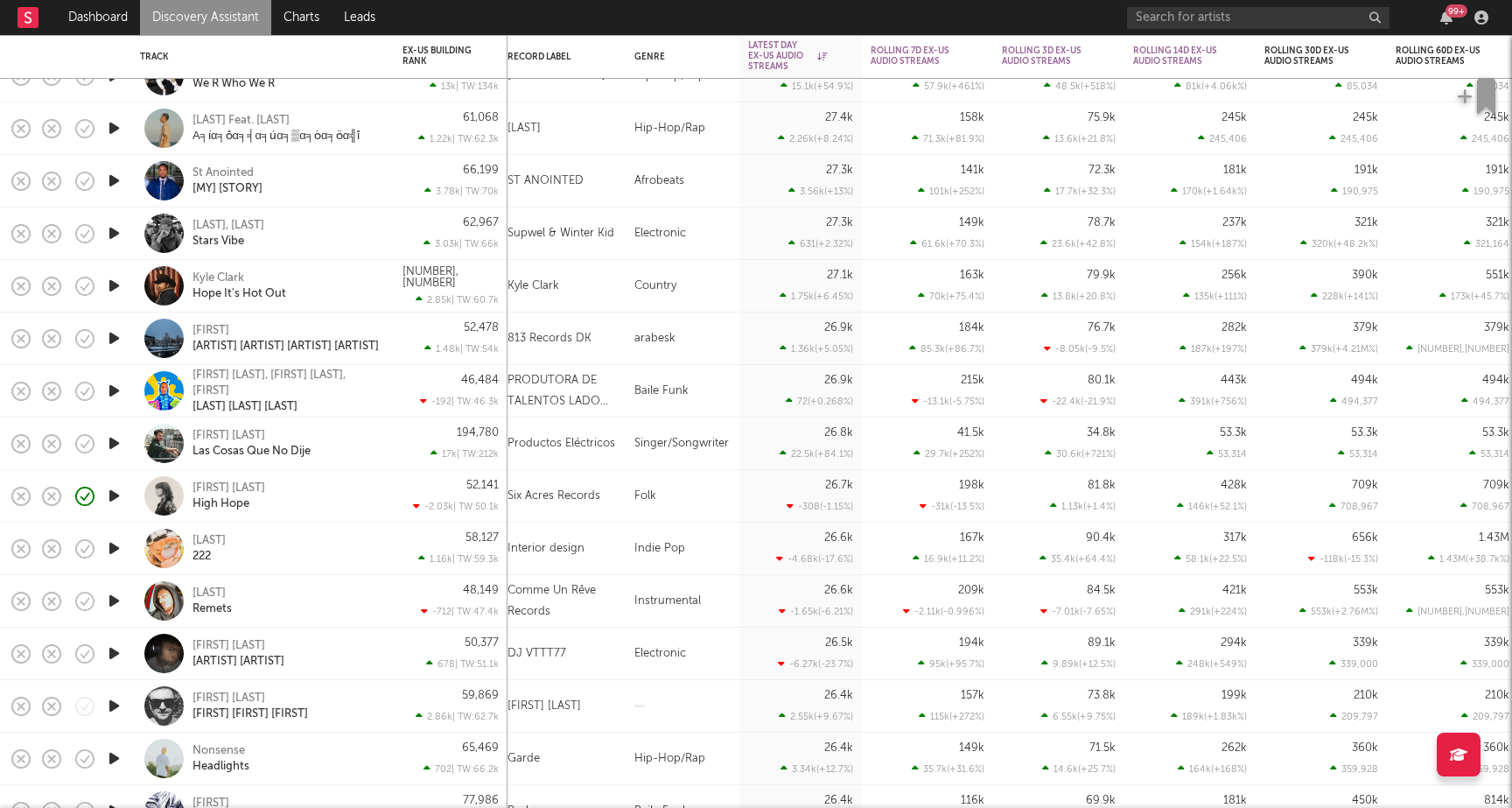 click on "Dolphin Love 222" at bounding box center [286, 549] 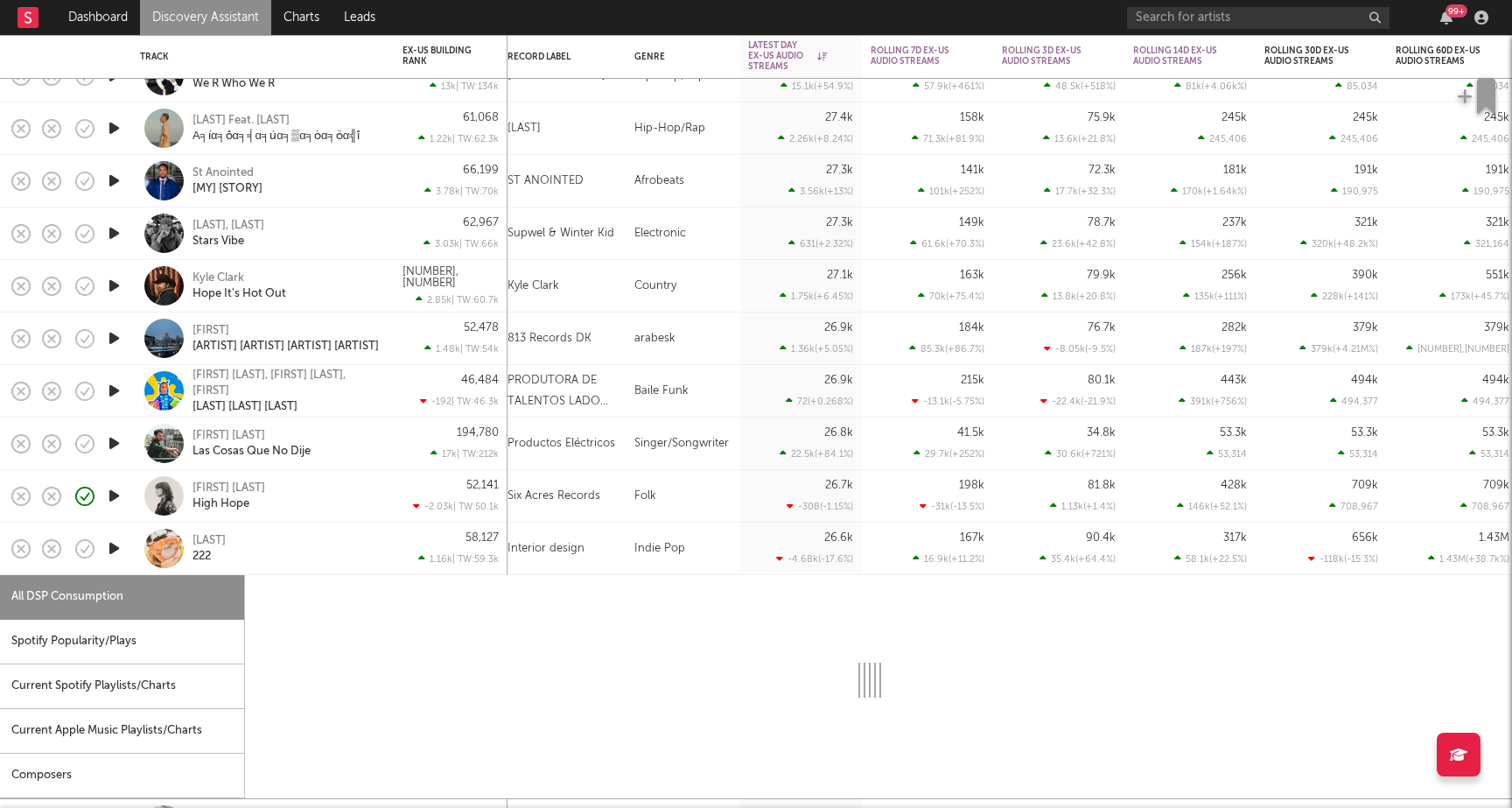 select on "1w" 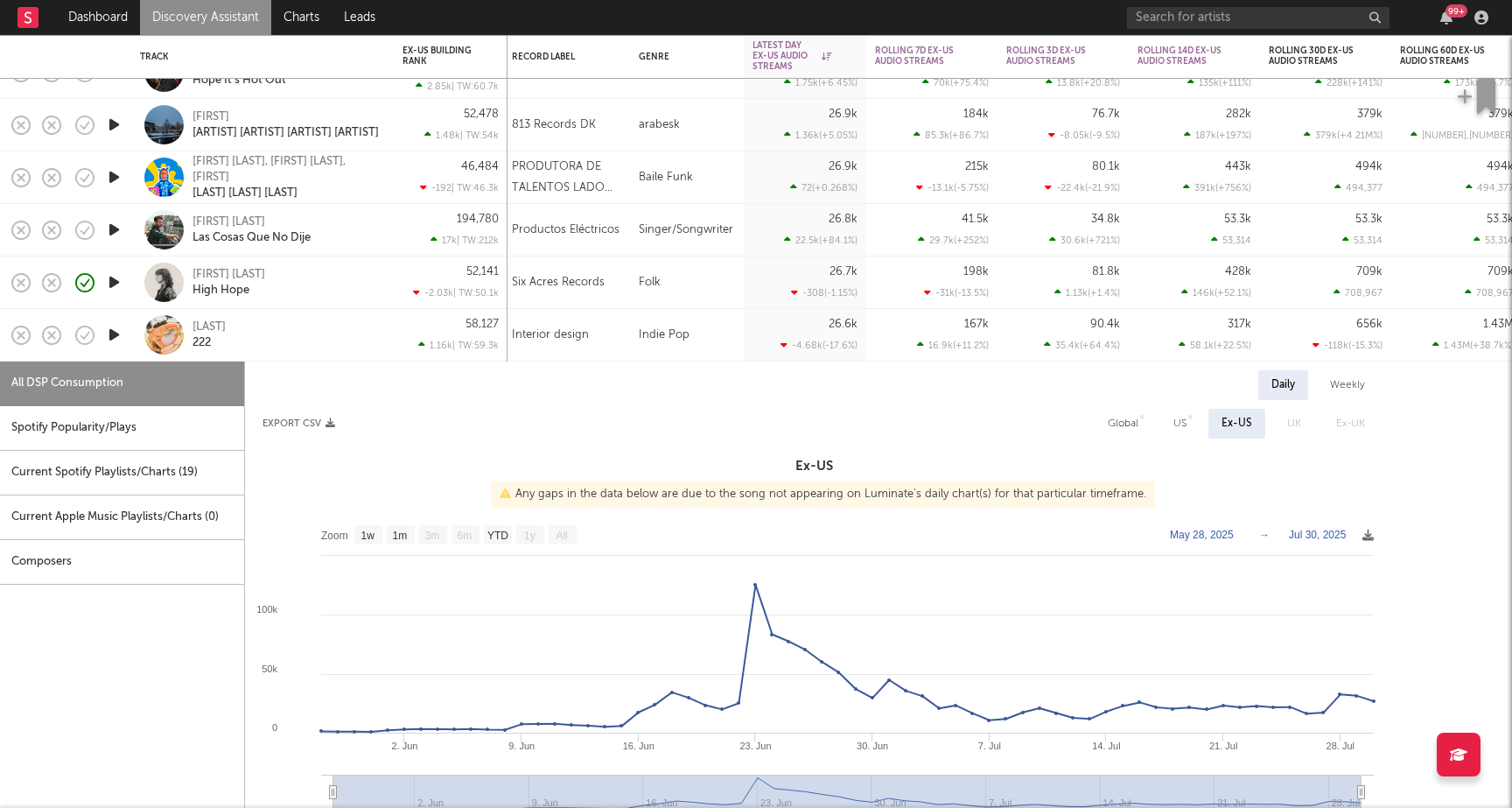 click on "Dolphin Love 222" at bounding box center (286, 335) 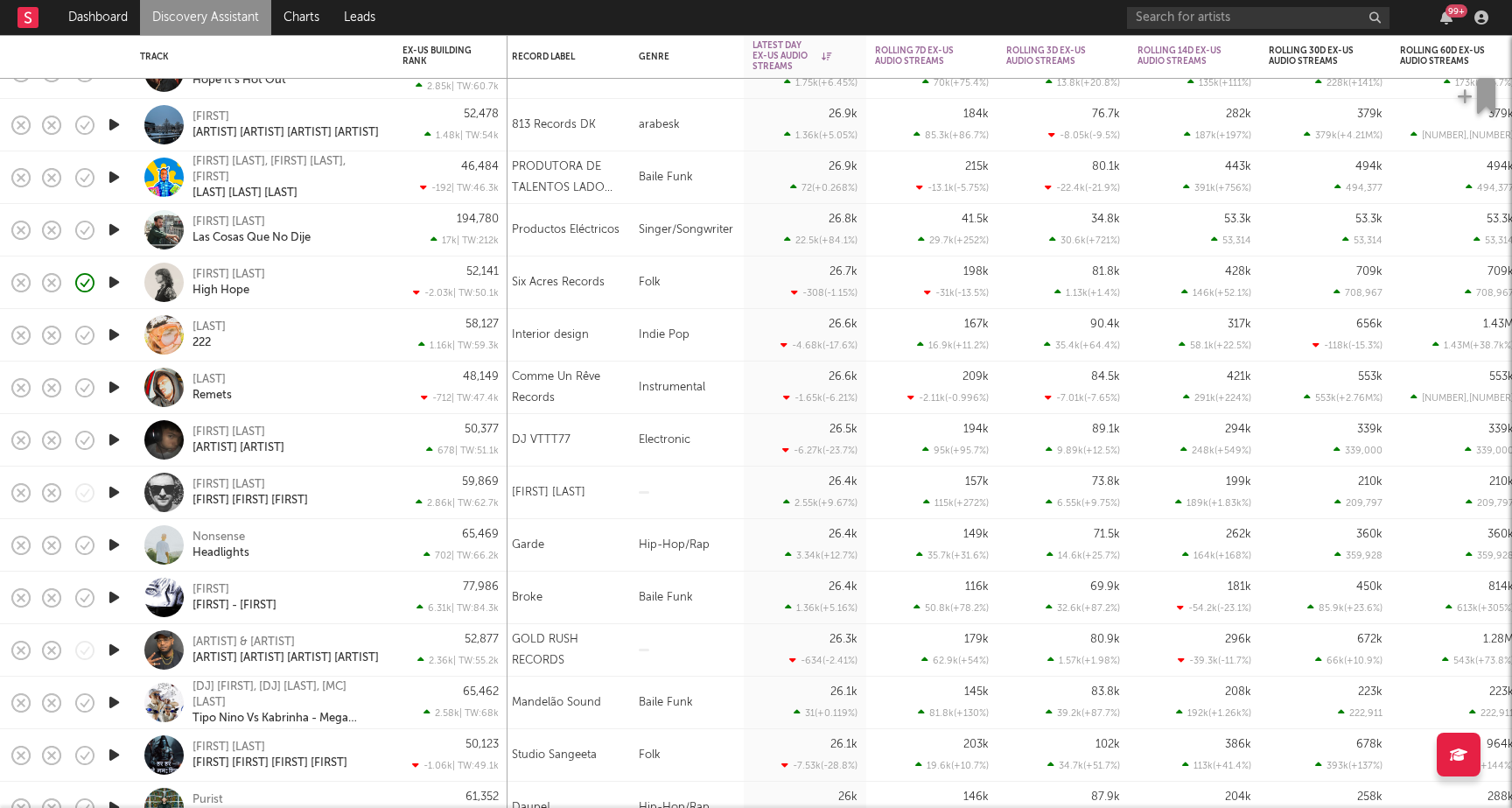 click on "[FIRST] [LAST] [SONG TITLE]" at bounding box center [286, 230] 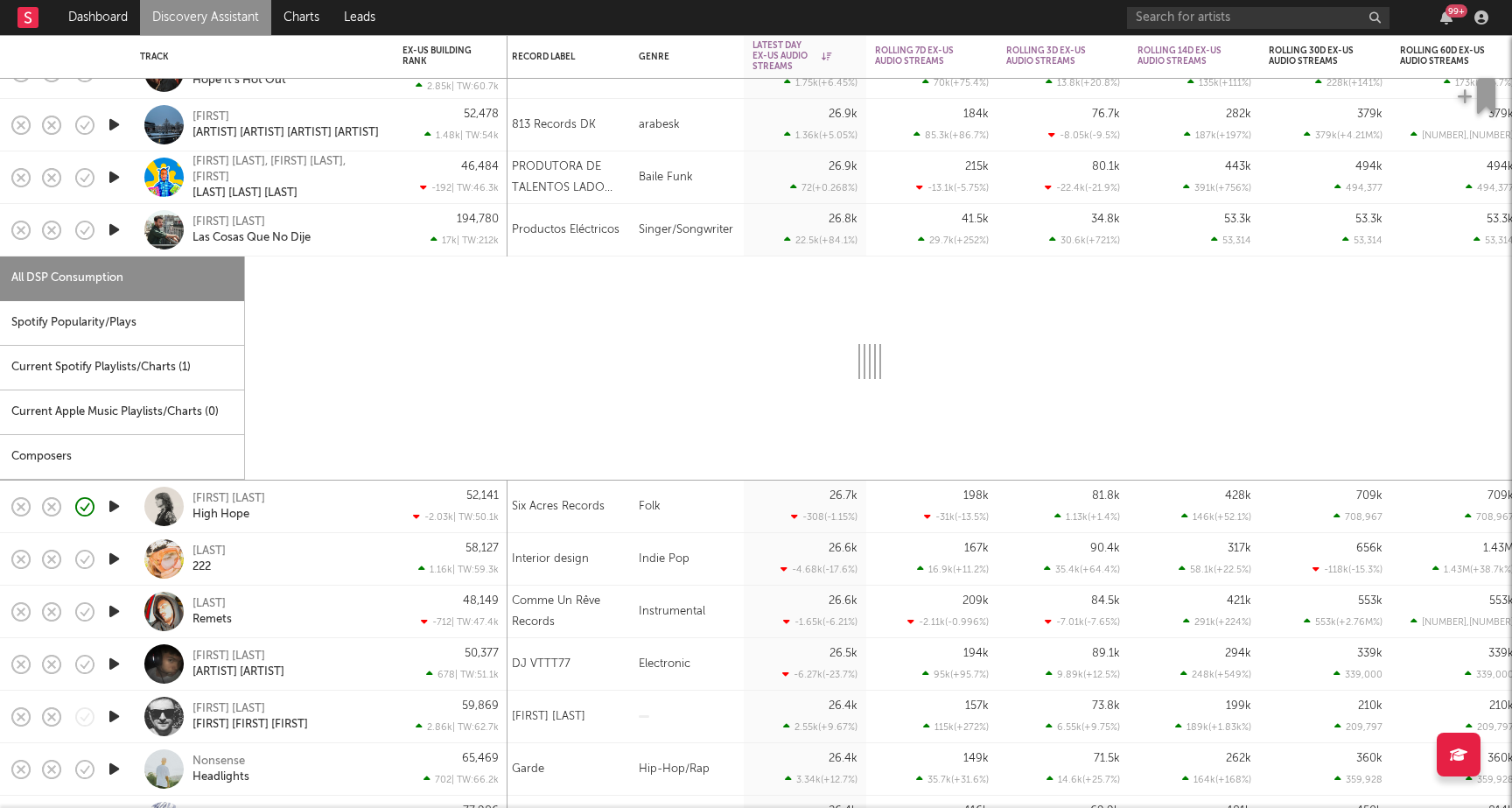 select on "1w" 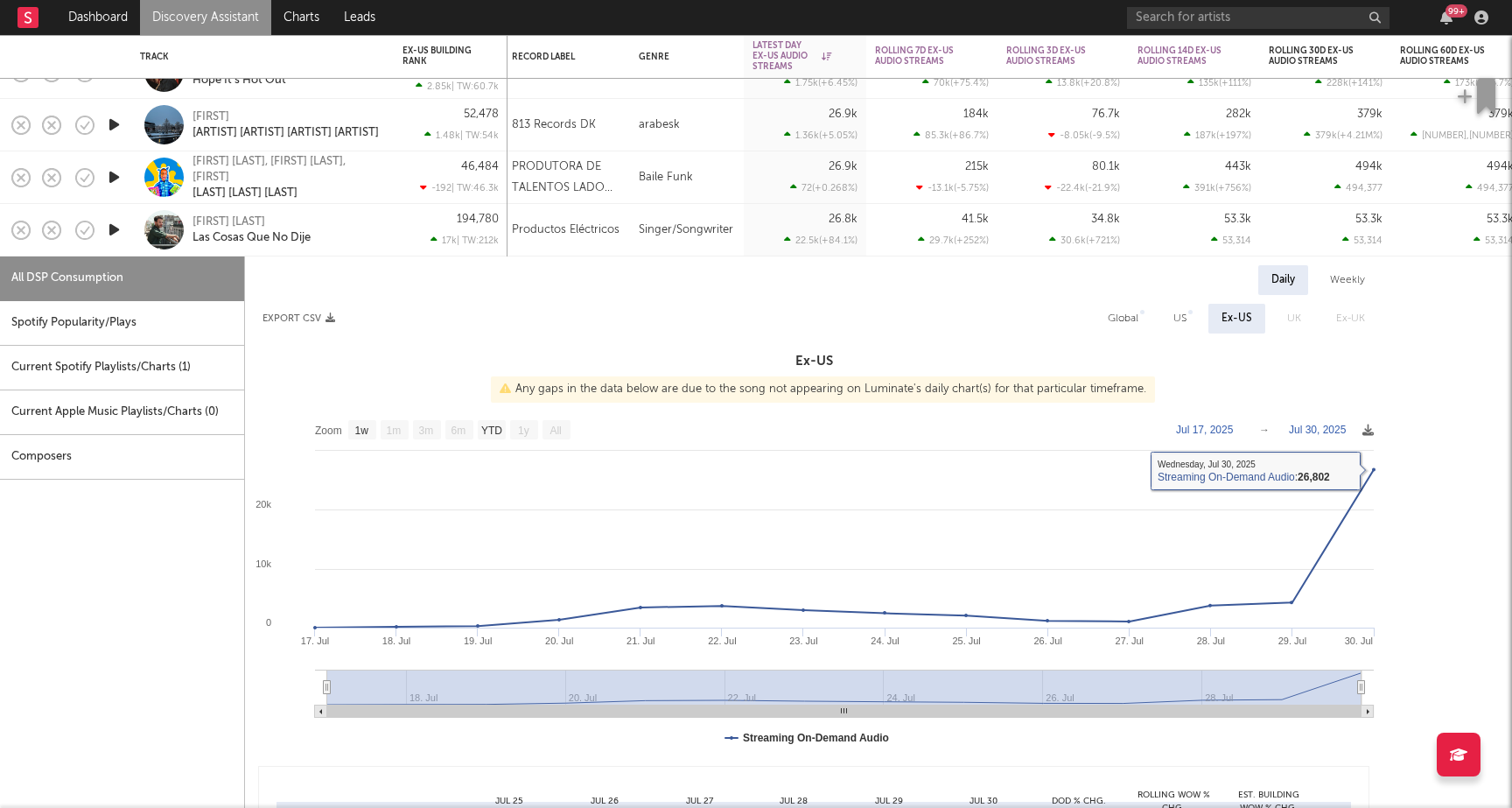 click on "US" at bounding box center [1180, 319] 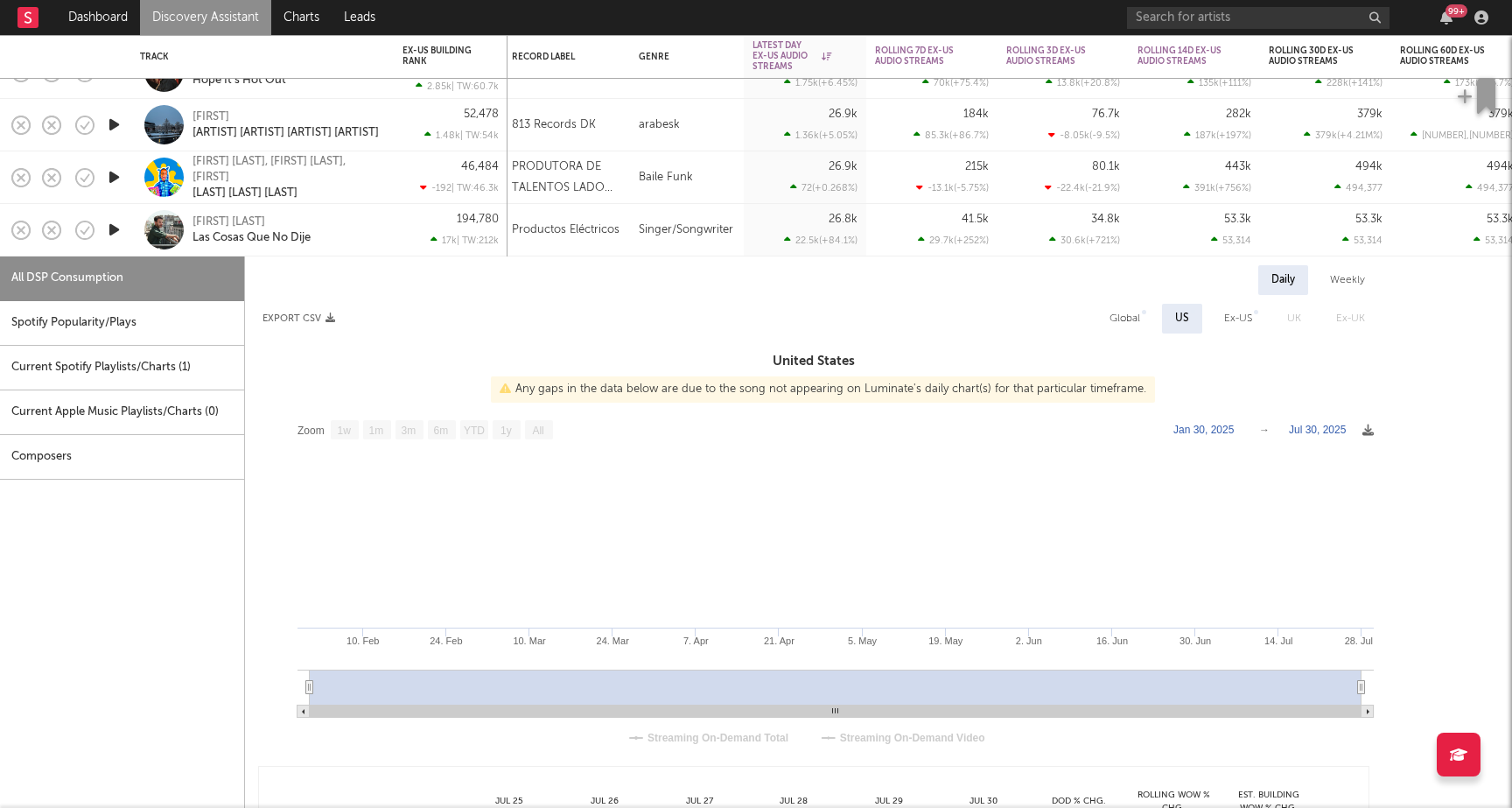 click on "Global" at bounding box center (1124, 319) 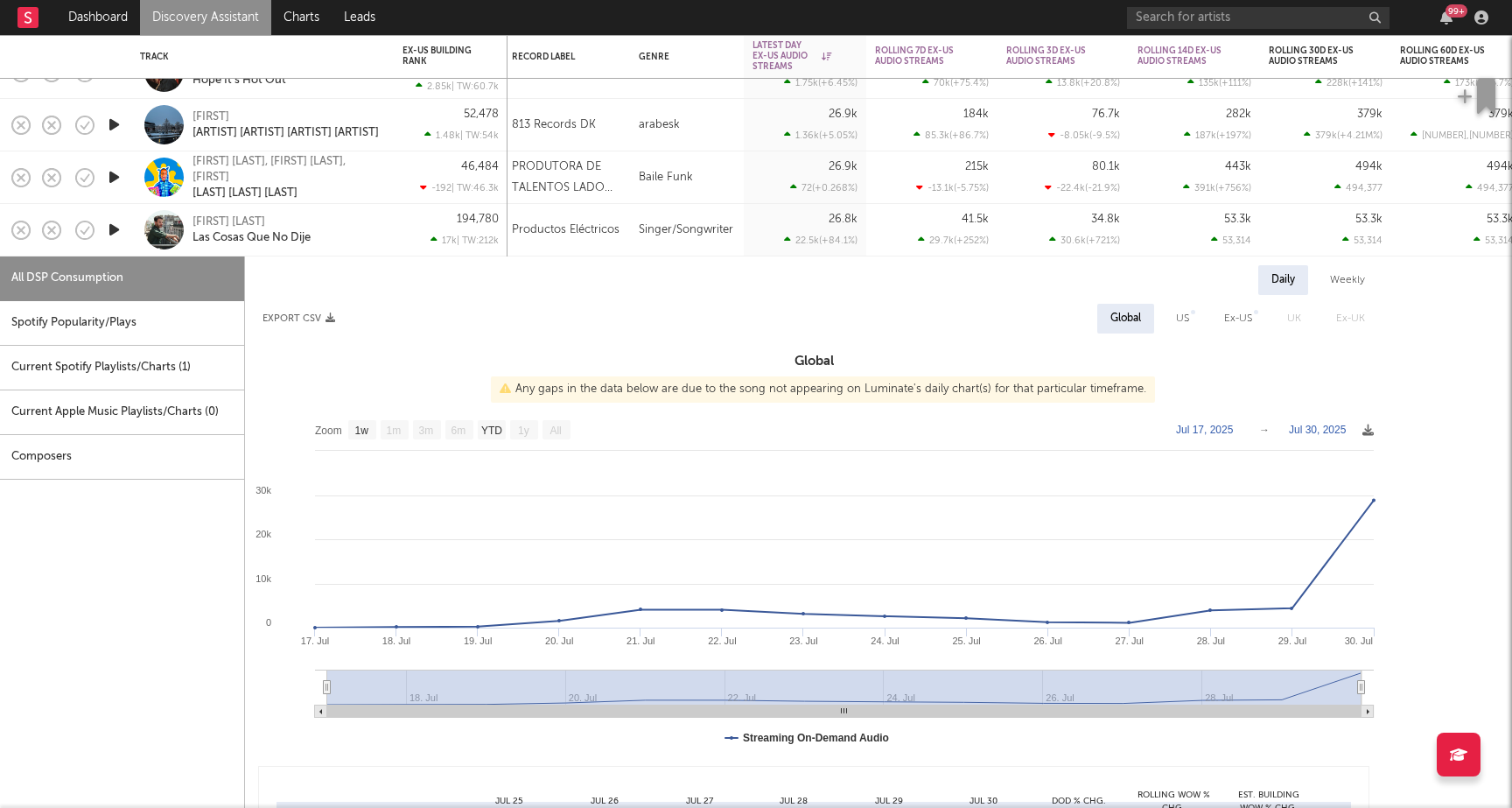 click on "[FIRST] [LAST] [SONG TITLE]" at bounding box center [286, 230] 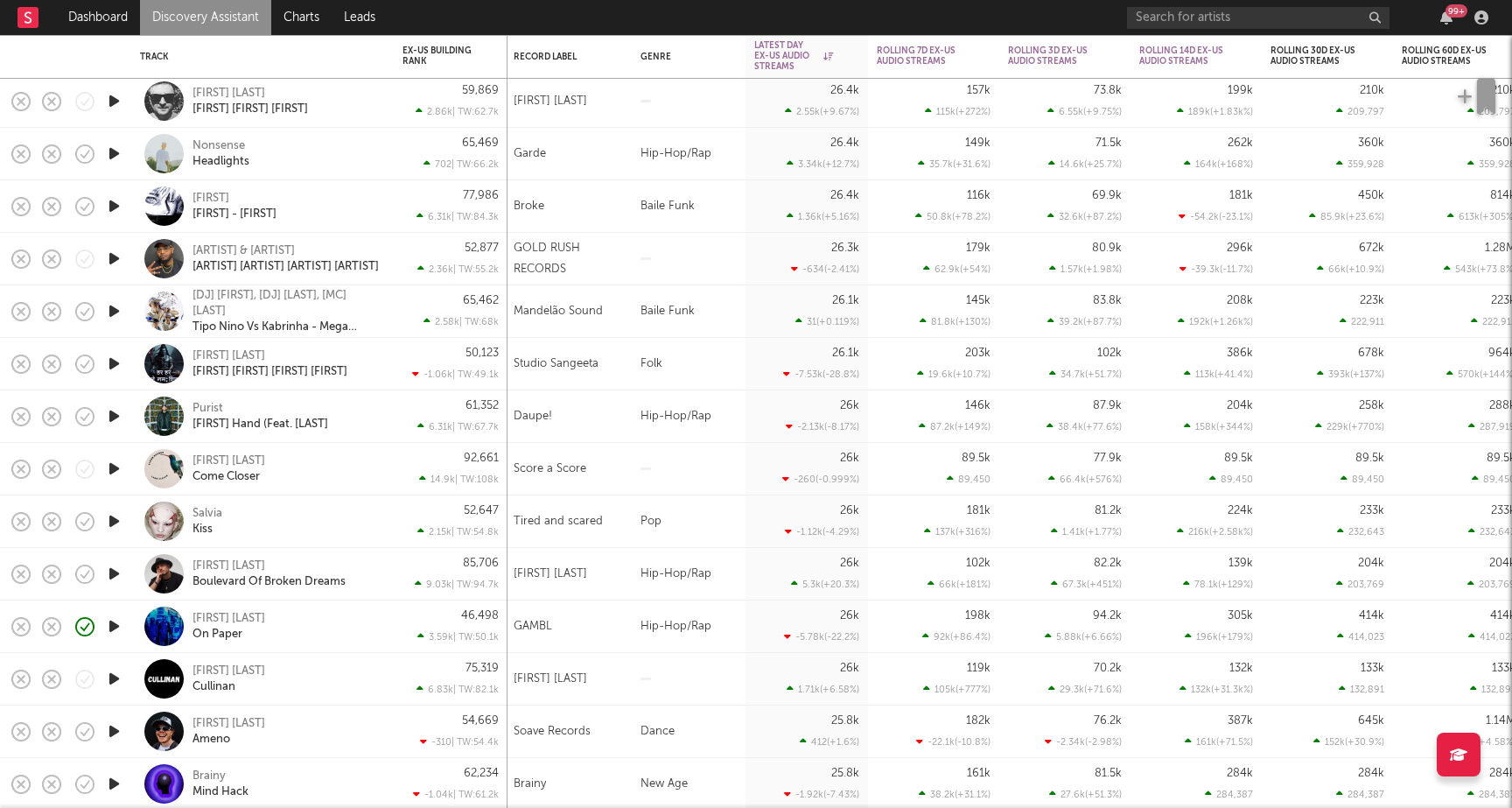 click on "[ARTIST] Hand (Feat. [ARTIST]" at bounding box center (262, 416) 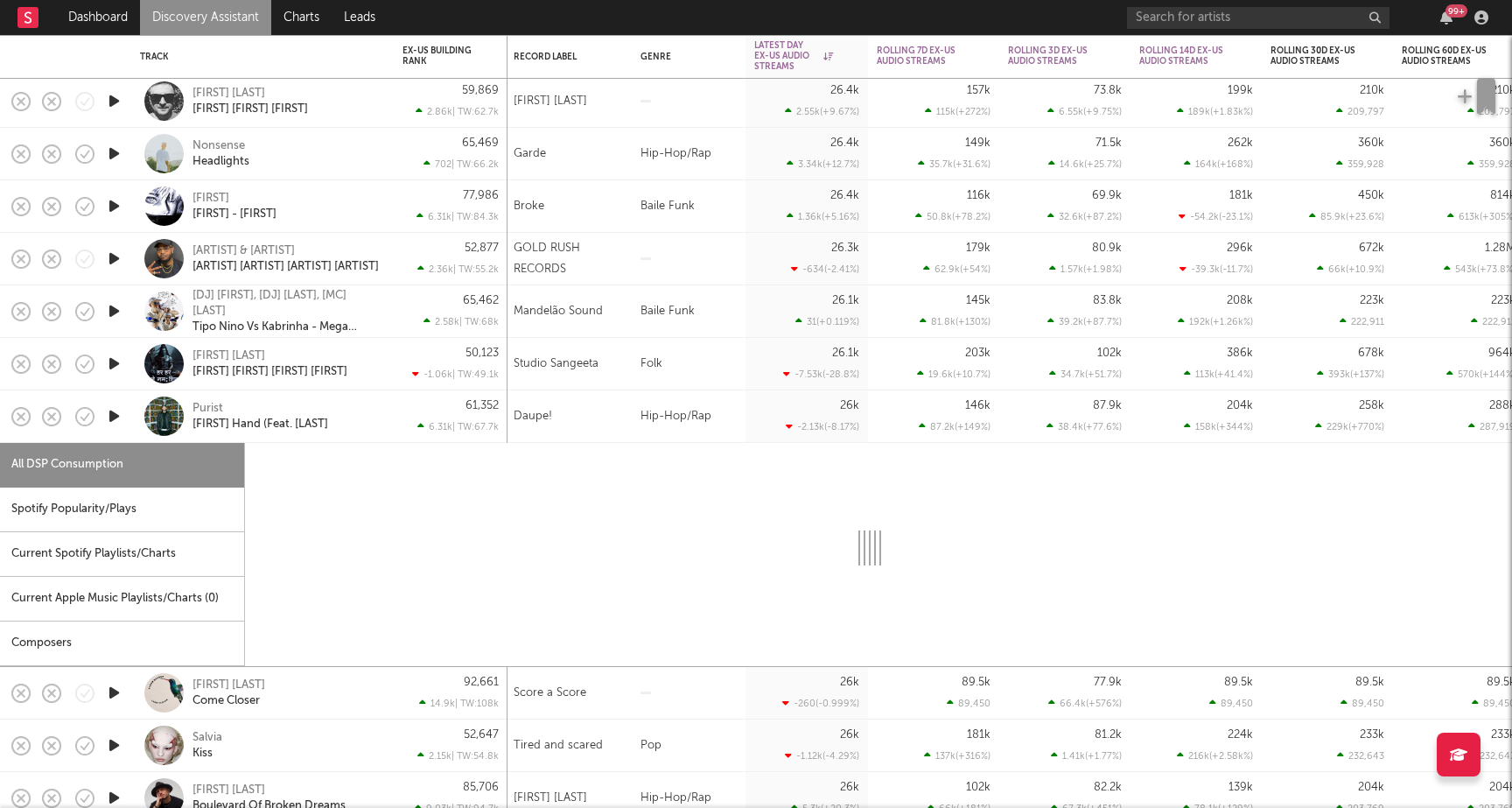 select on "6m" 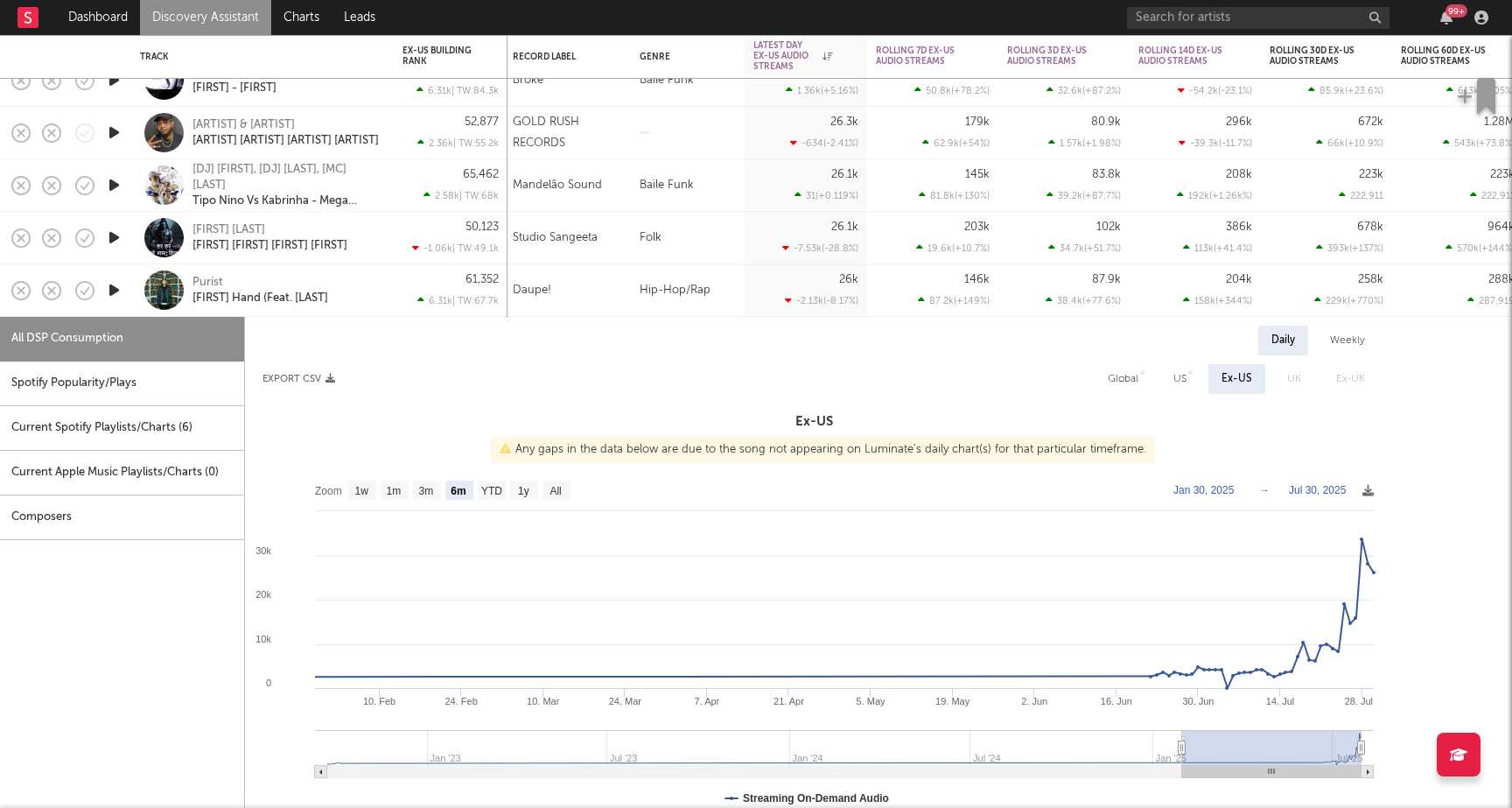 click on "US" at bounding box center [1180, 379] 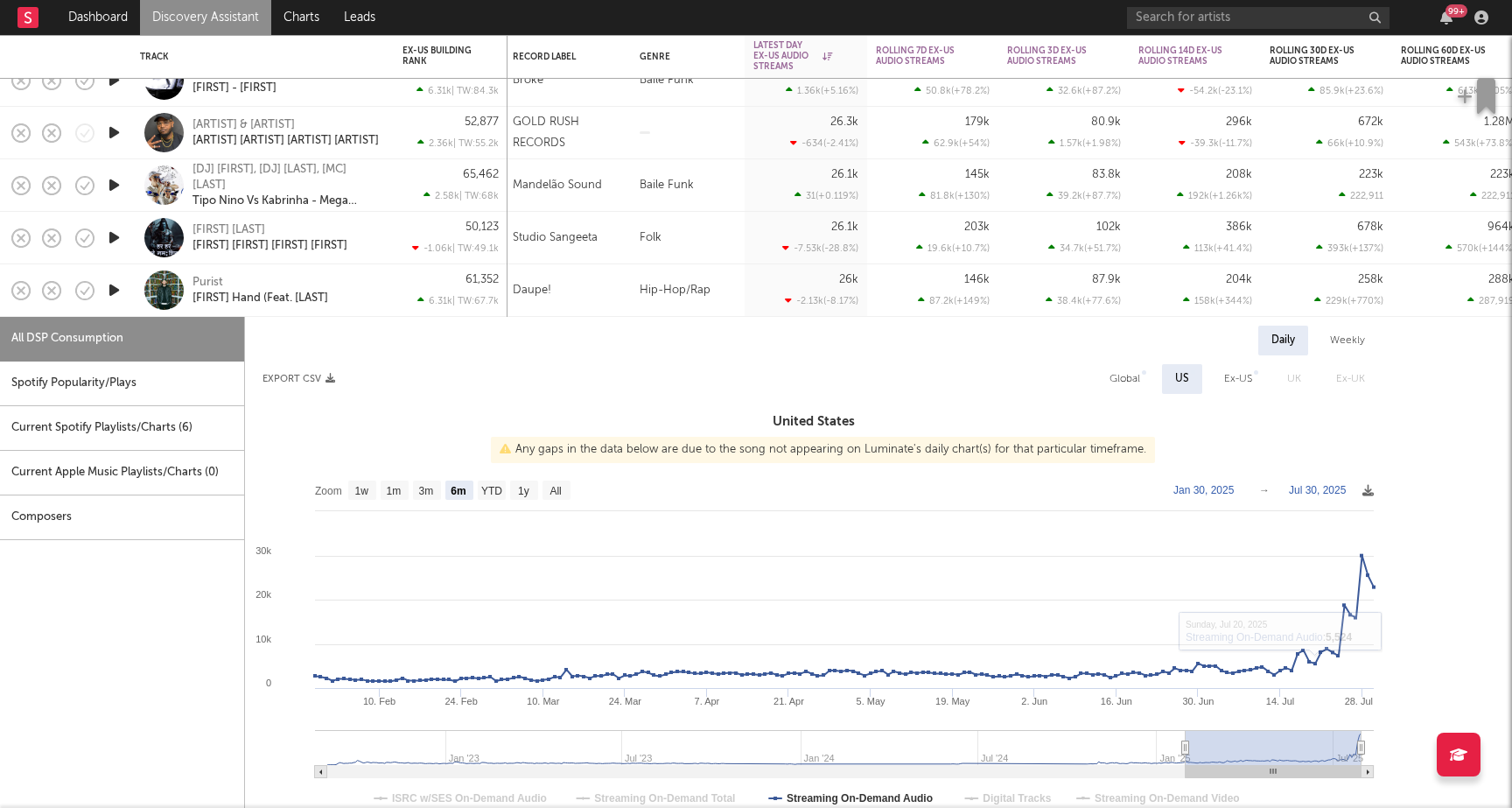 click on "Global" at bounding box center [1124, 379] 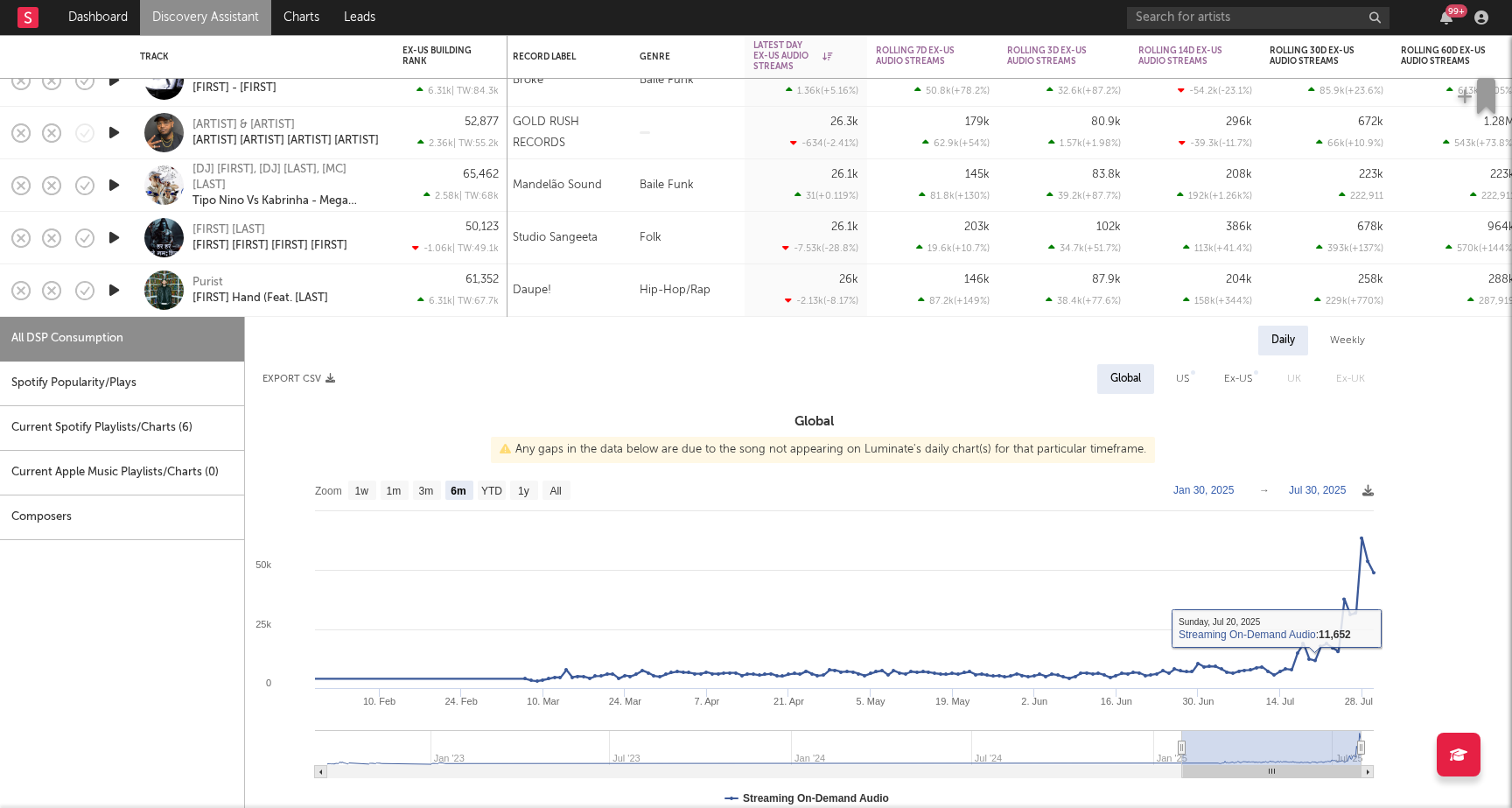 click on "Global" at bounding box center (1125, 379) 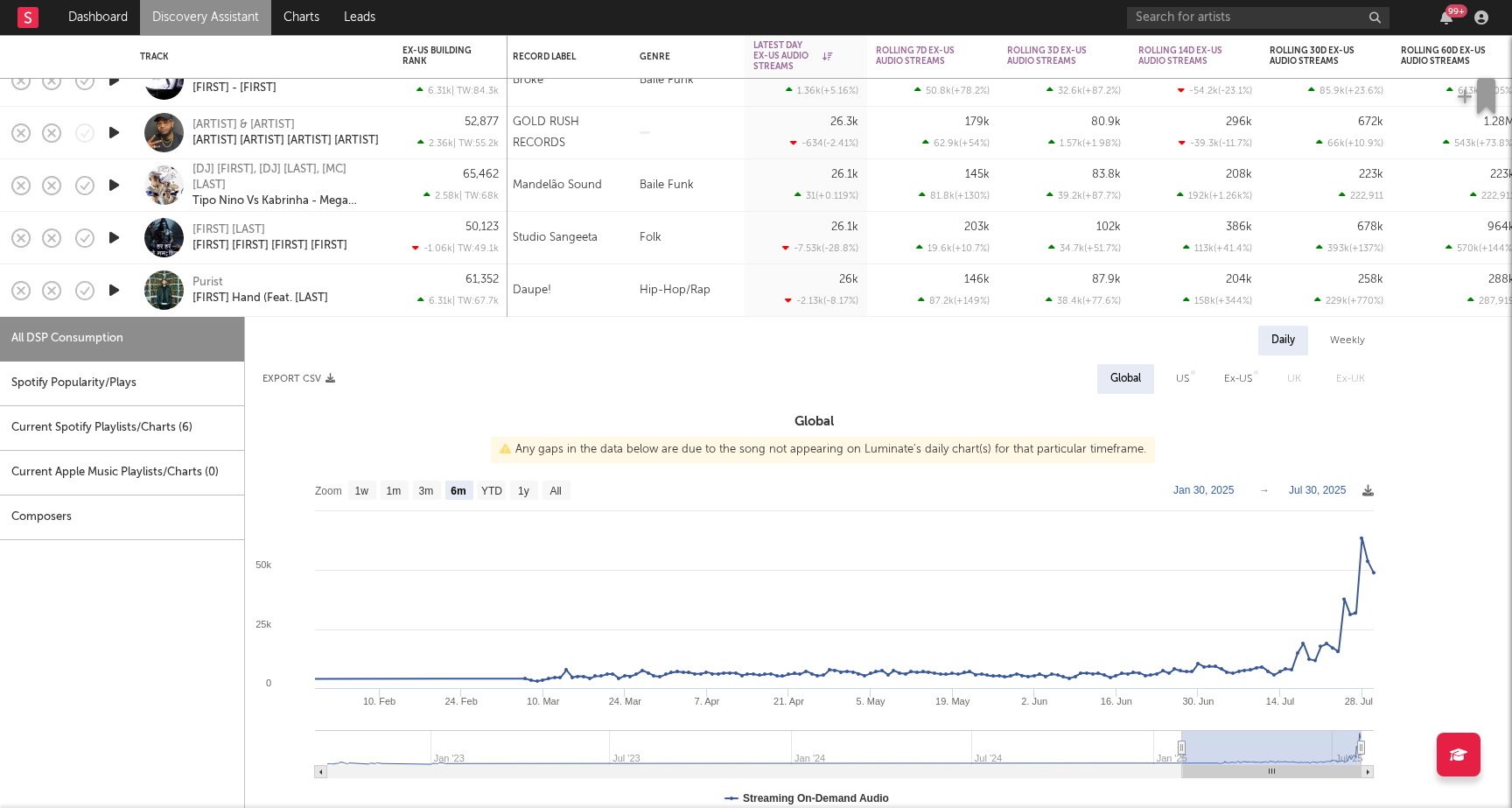 click on "61,352 6.31k  | TW:  67.7k" at bounding box center (451, 291) 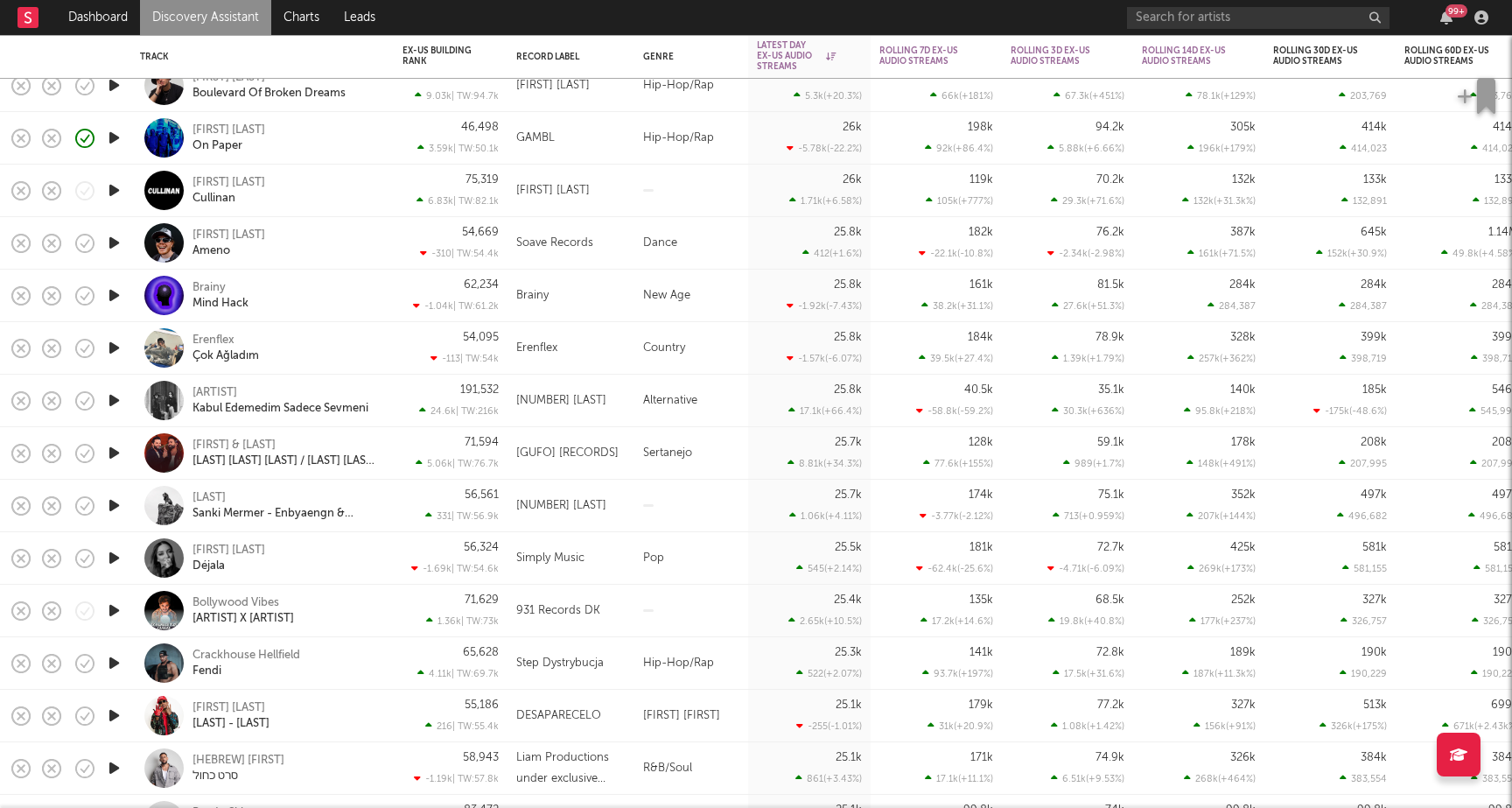 click on "[FIRST] [LAST] - Enbyaengn & Canforsell Remix" at bounding box center (286, 506) 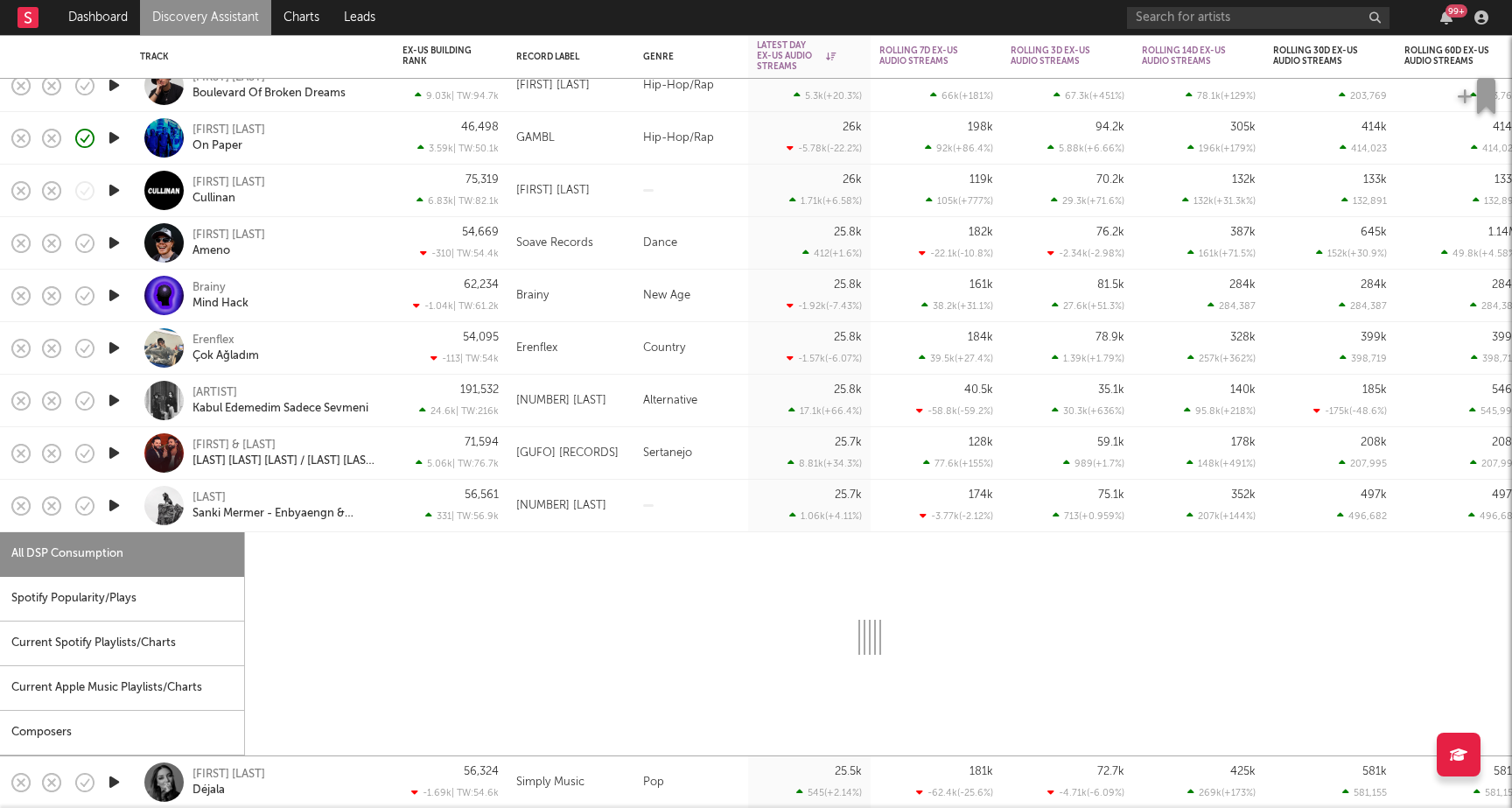 select on "1w" 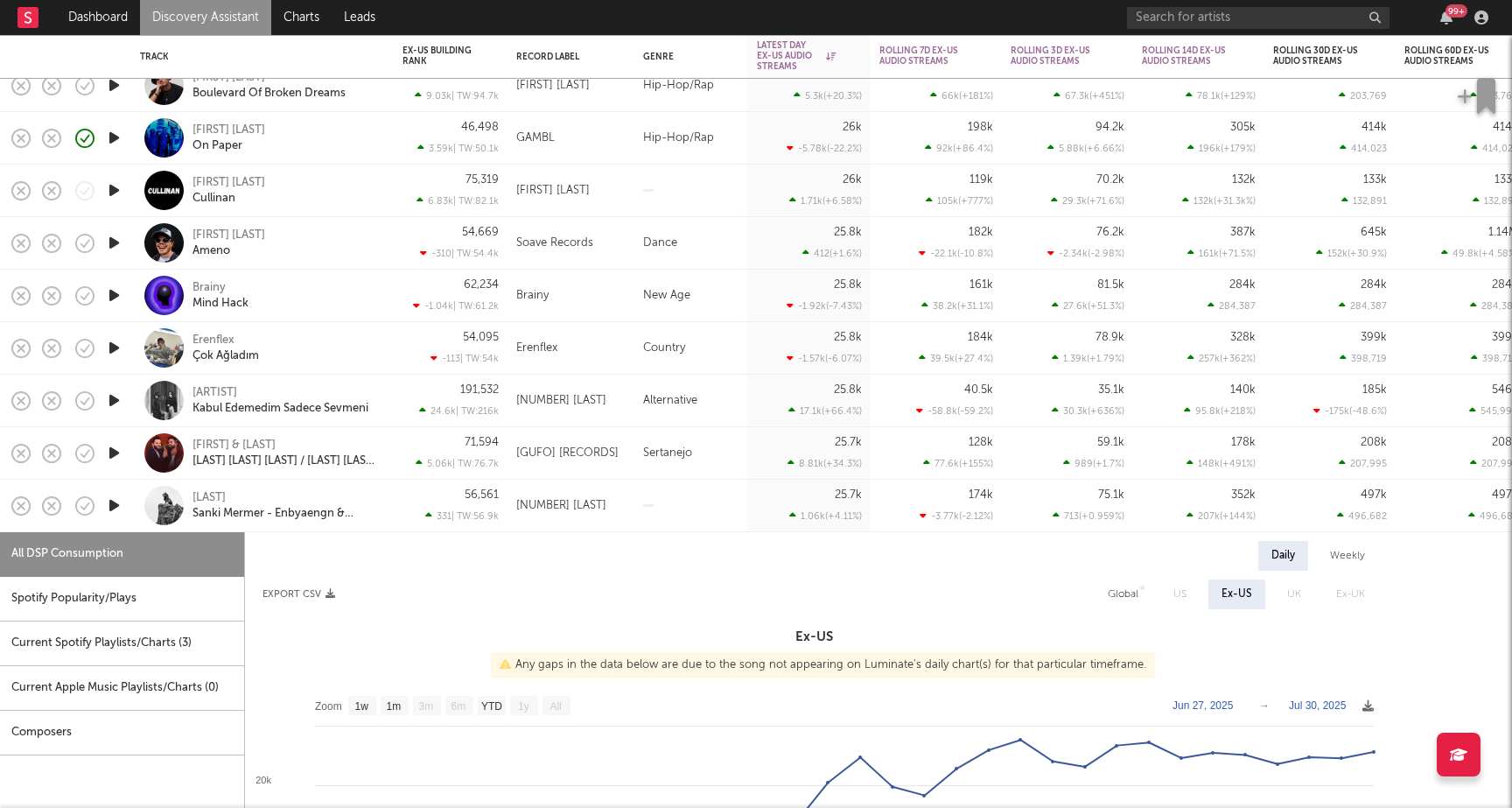 click on "[FIRST] [LAST] - Enbyaengn & Canforsell Remix" at bounding box center (286, 506) 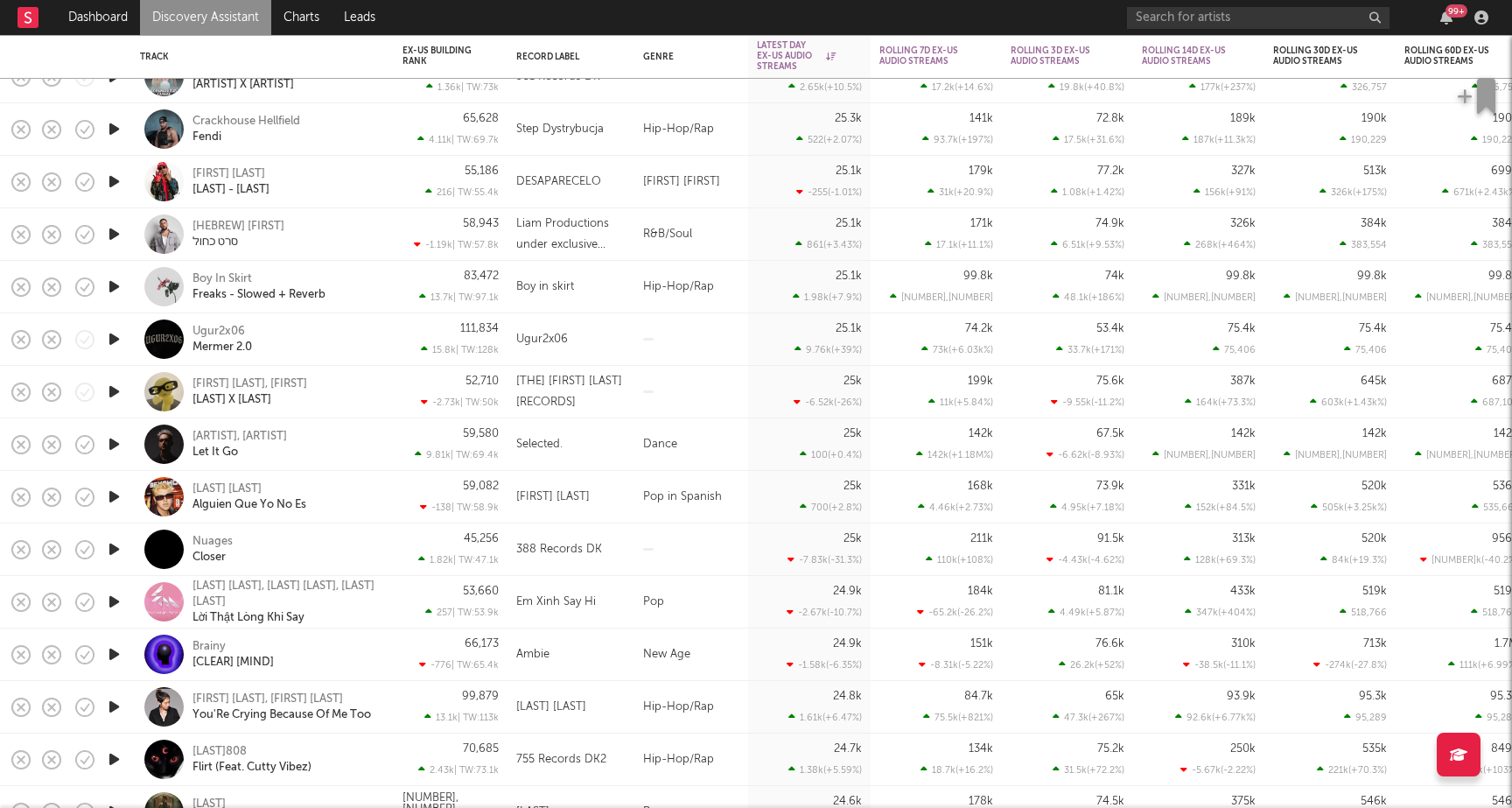 click on "[FIRST] [LAST]" at bounding box center (286, 550) 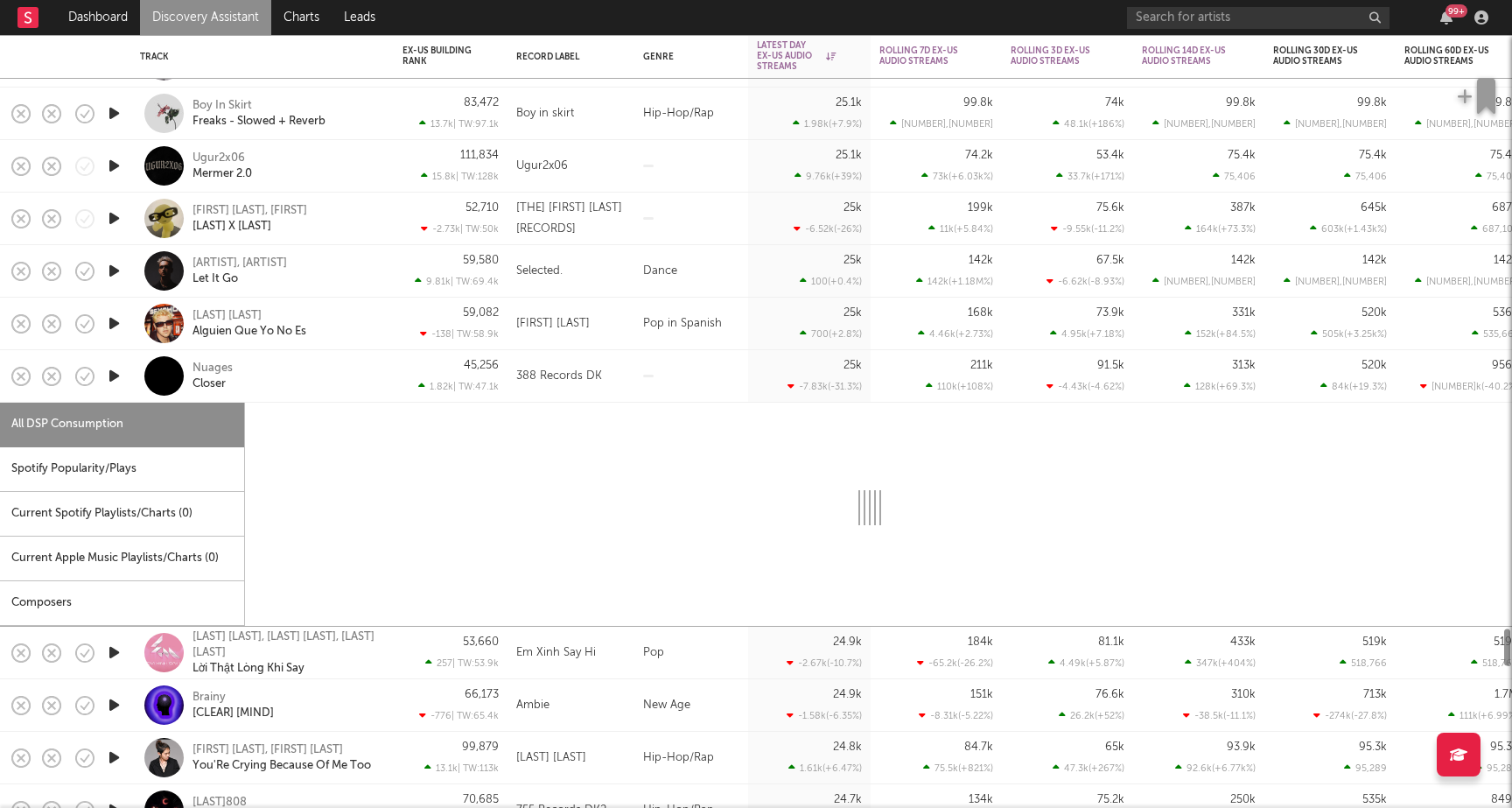 select on "6m" 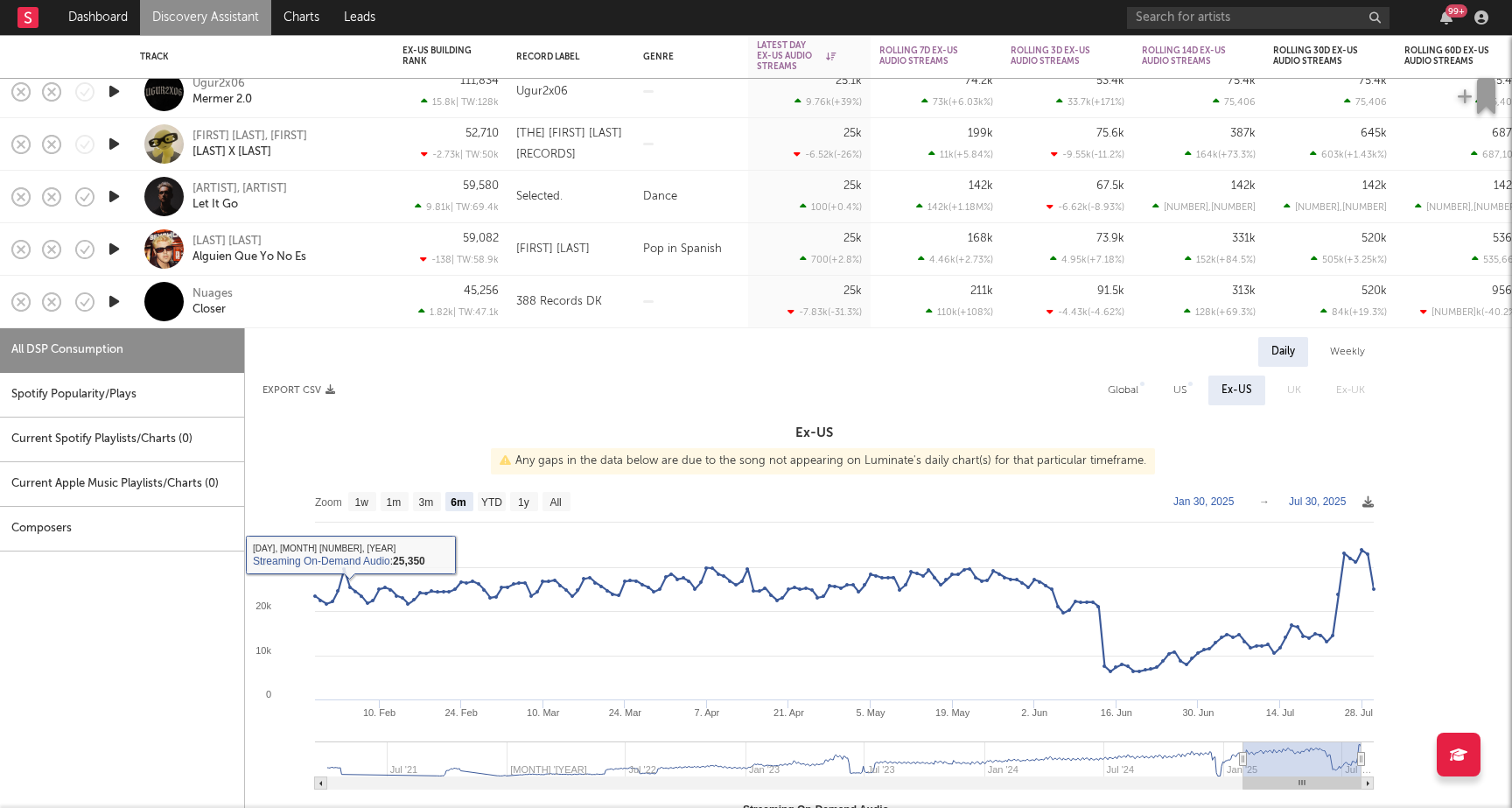 click on "[FIRST] [LAST]" at bounding box center (286, 302) 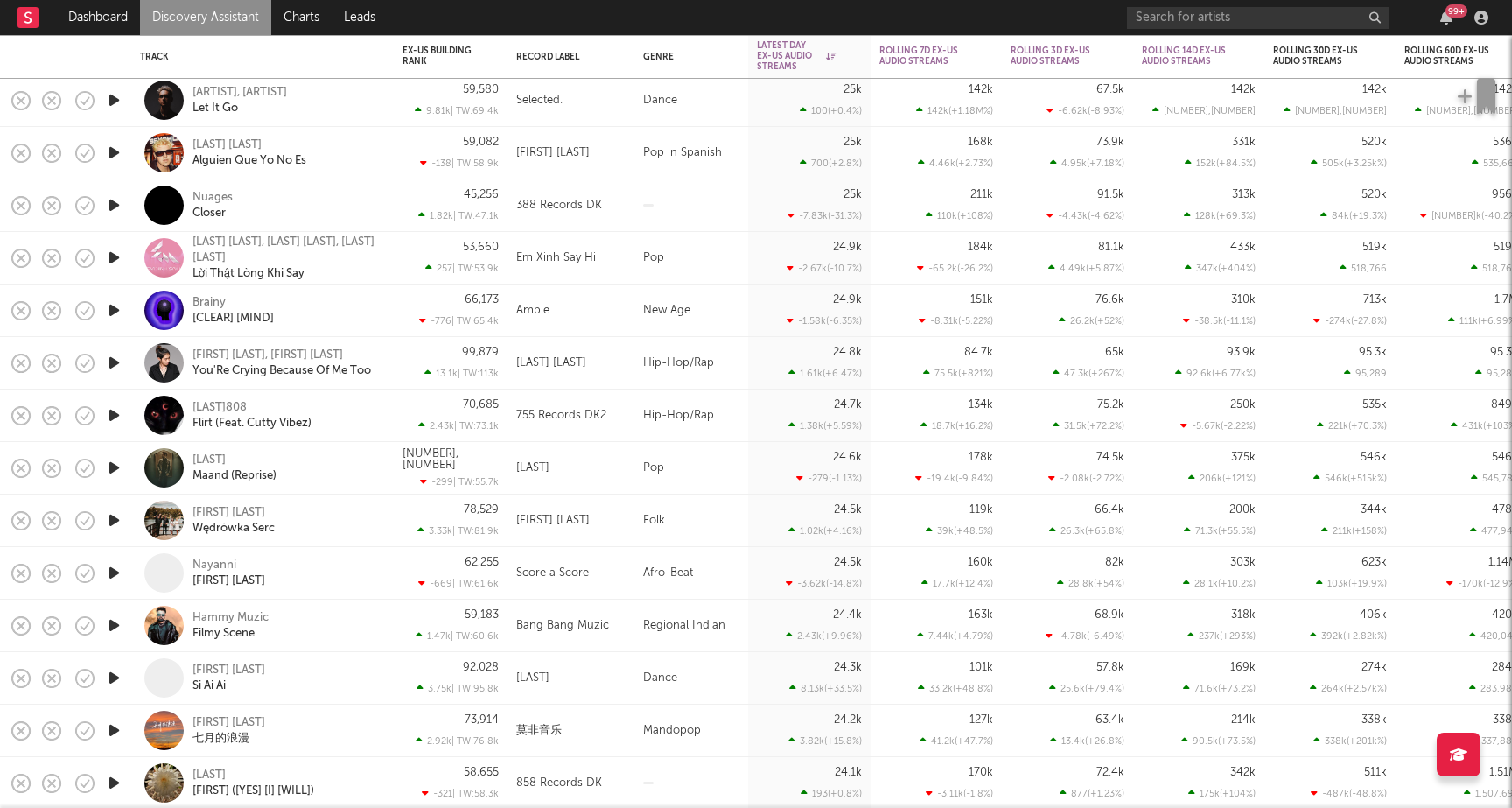 click on "[FIRST] [FIRST] ([FEAT]. [FIRST] [LAST])" at bounding box center (286, 416) 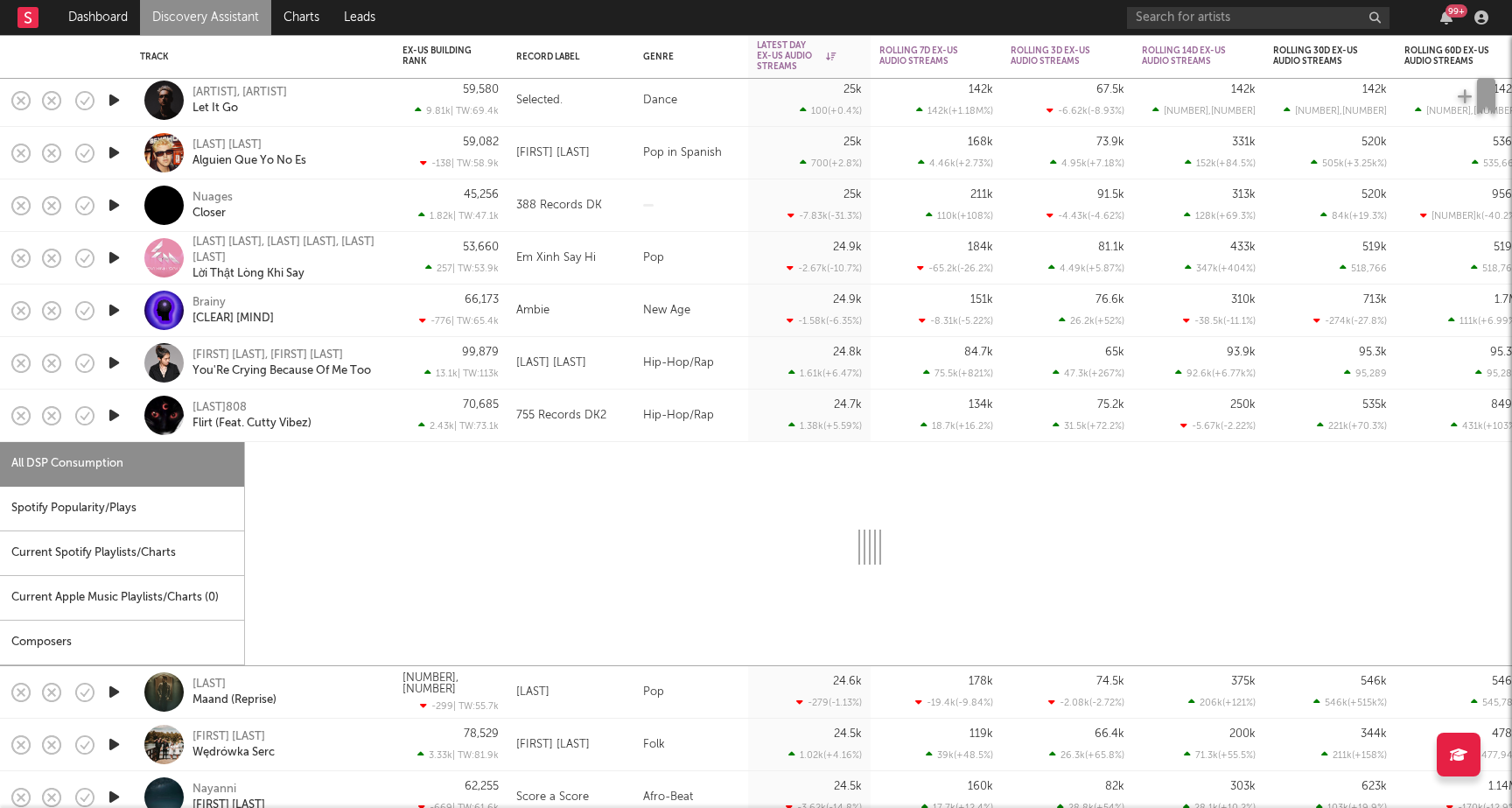 select on "6m" 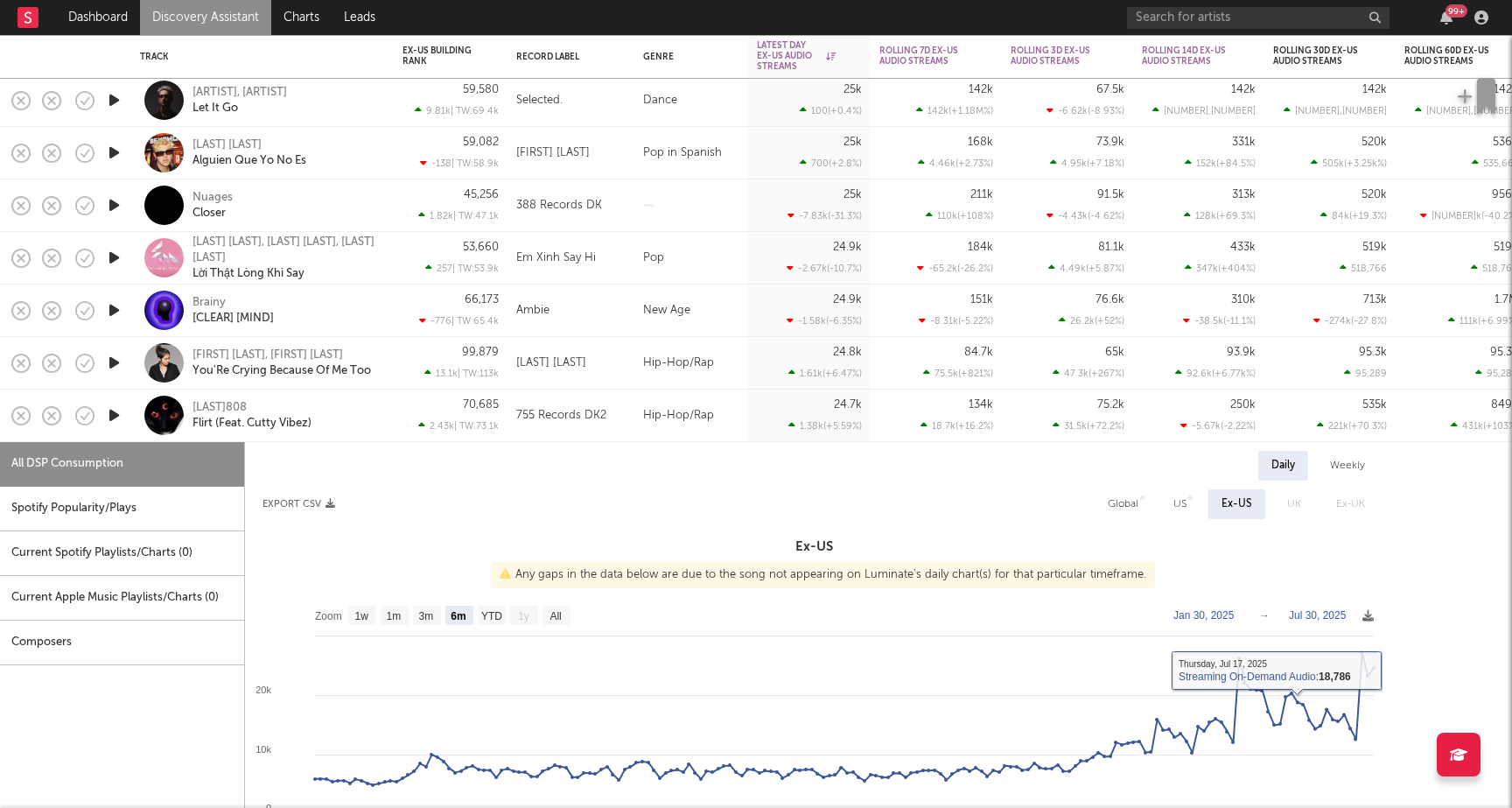 click on "US" at bounding box center [1180, 504] 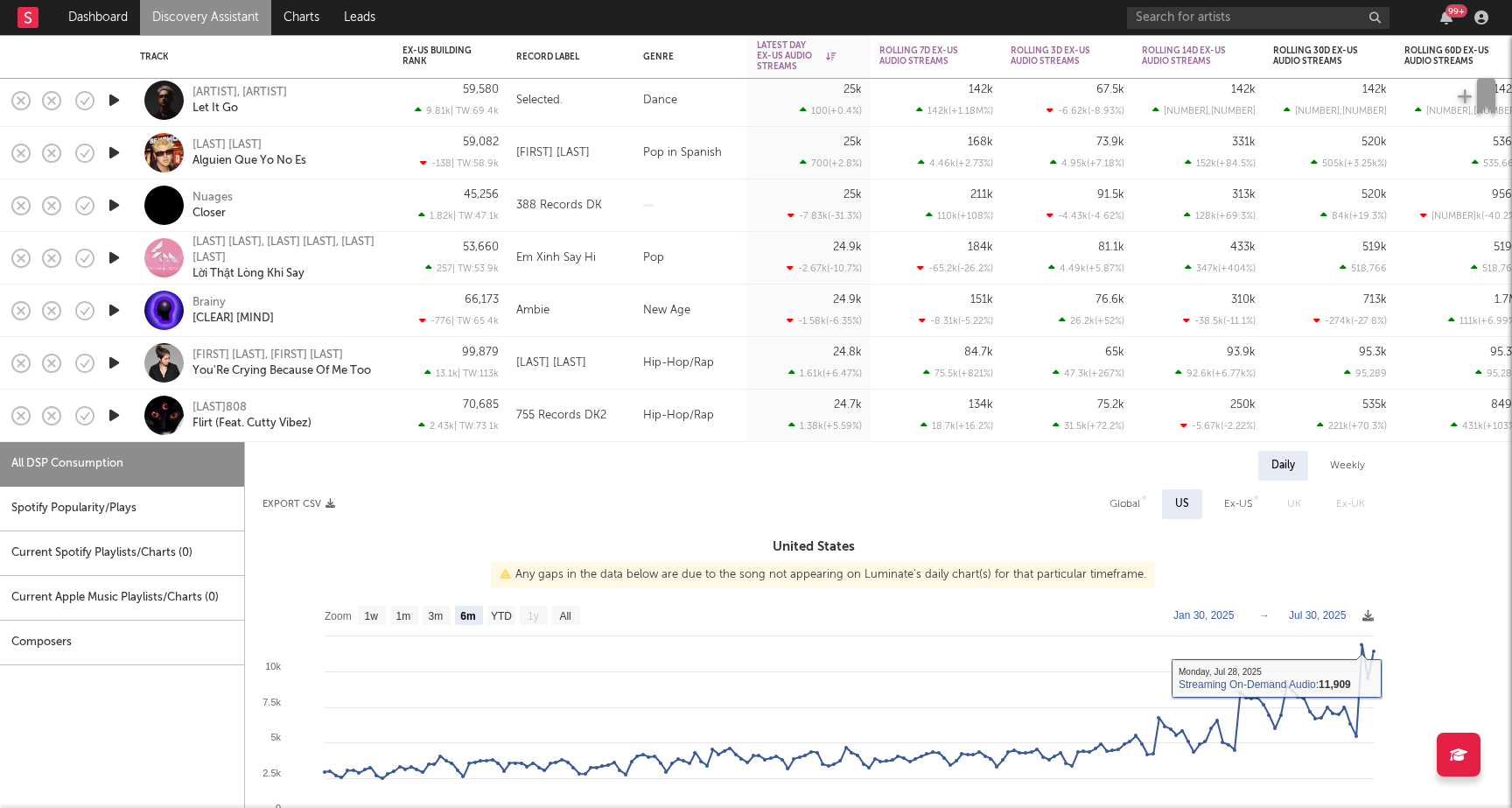 click at bounding box center [1144, 497] 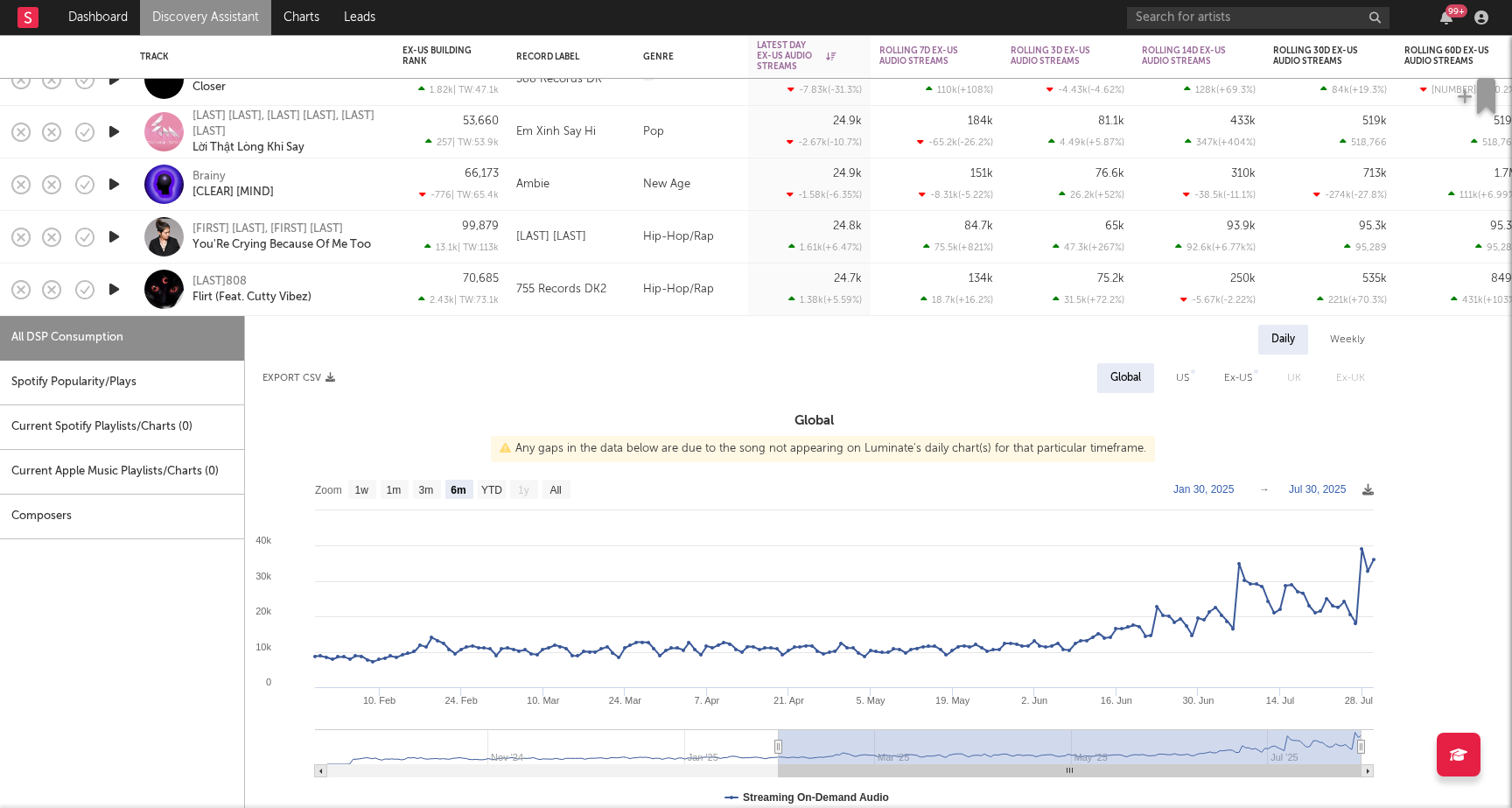 click at bounding box center (114, 289) 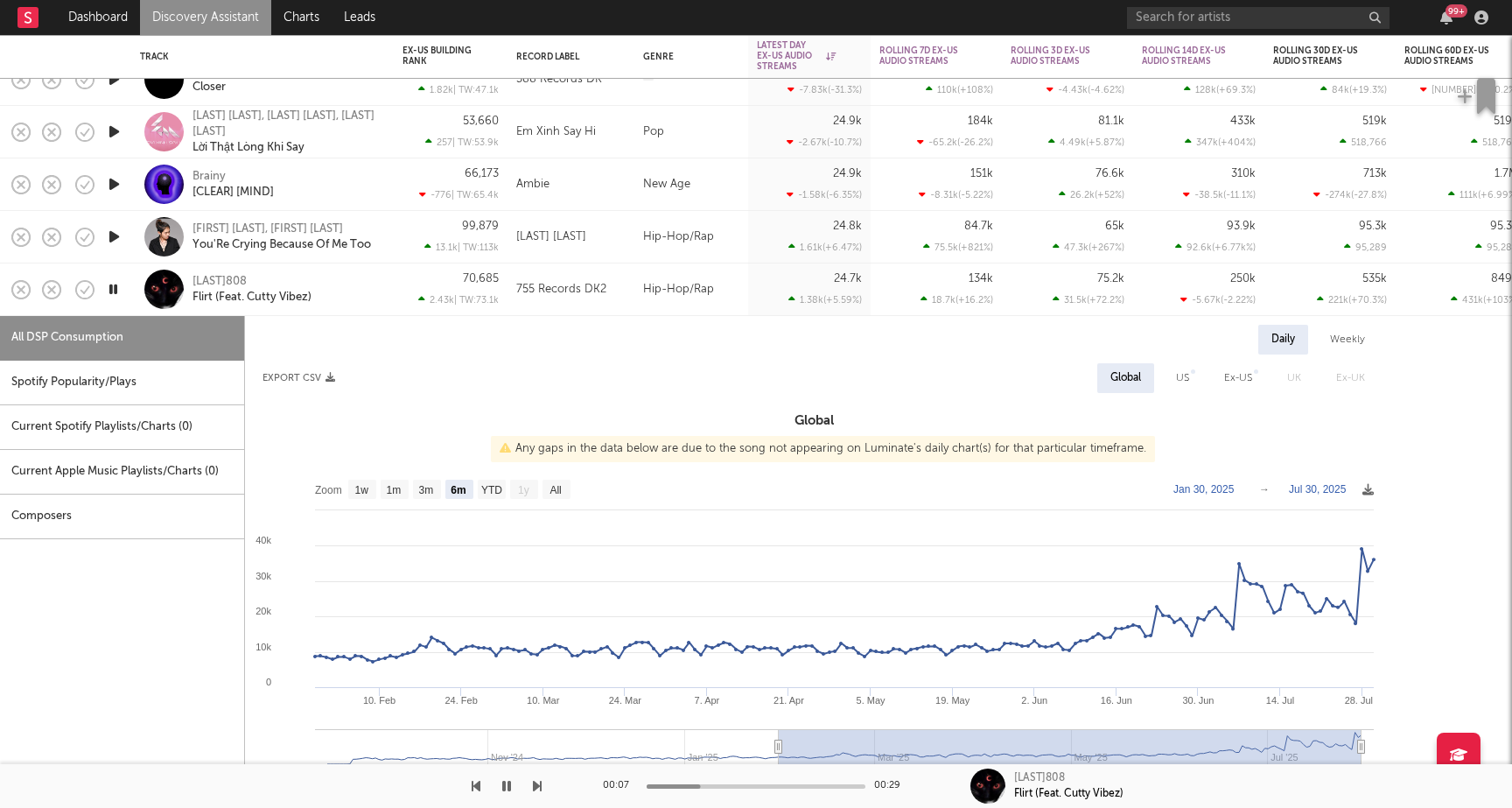 click at bounding box center (113, 289) 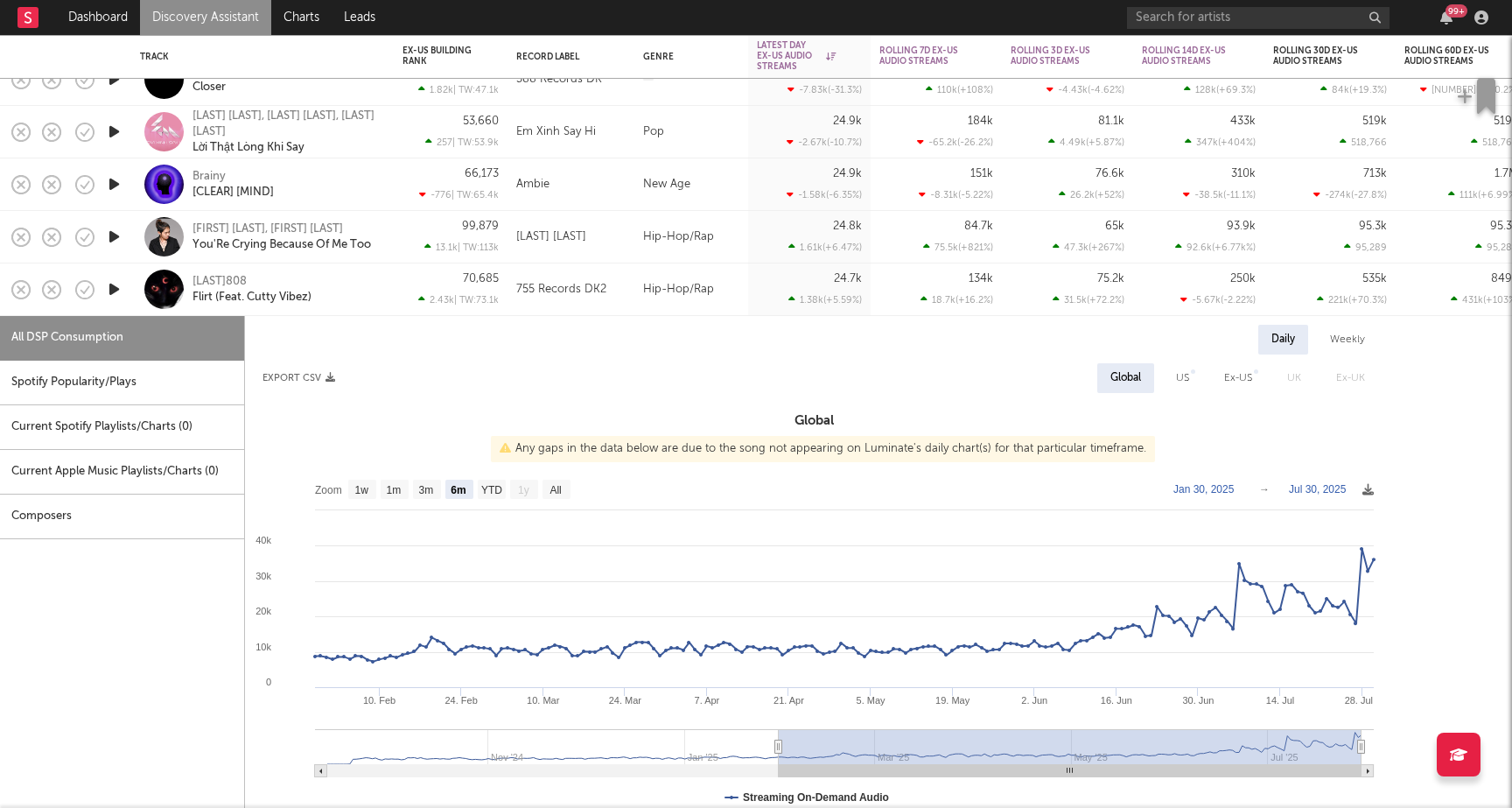 click on "[FIRST] [FIRST] ([FEAT]. [FIRST] [LAST])" at bounding box center [286, 290] 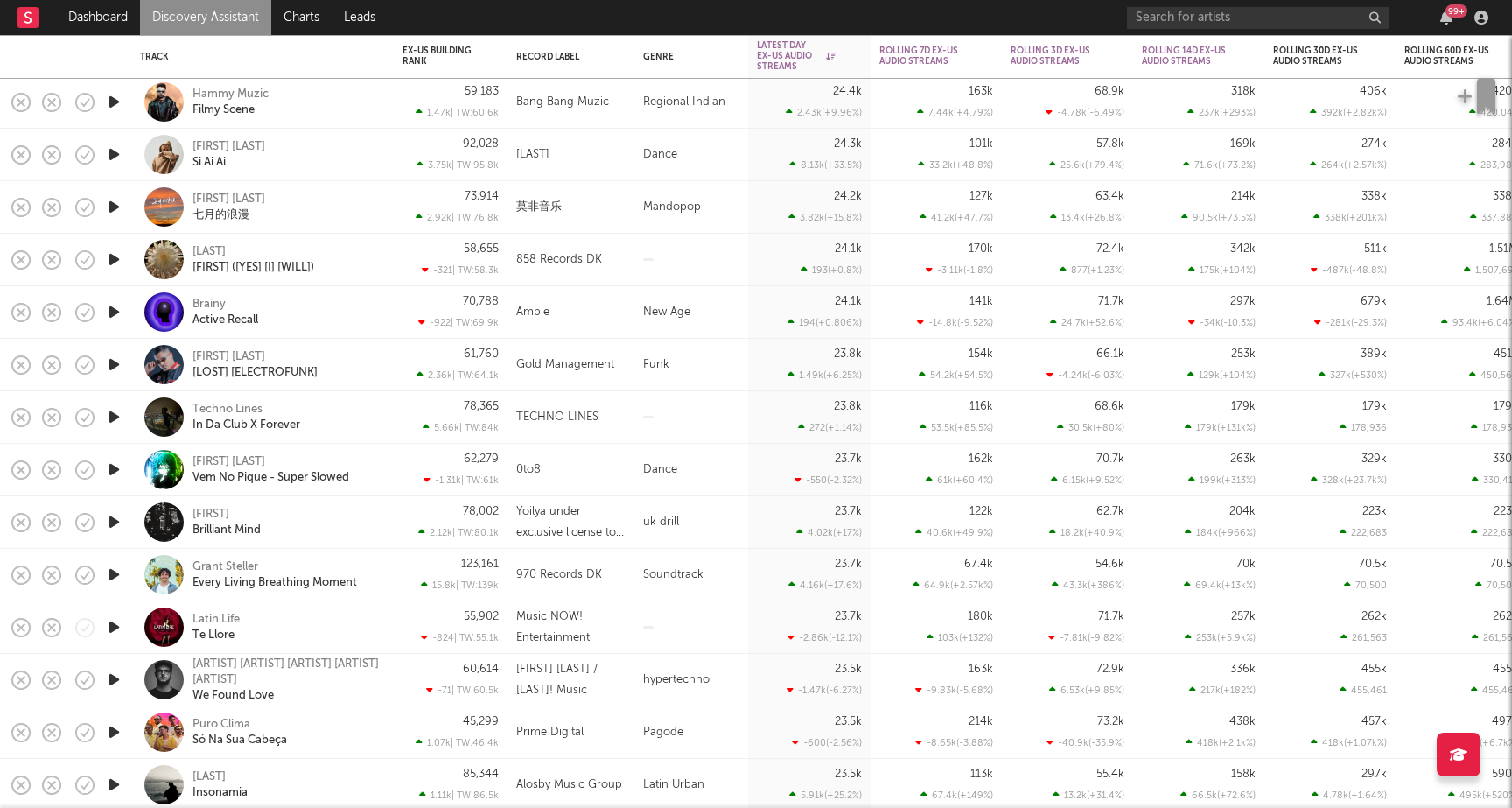 click on "[FIRST] [LAST] Every Living Breathing Moment" at bounding box center (262, 574) 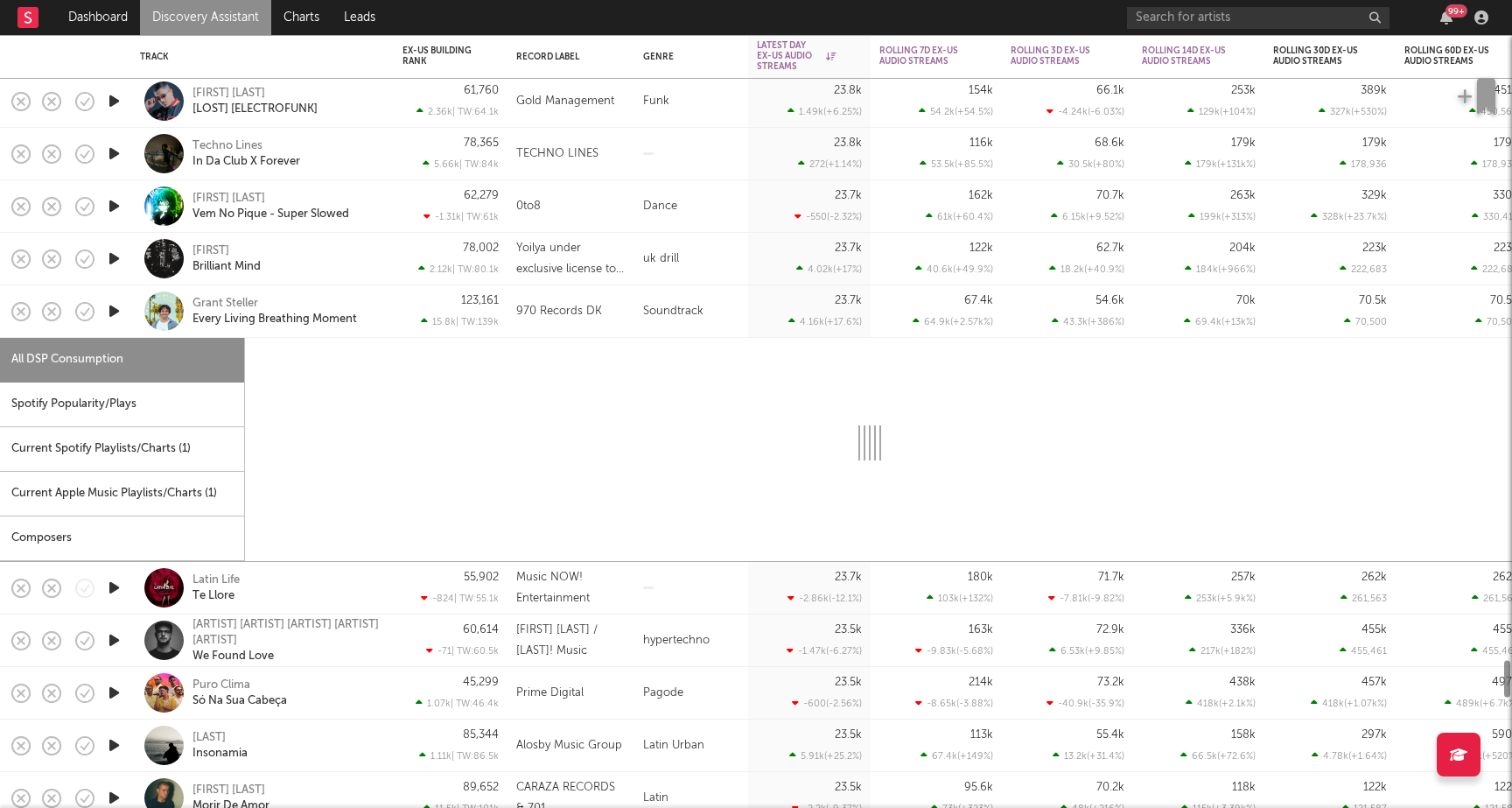 select on "1w" 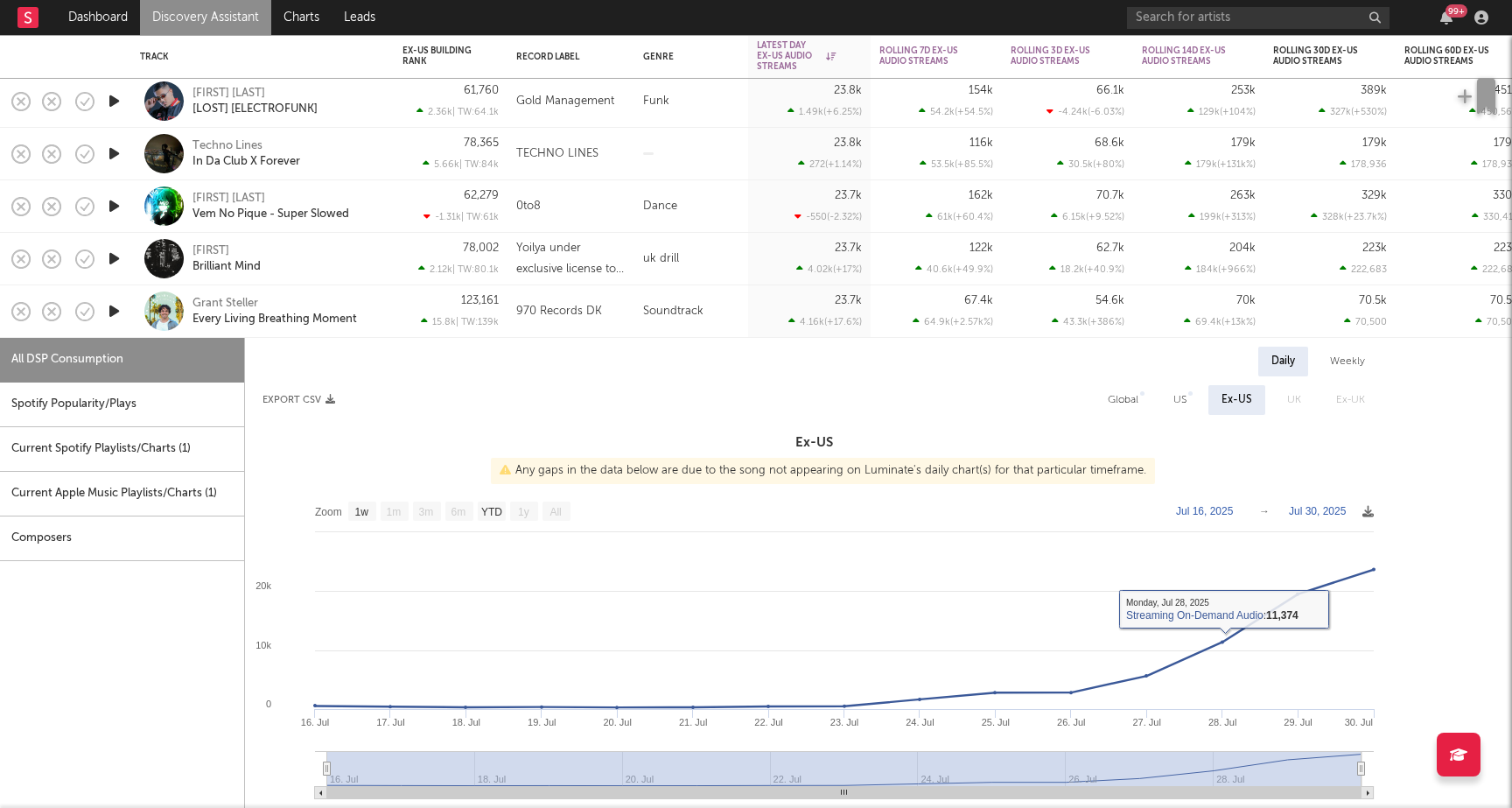 click on "US" at bounding box center (1180, 400) 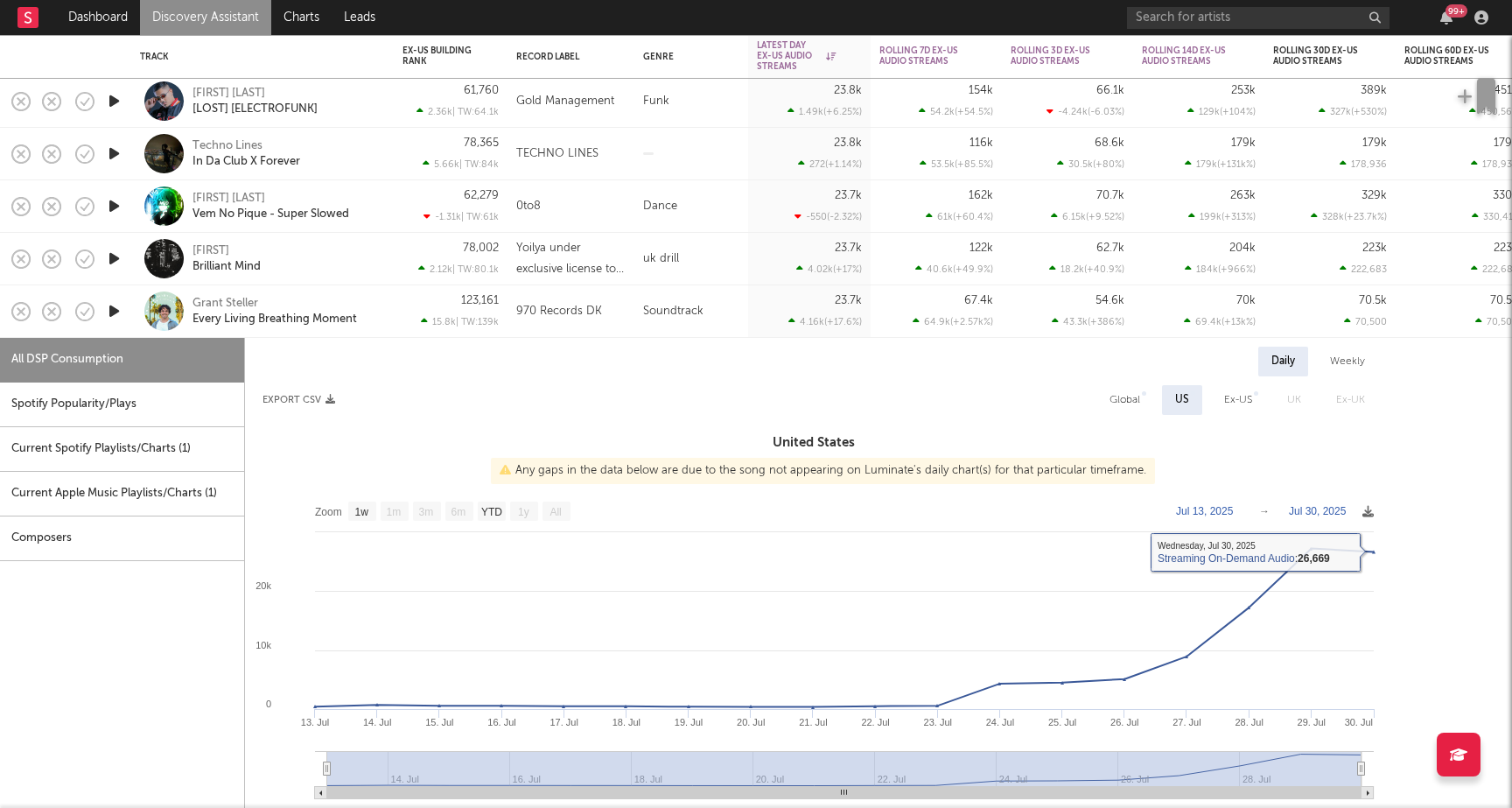 click on "Global" at bounding box center [1124, 400] 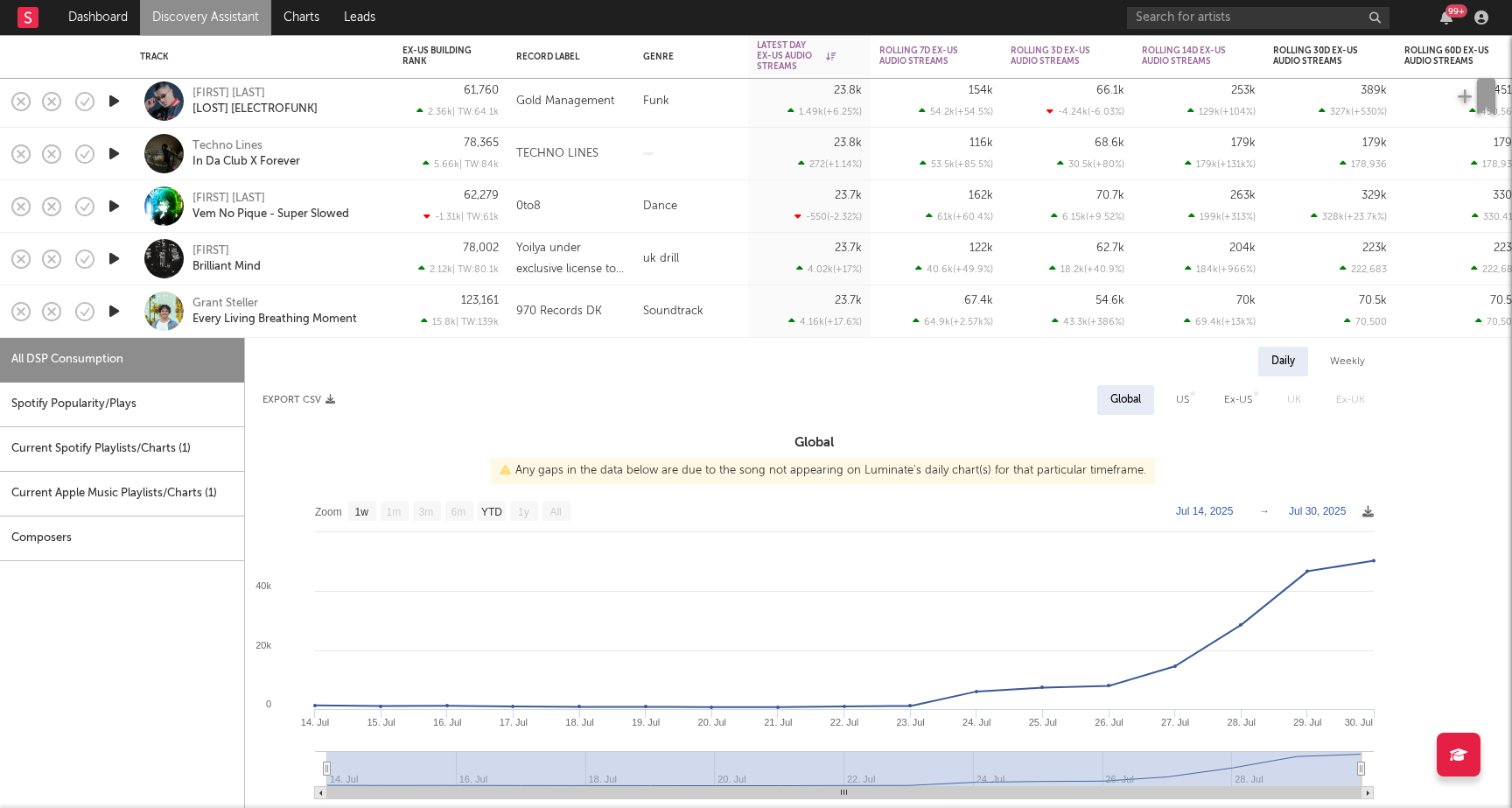 click at bounding box center (114, 311) 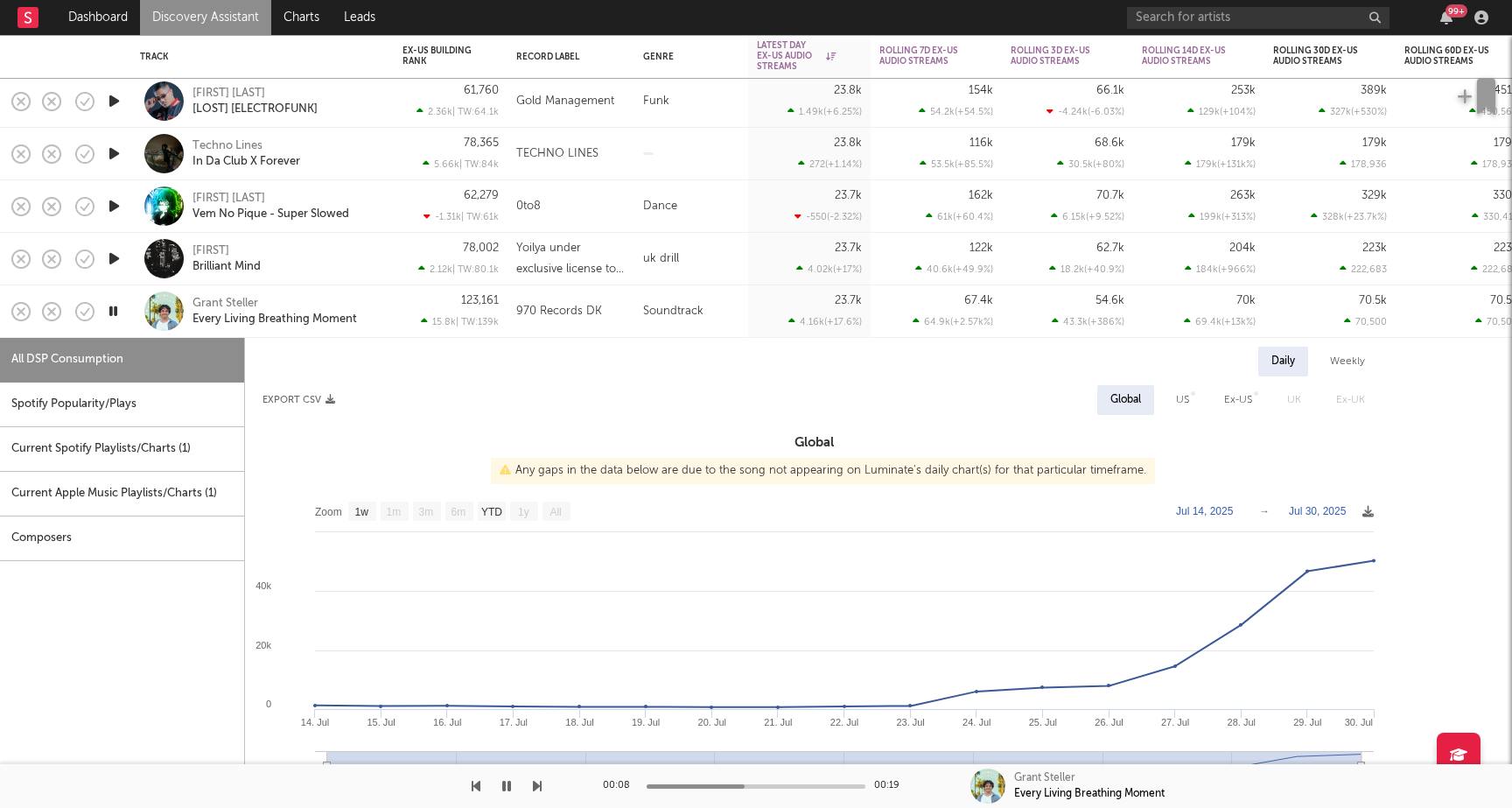 click at bounding box center (113, 311) 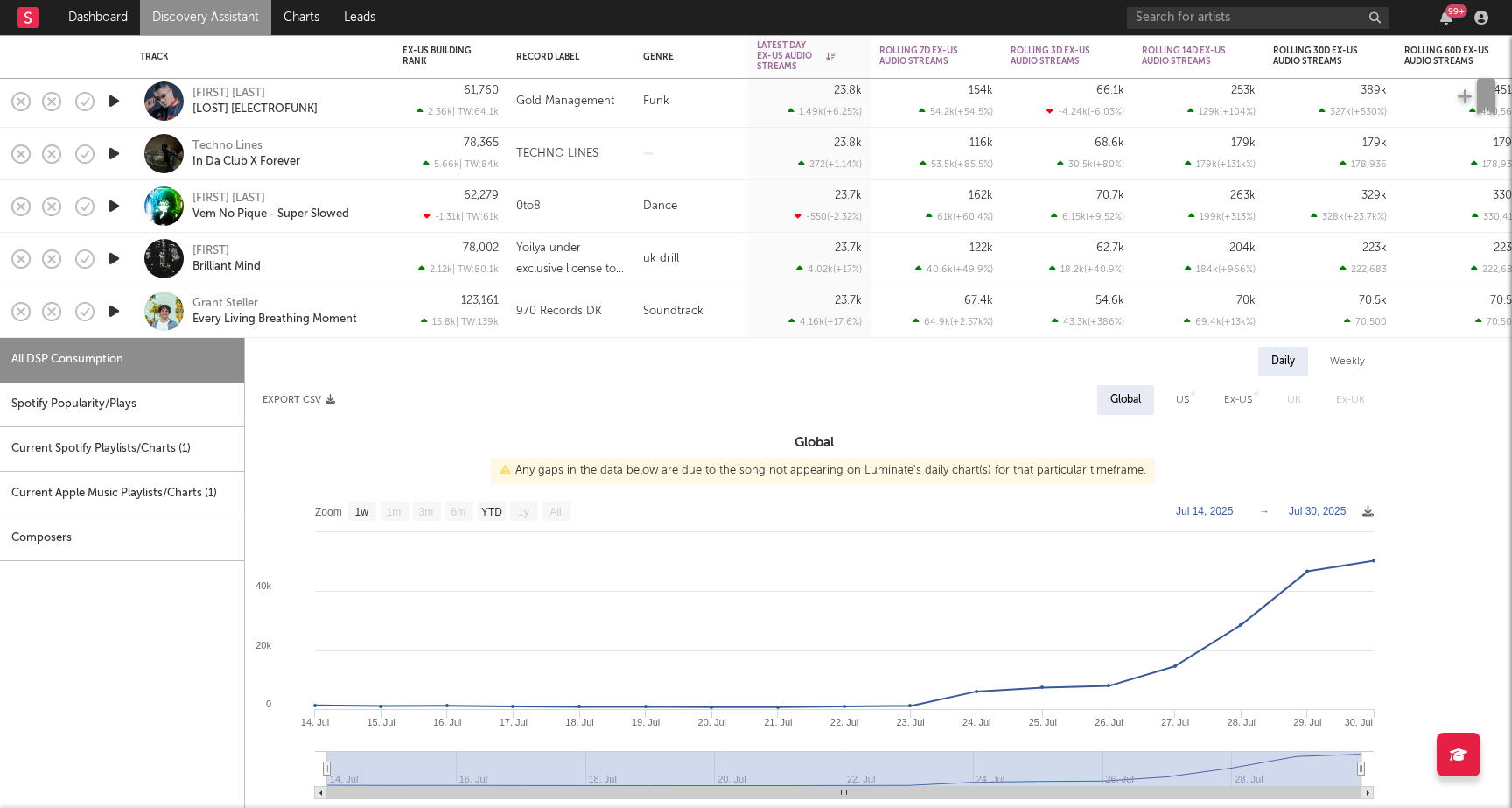 click on "[FIRST] [LAST] Every Living Breathing Moment" at bounding box center [286, 312] 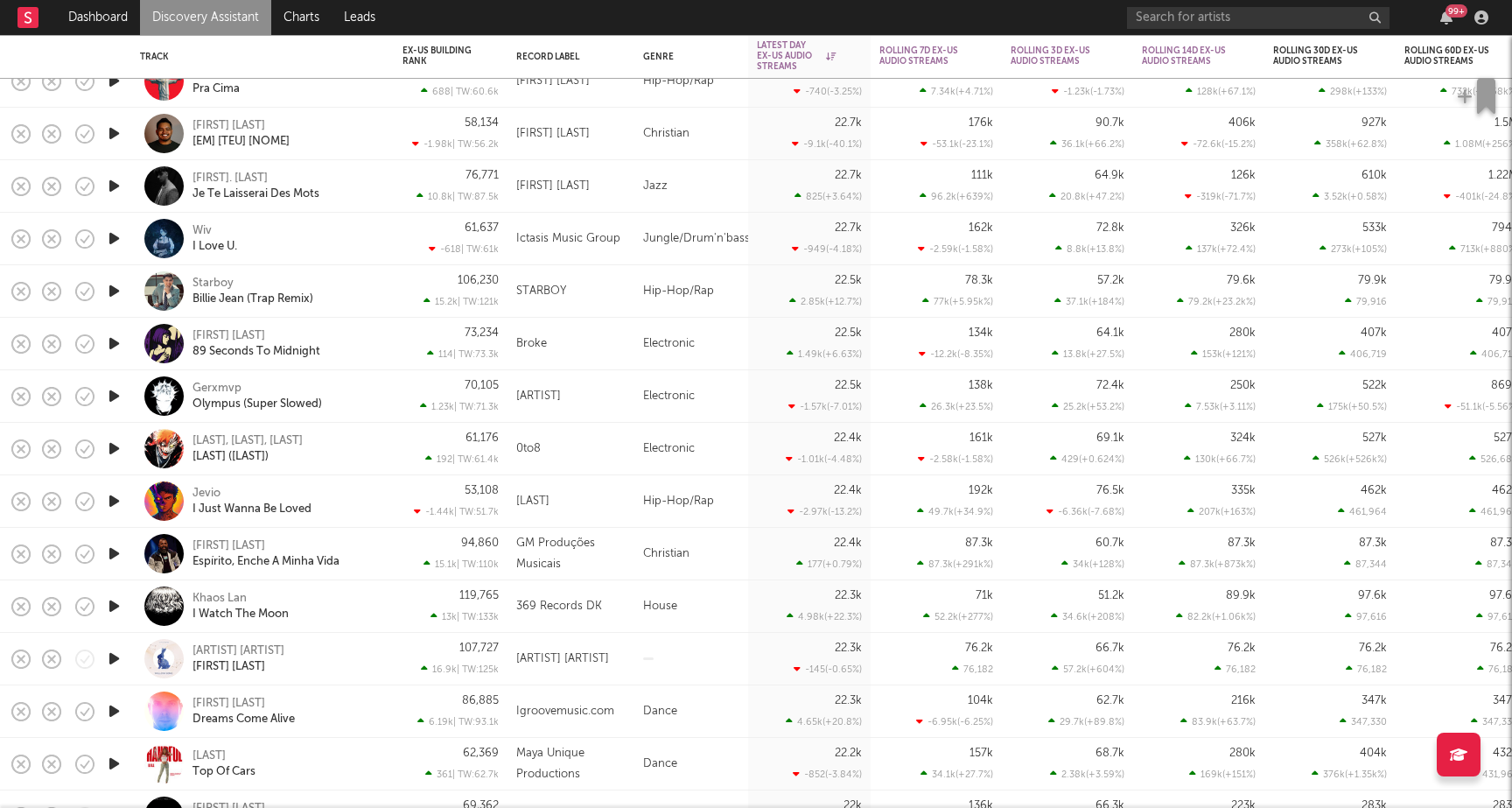 click on "[ARTIST] [ARTIST] [ARTIST] [ARTIST]" at bounding box center (286, 607) 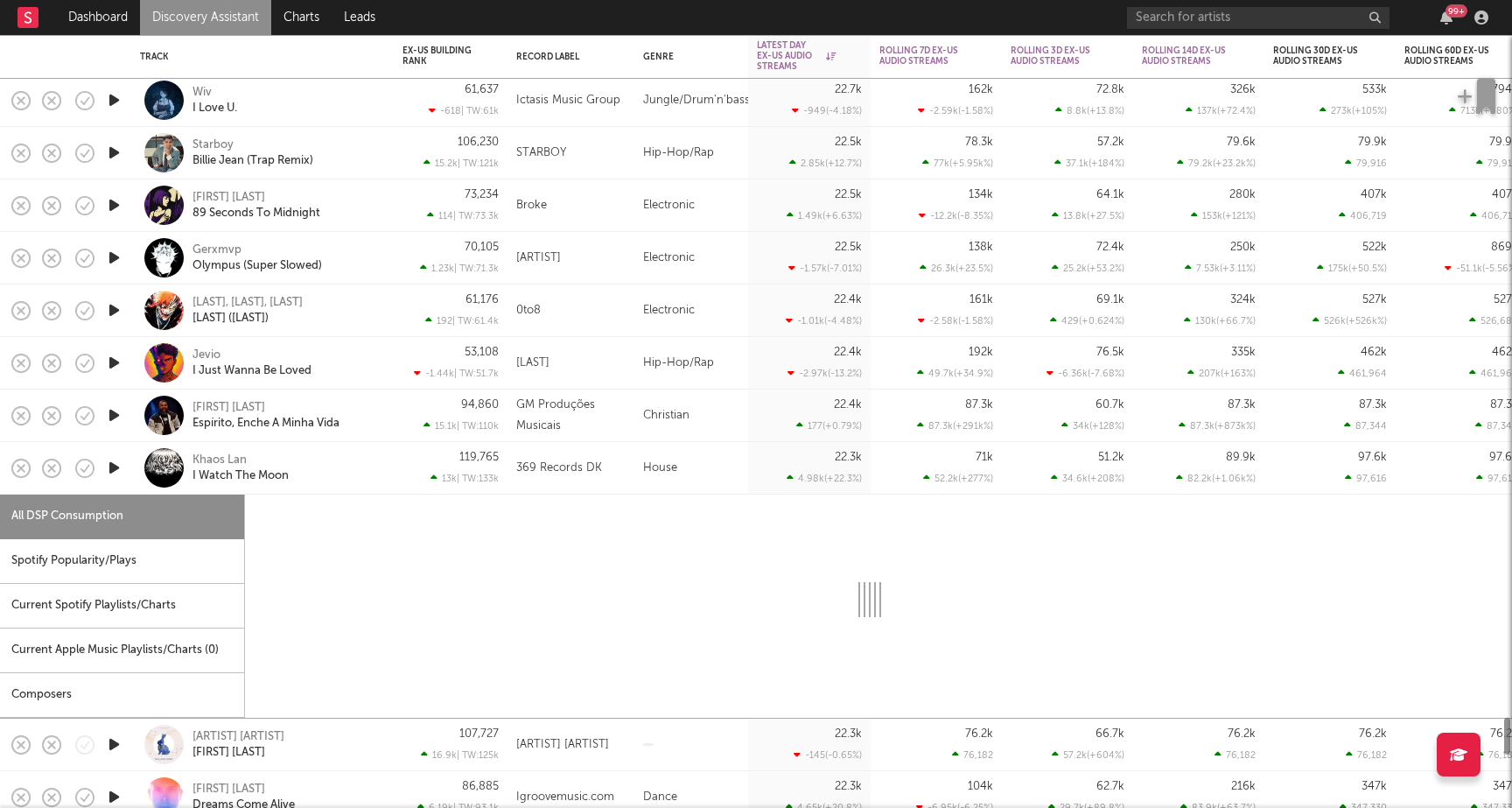 select on "6m" 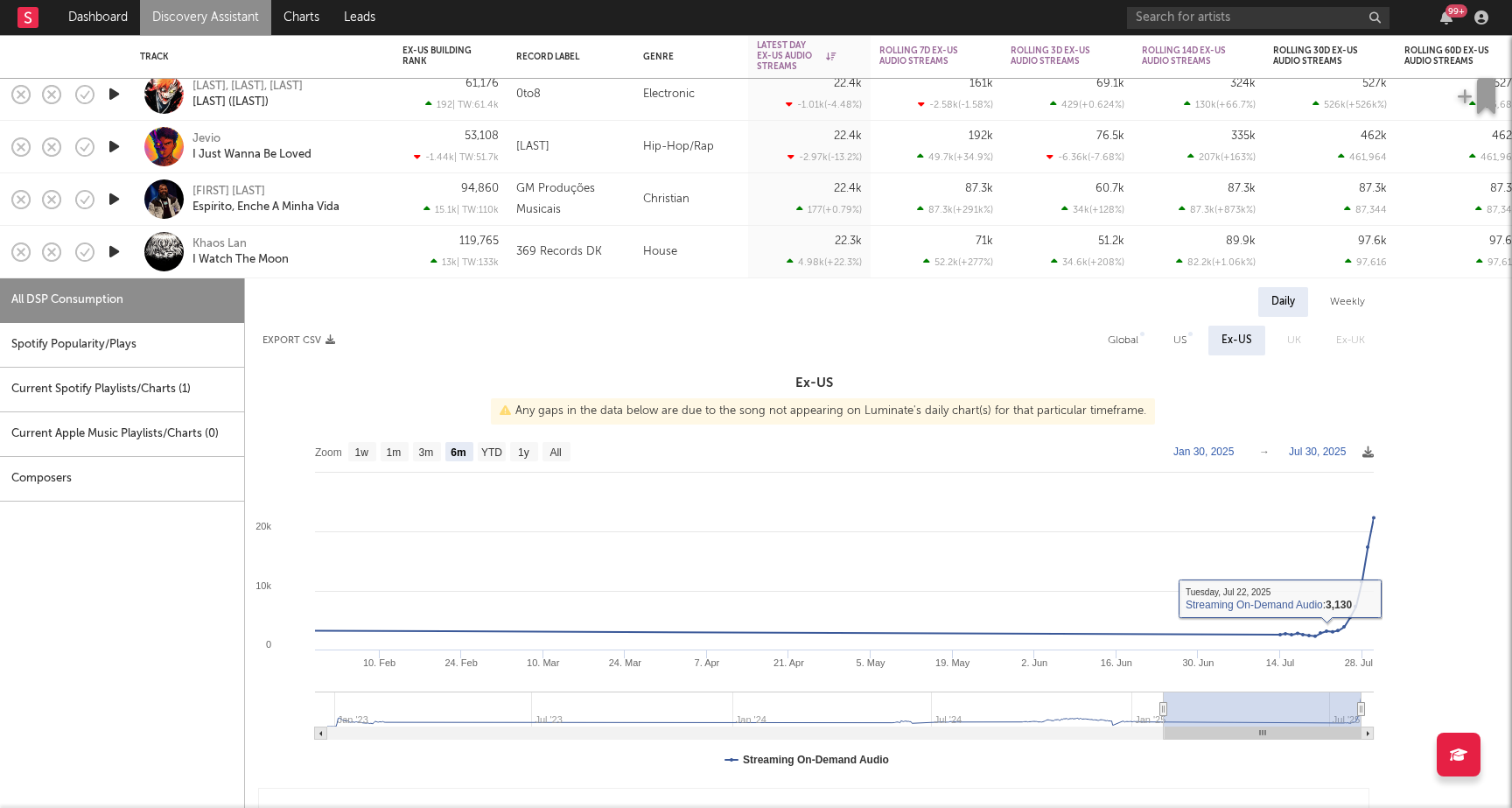 click on "US" at bounding box center [1180, 341] 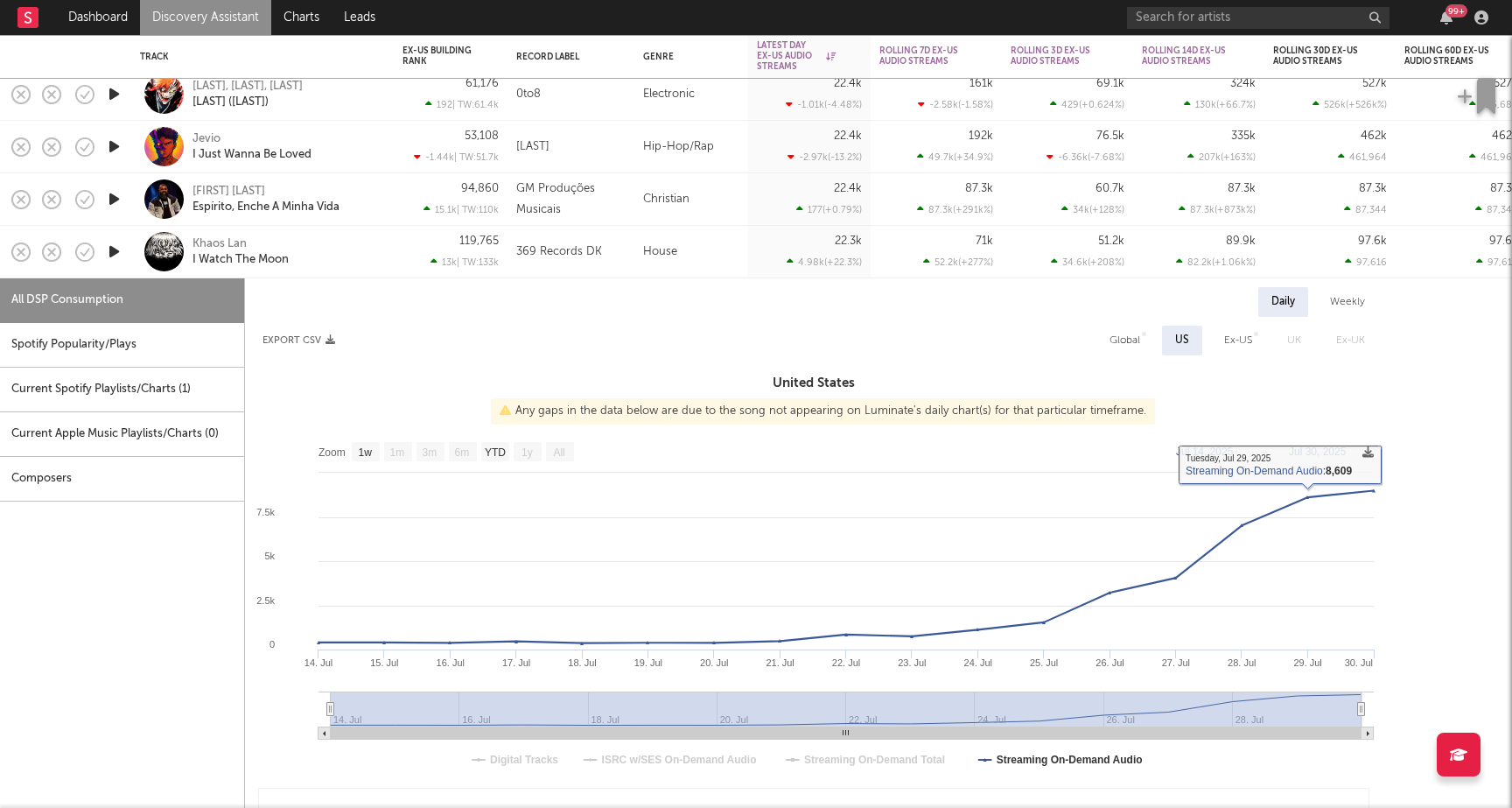 click on "Global" at bounding box center [1124, 341] 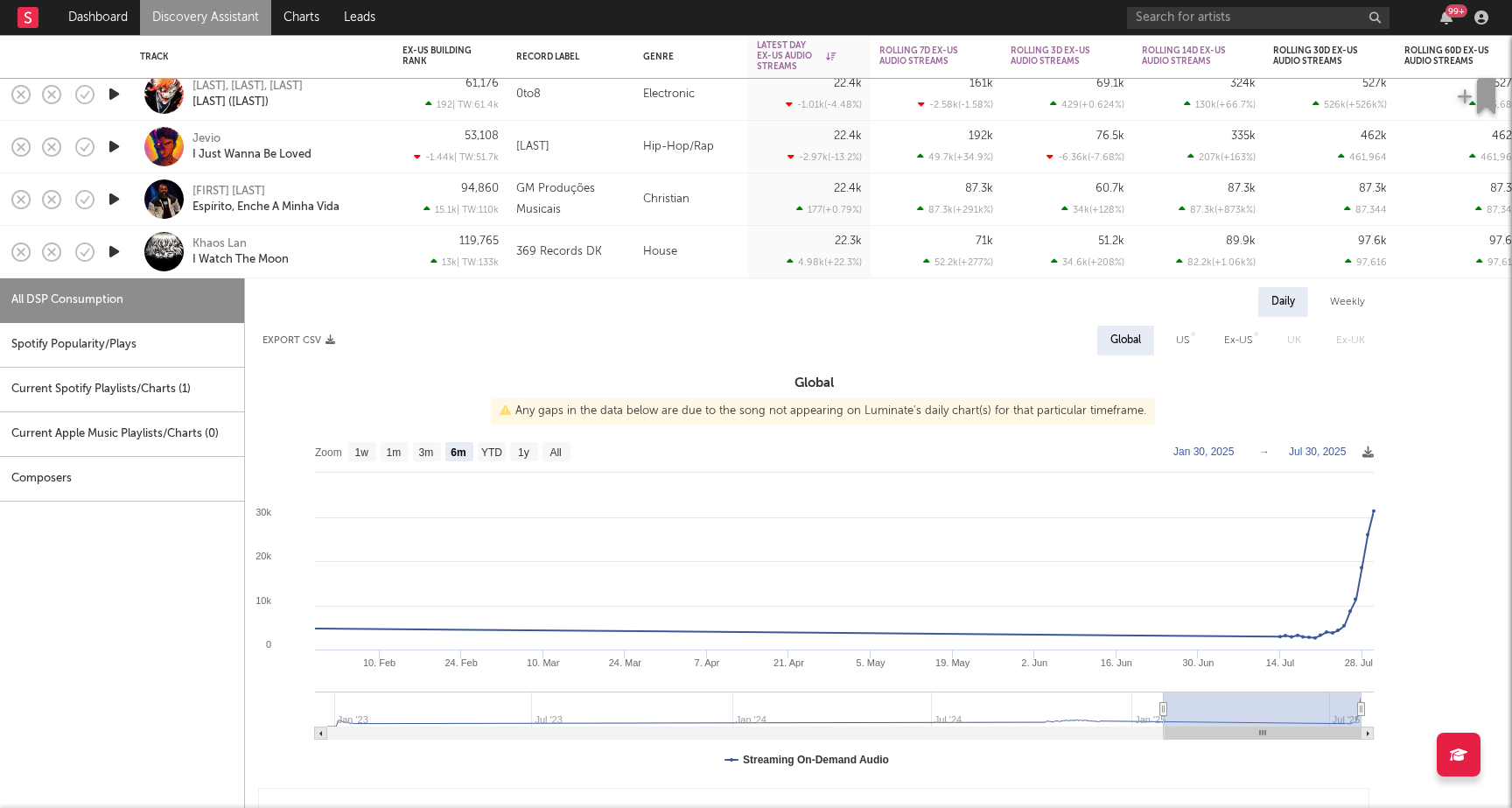 click at bounding box center [114, 251] 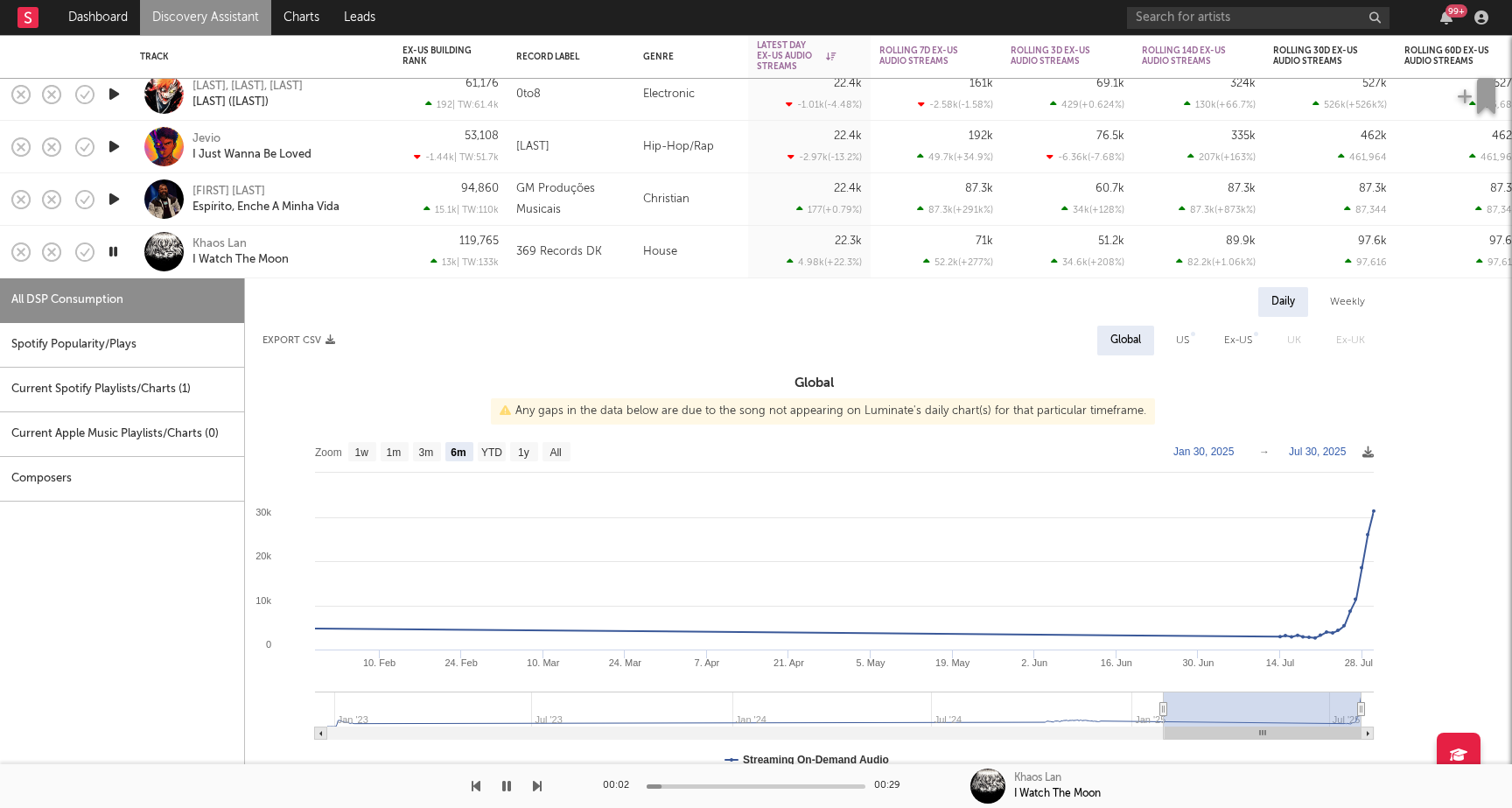 click at bounding box center (113, 251) 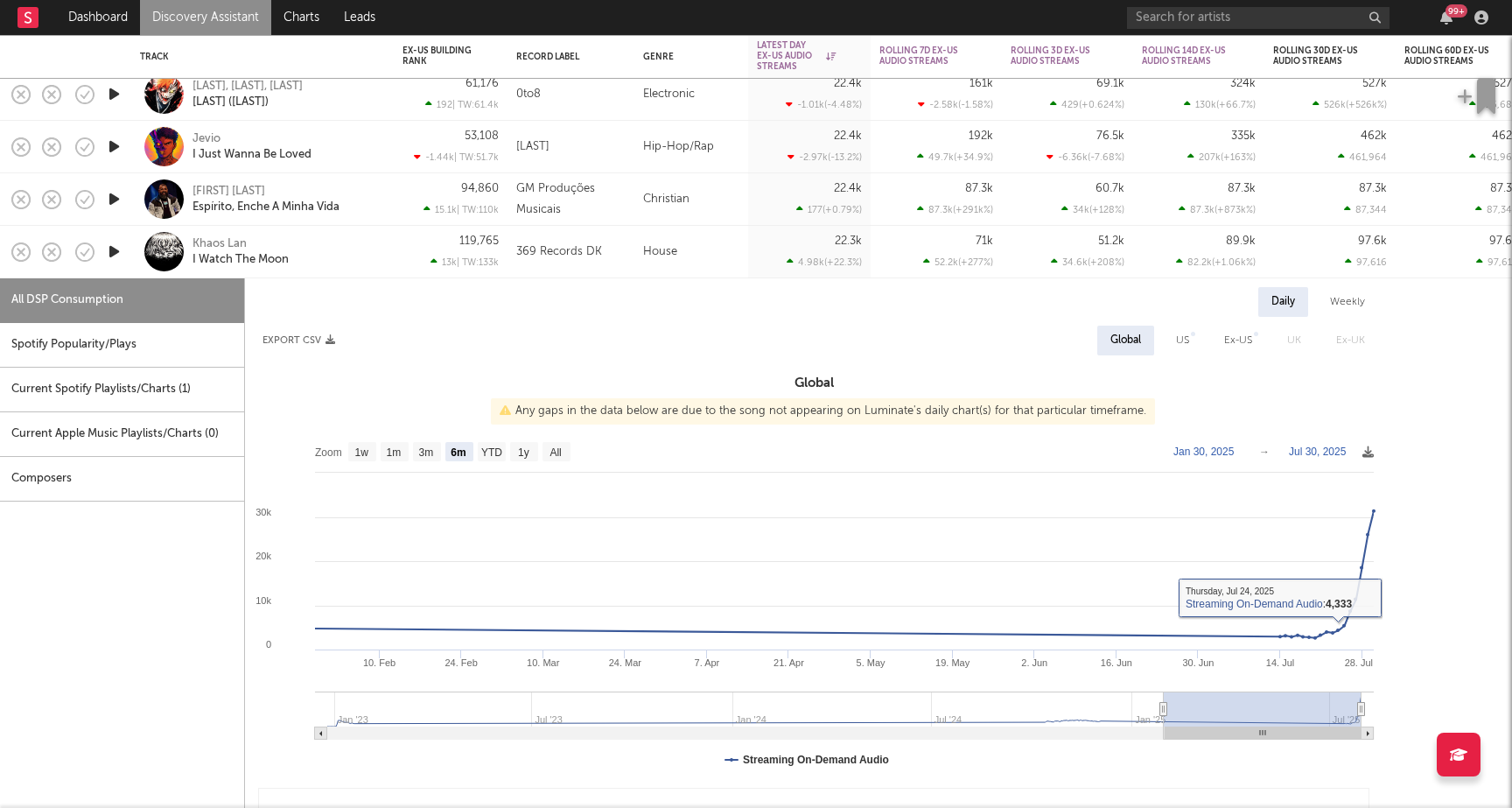 click on "US" at bounding box center [1182, 341] 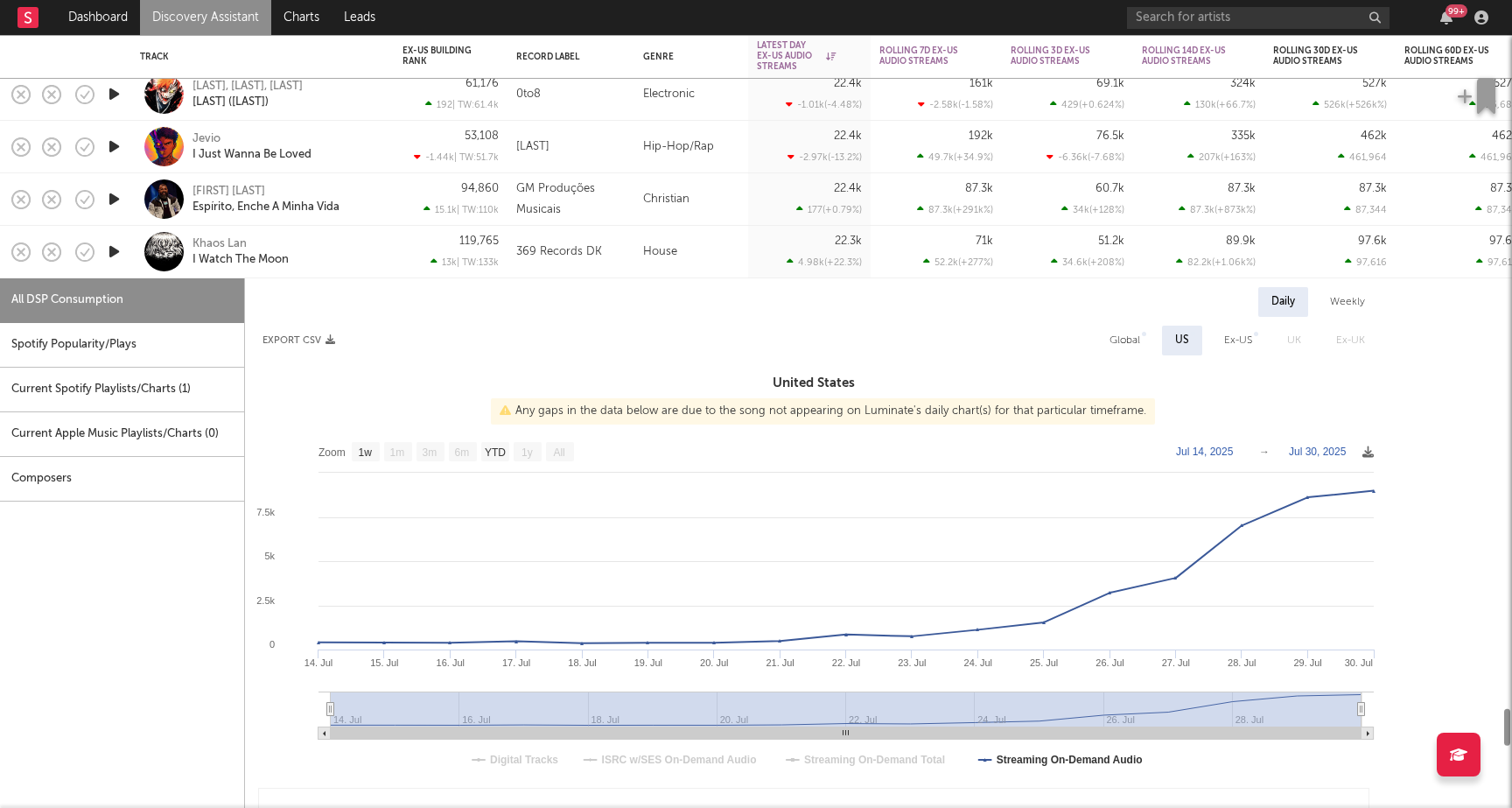 click on "Global" at bounding box center (1124, 341) 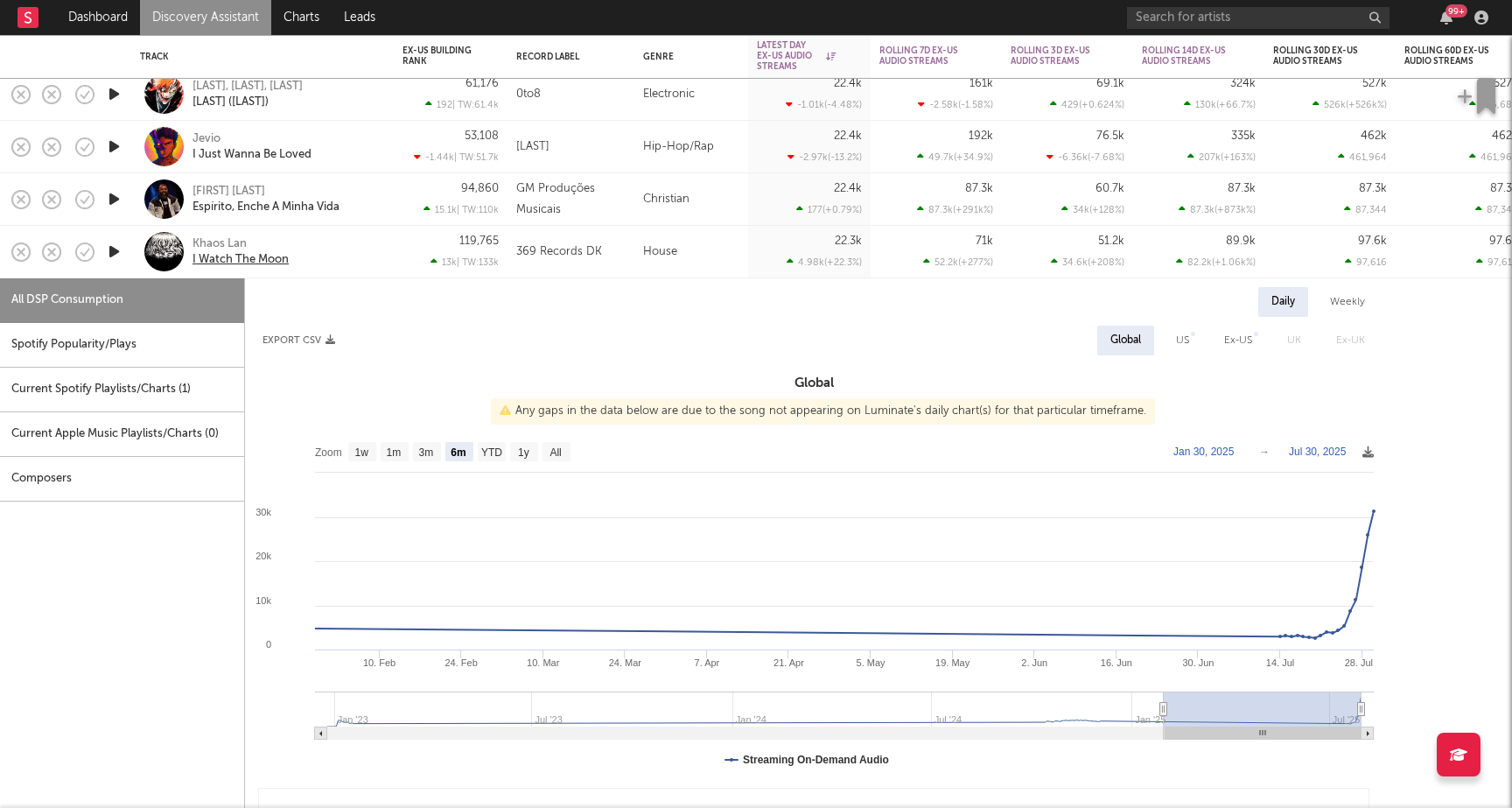 click on "I Watch The Moon" at bounding box center [241, 260] 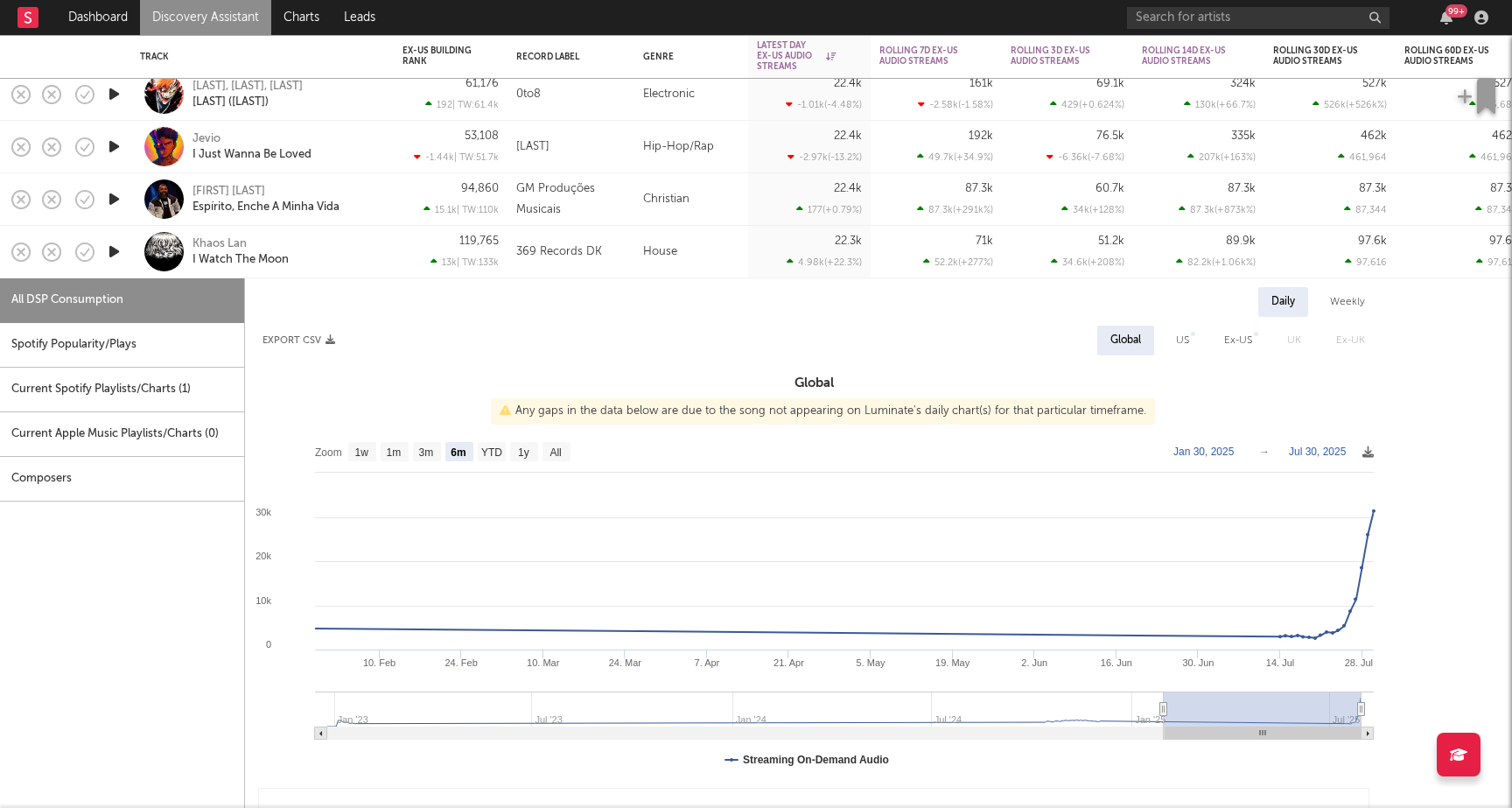 click on "Spotify Popularity/Plays" at bounding box center (122, 345) 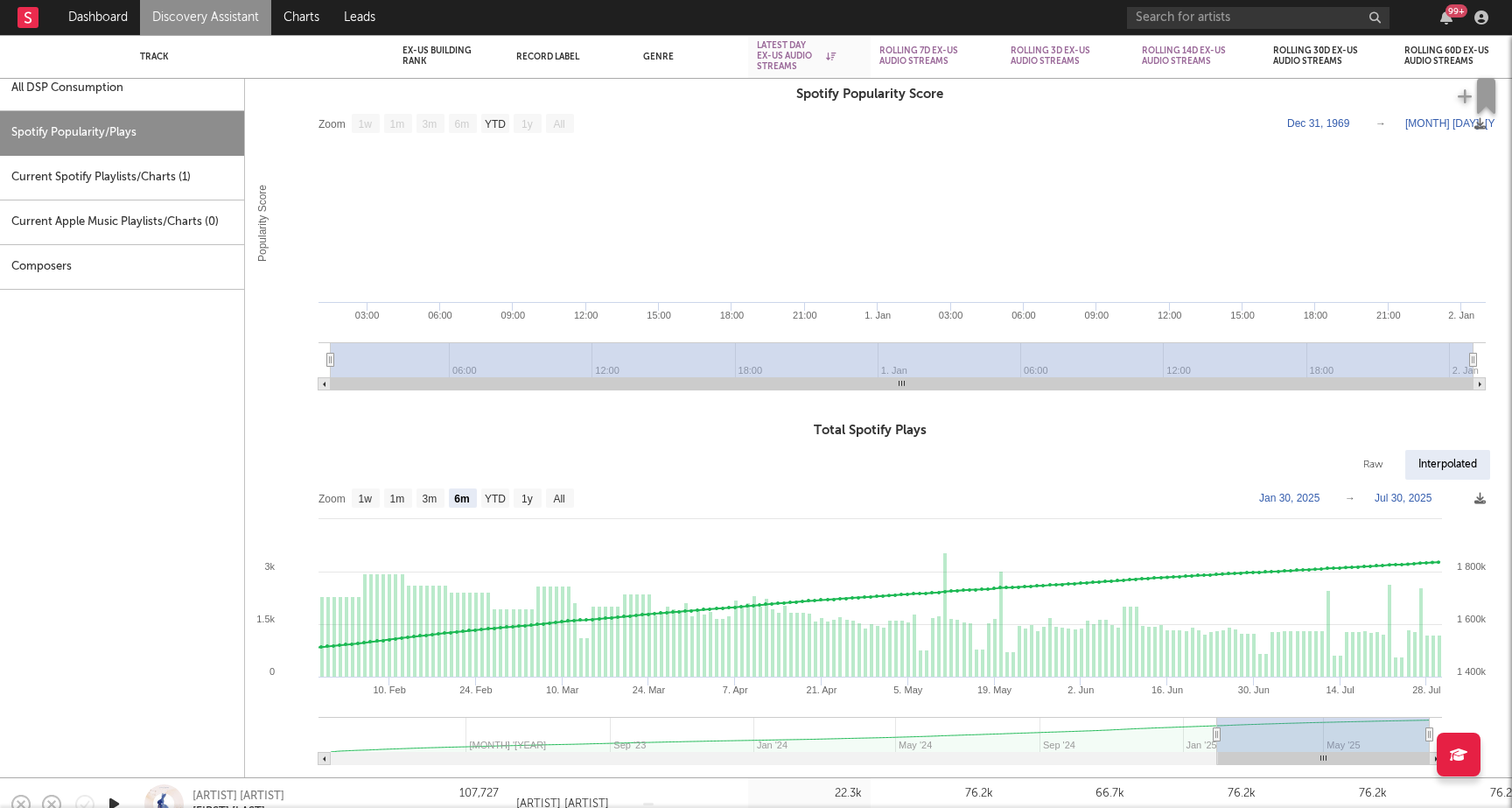 click on "Current Apple Music Playlists/Charts ( 0 )" at bounding box center (122, 222) 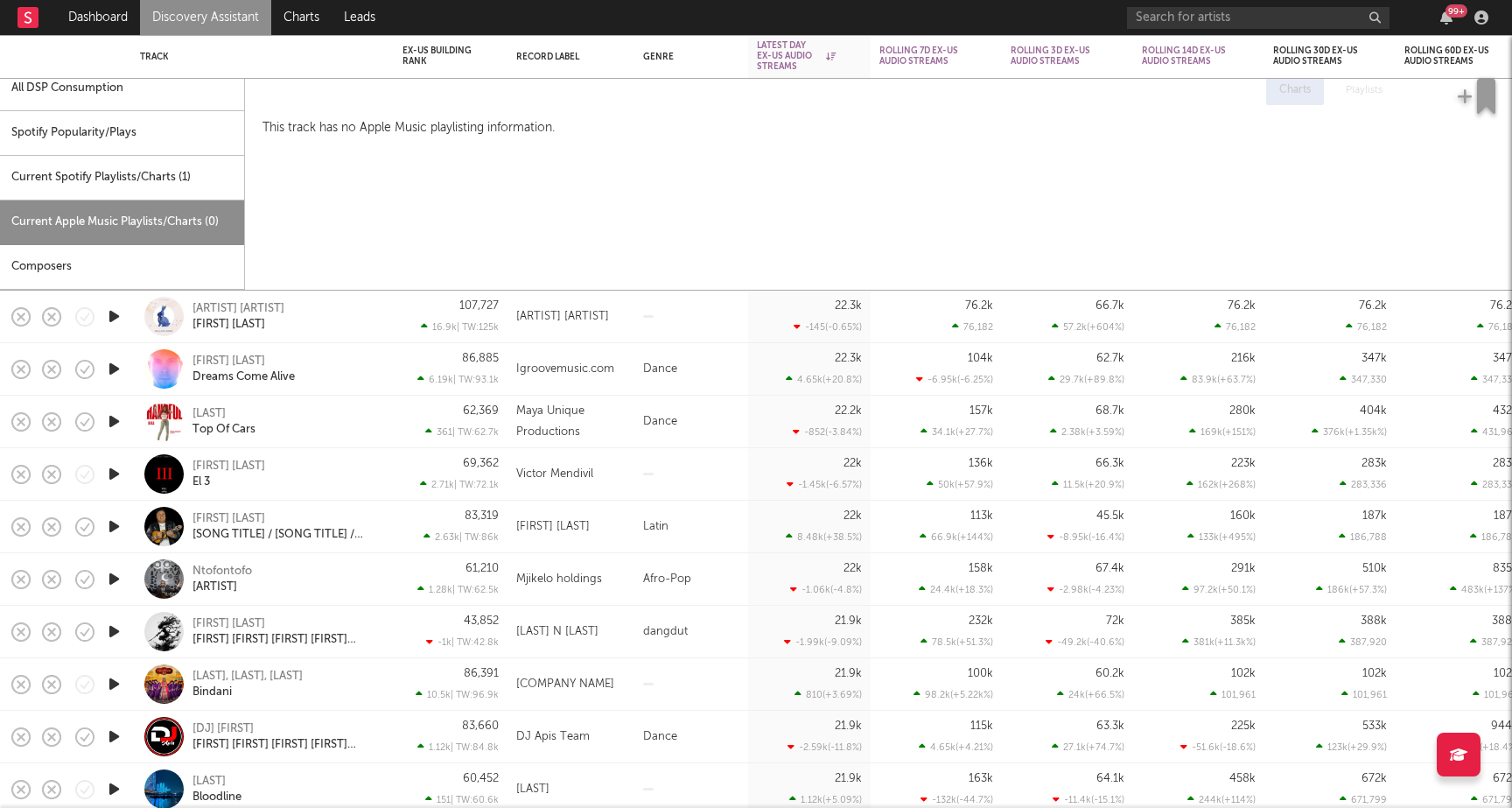click on "All DSP Consumption" at bounding box center [122, 88] 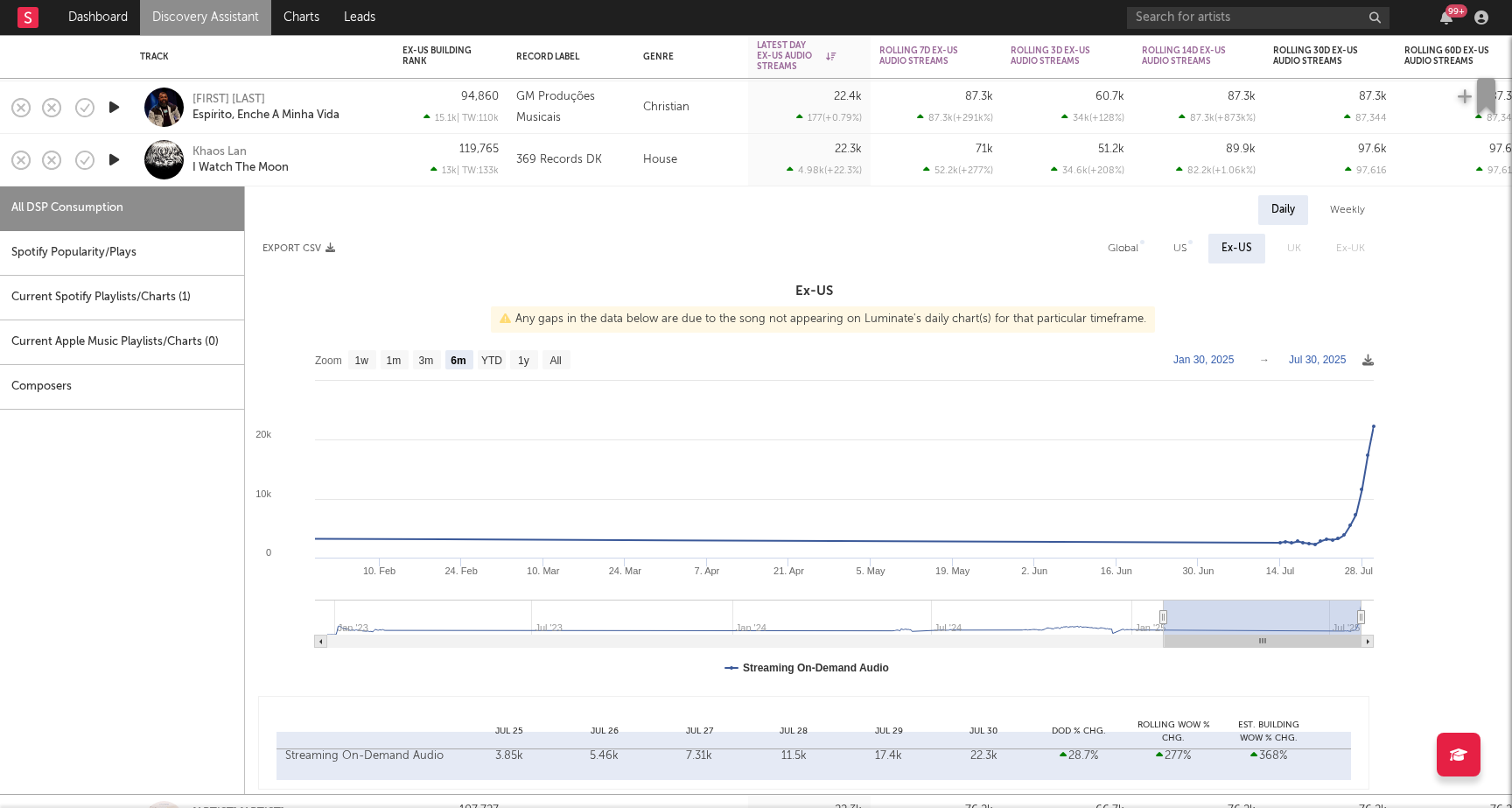click on "[ARTIST] [ARTIST] [ARTIST] [ARTIST]" at bounding box center (262, 159) 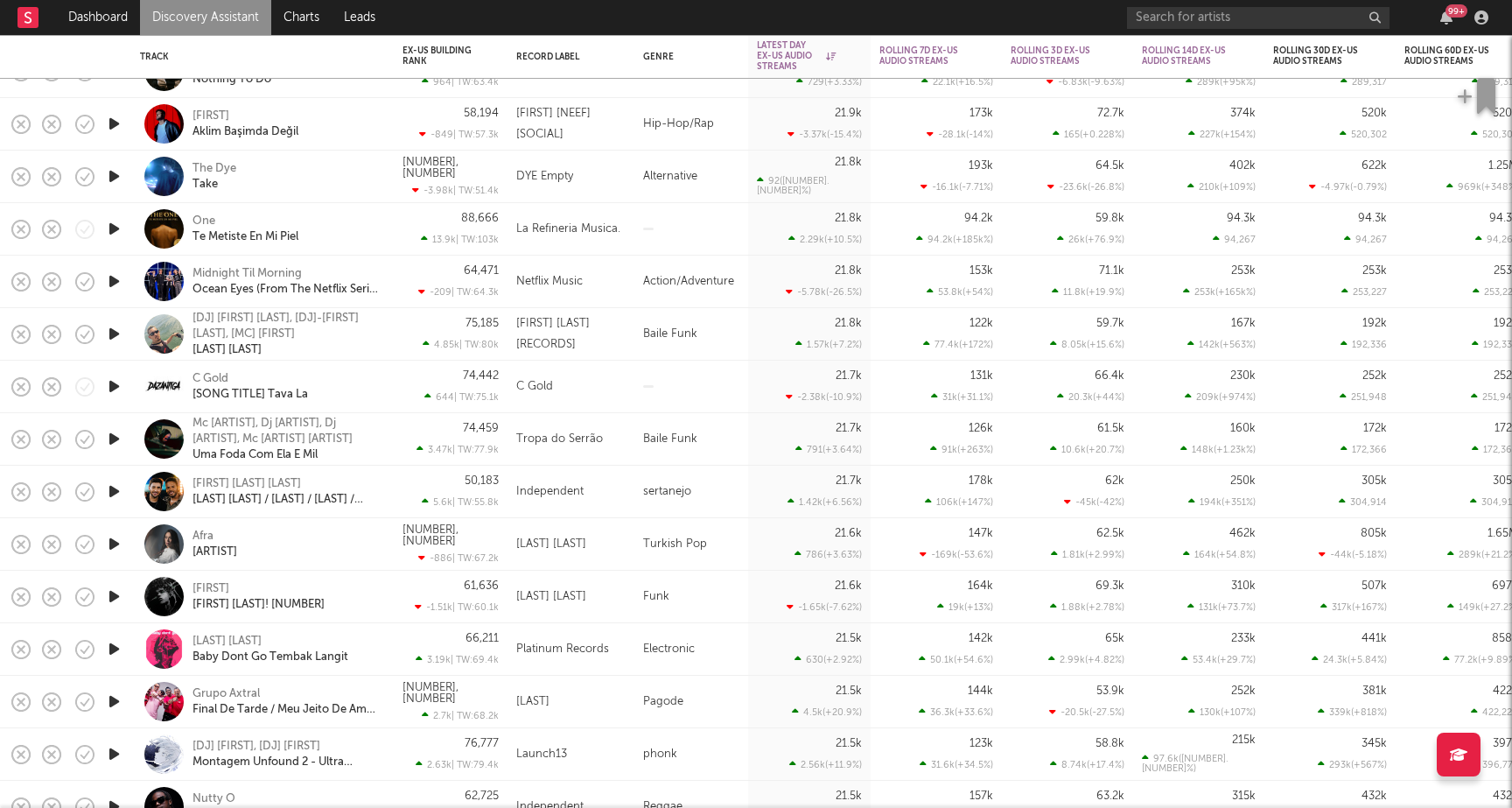click on "[FIRST] [LAST] [FIRST] [FIRST] [FIRST]" at bounding box center [286, 650] 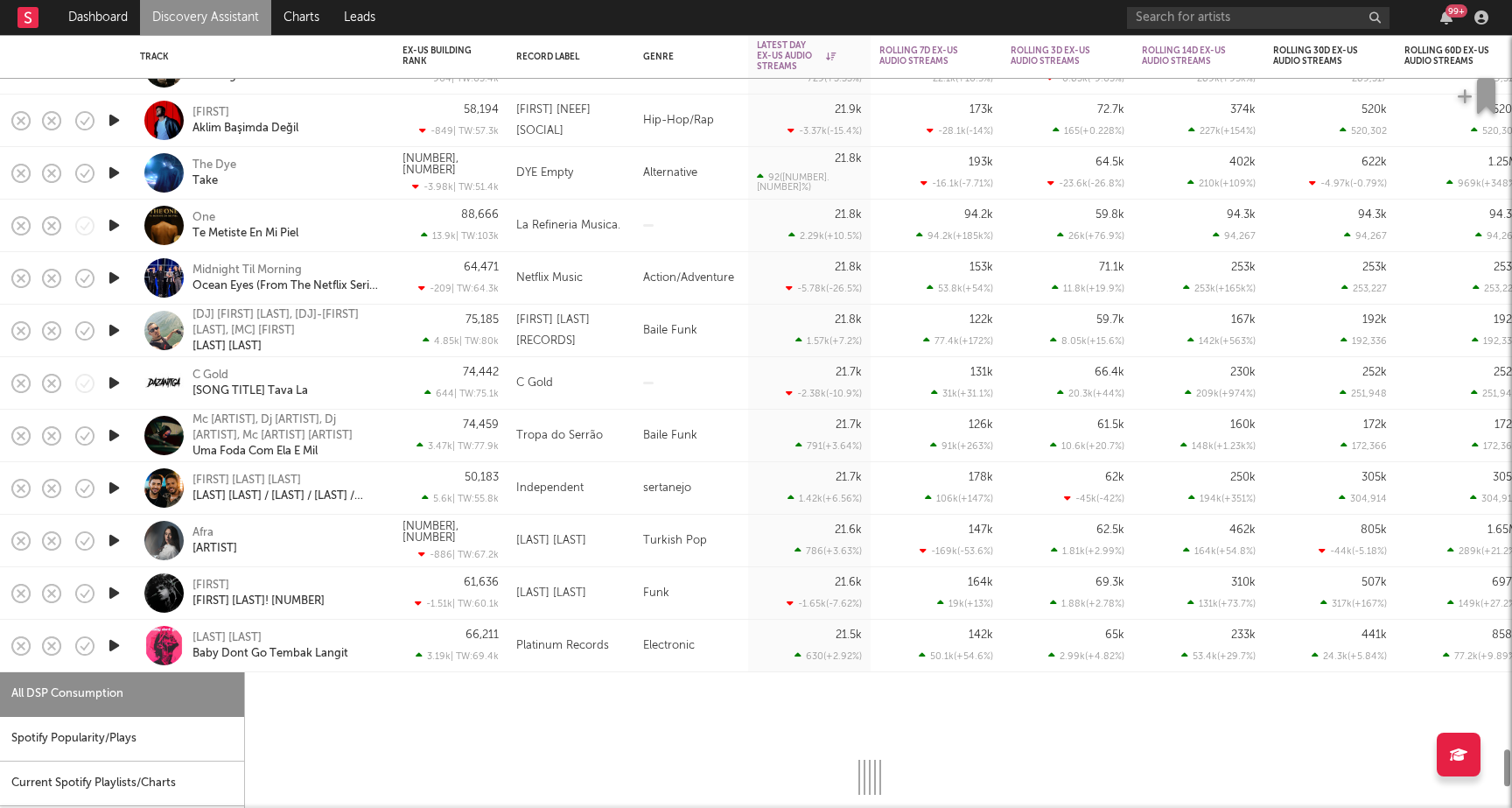select on "1w" 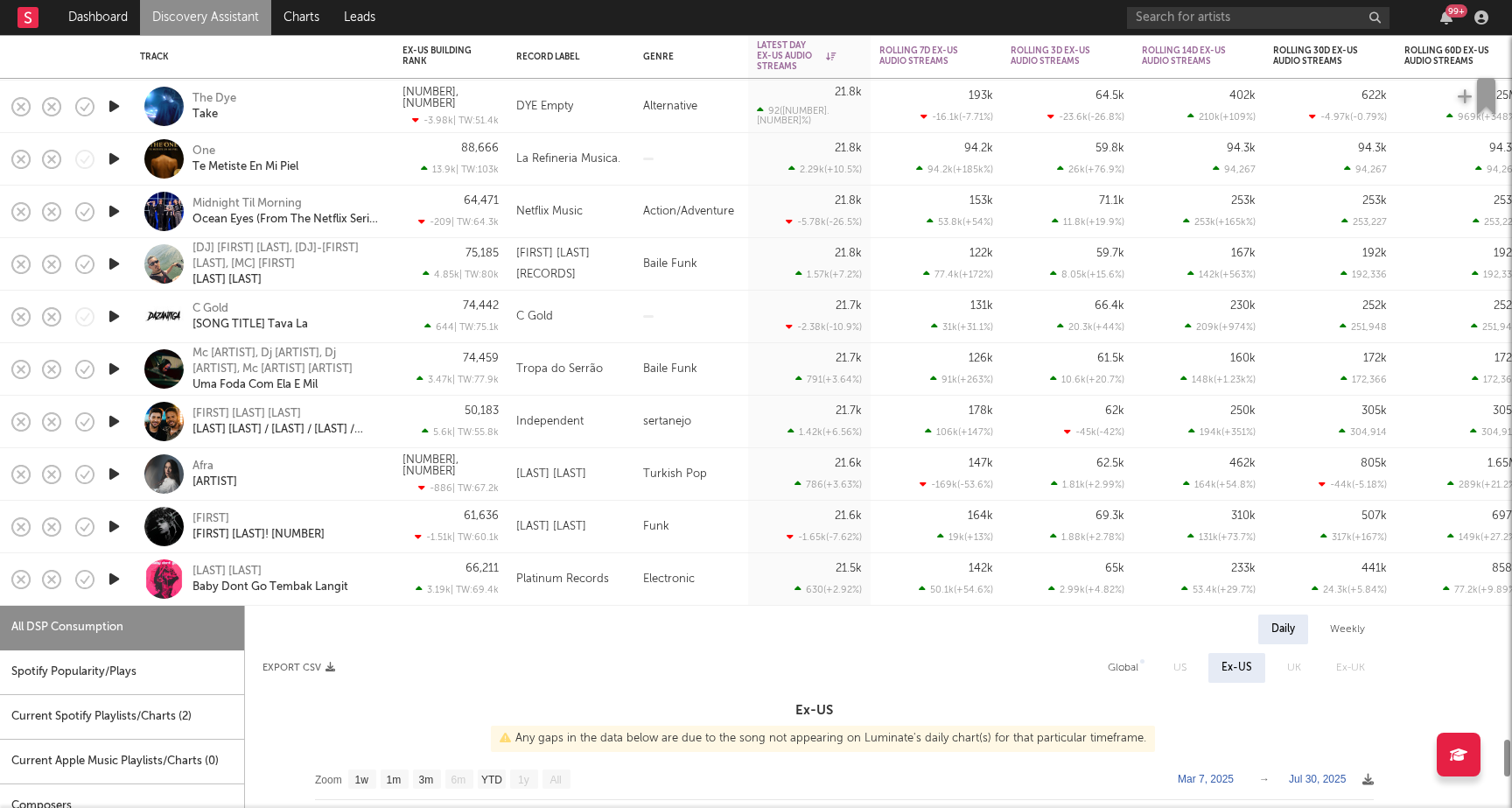 click on "[FIRST] [LAST] [FIRST] [FIRST] [FIRST]" at bounding box center [286, 580] 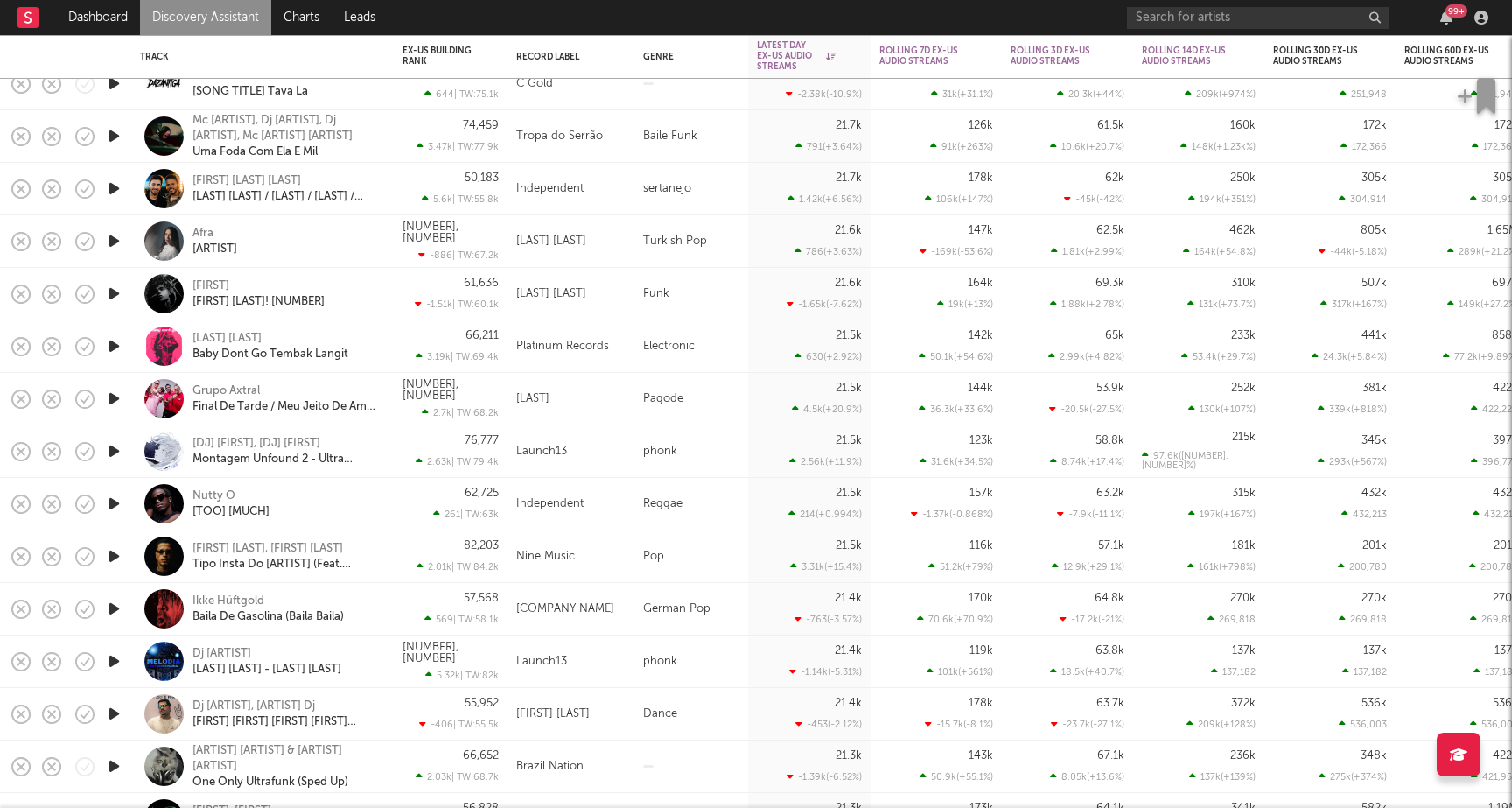 click on "[FIRST] [LAST] [TOO] [MUCH]" at bounding box center [286, 504] 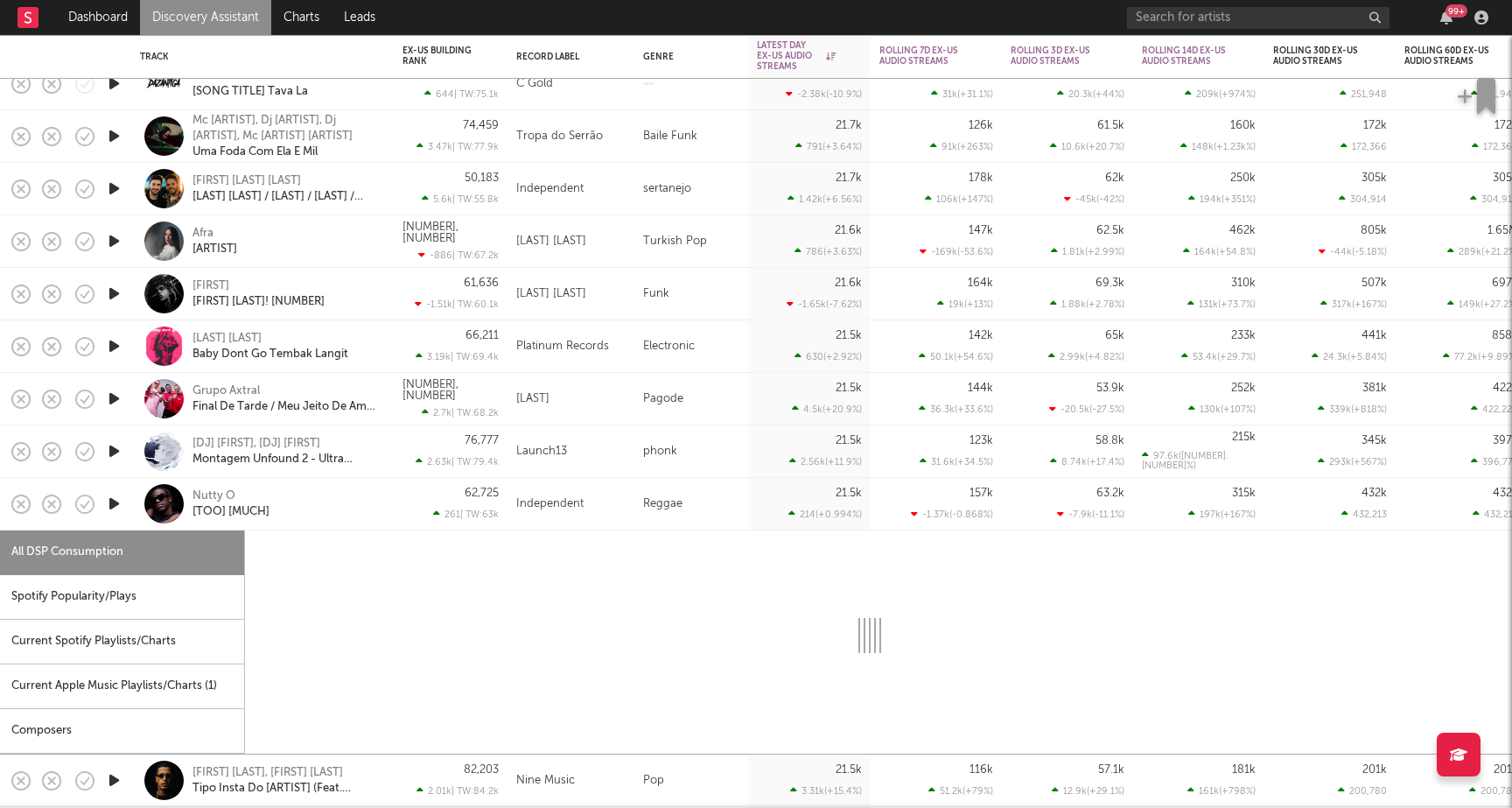 select on "1w" 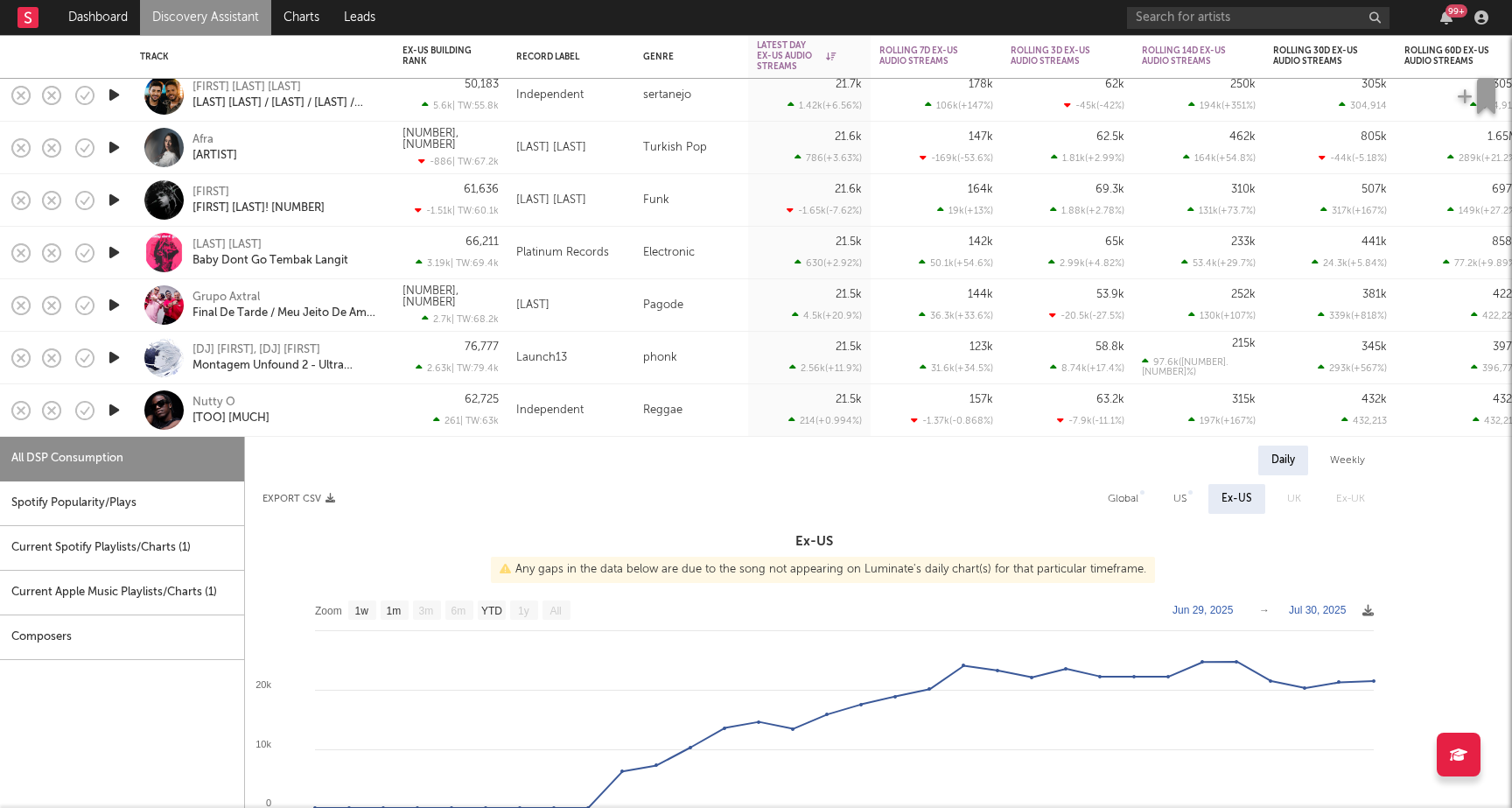 click on "US" at bounding box center [1180, 499] 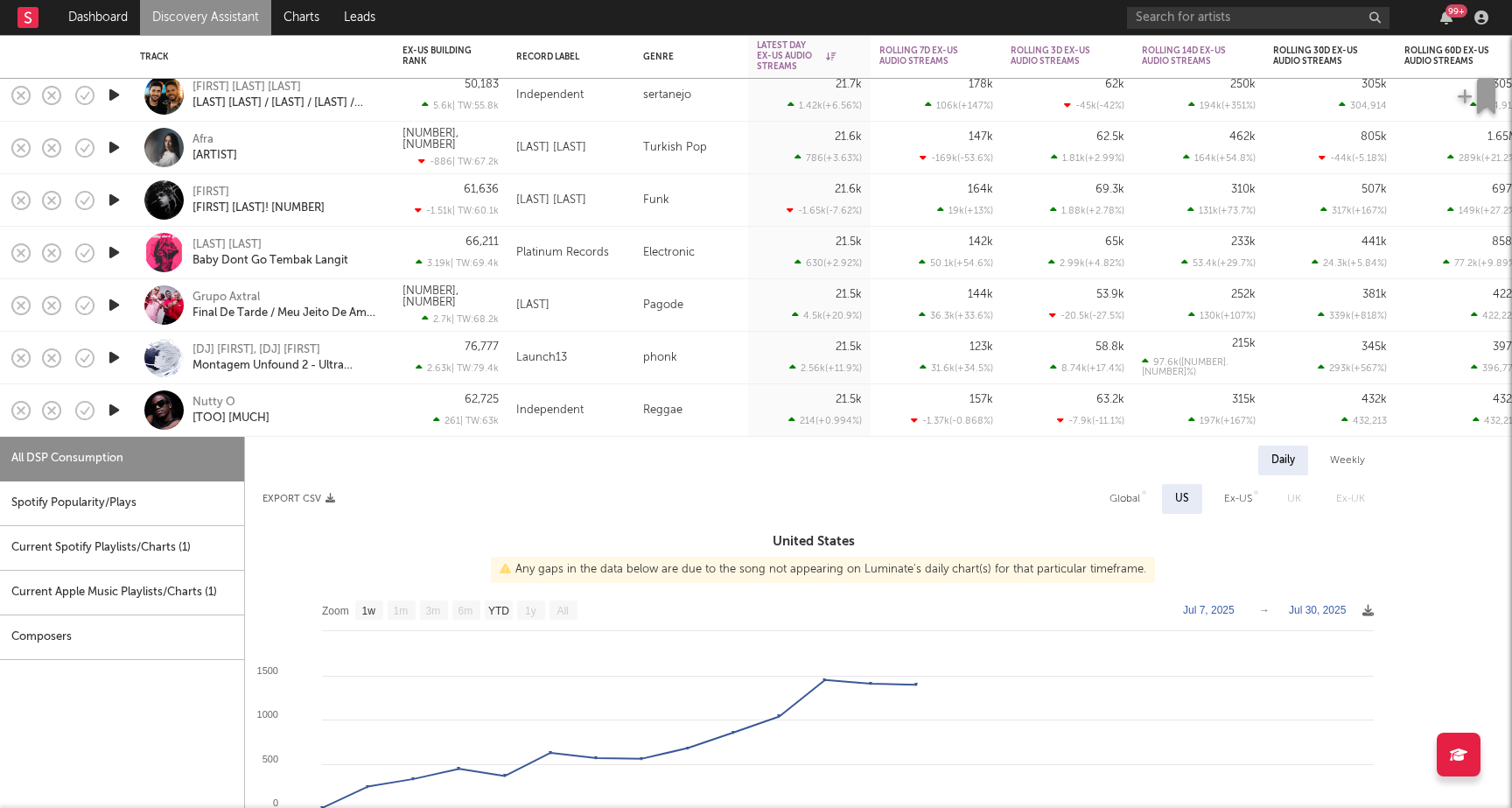 click on "Global" at bounding box center [1124, 499] 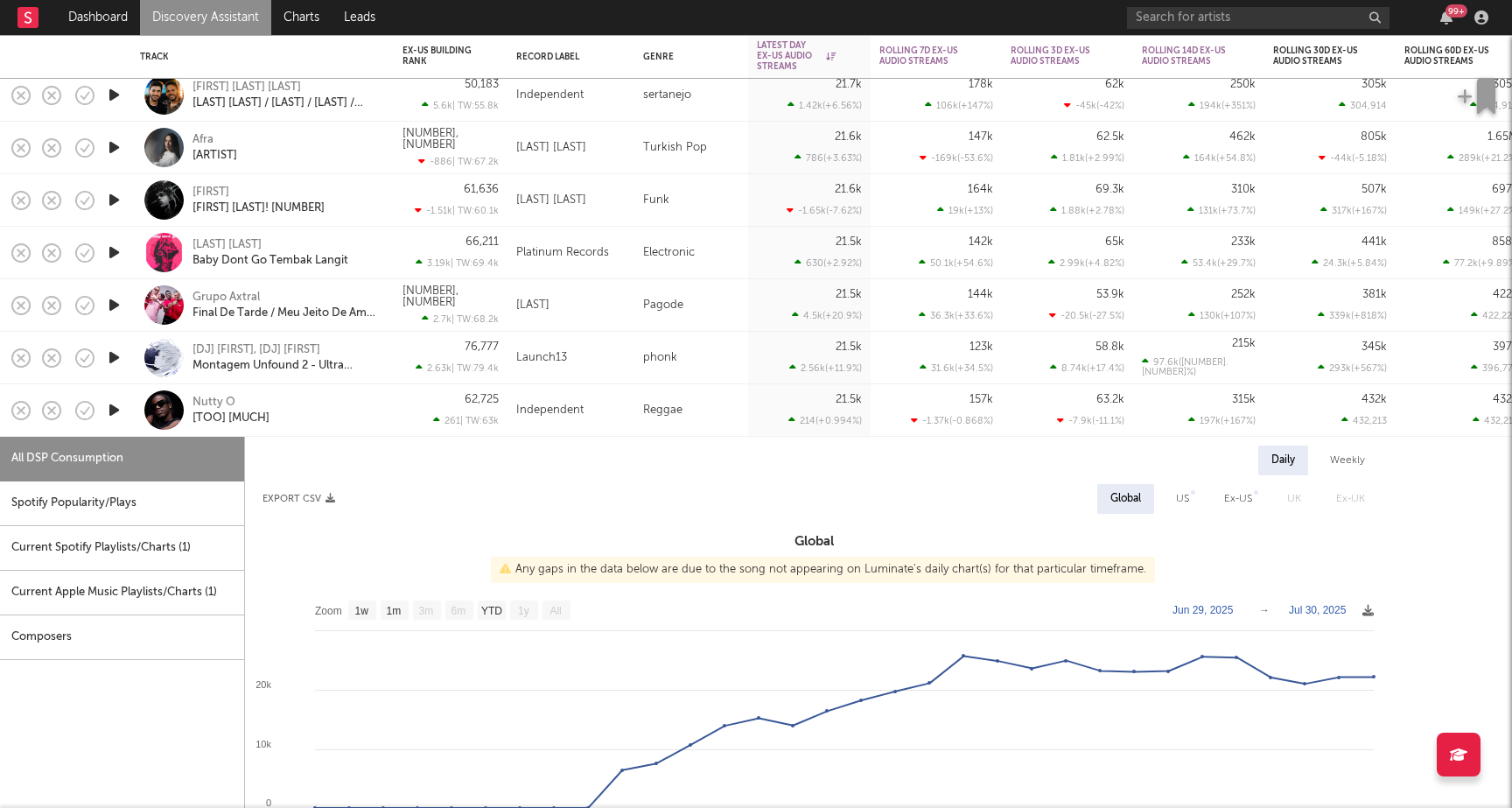 click on "[FIRST] [LAST] [TOO] [MUCH]" at bounding box center (286, 411) 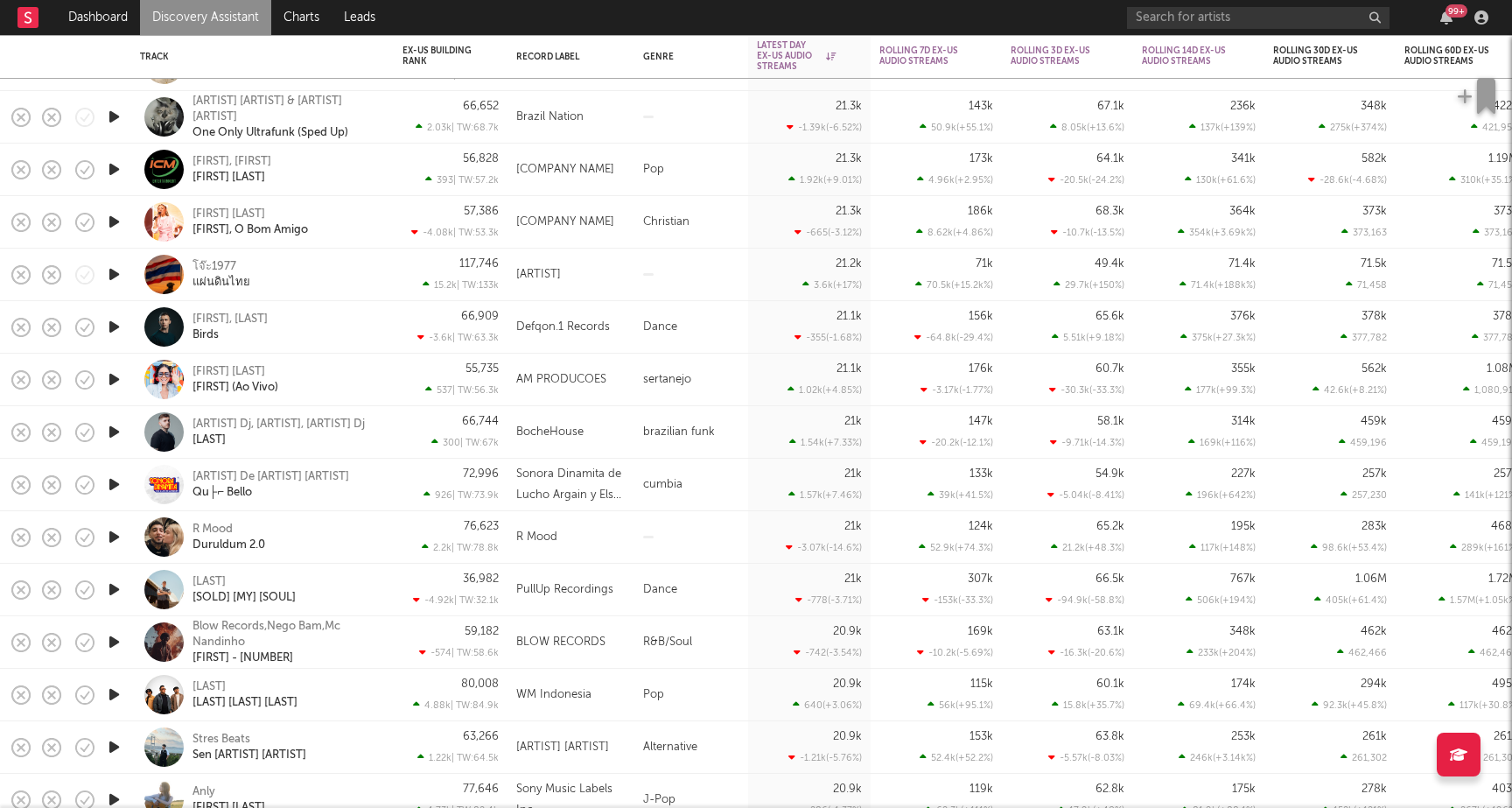 click on "[LAST] [LAST] [NUMBER]" at bounding box center [286, 537] 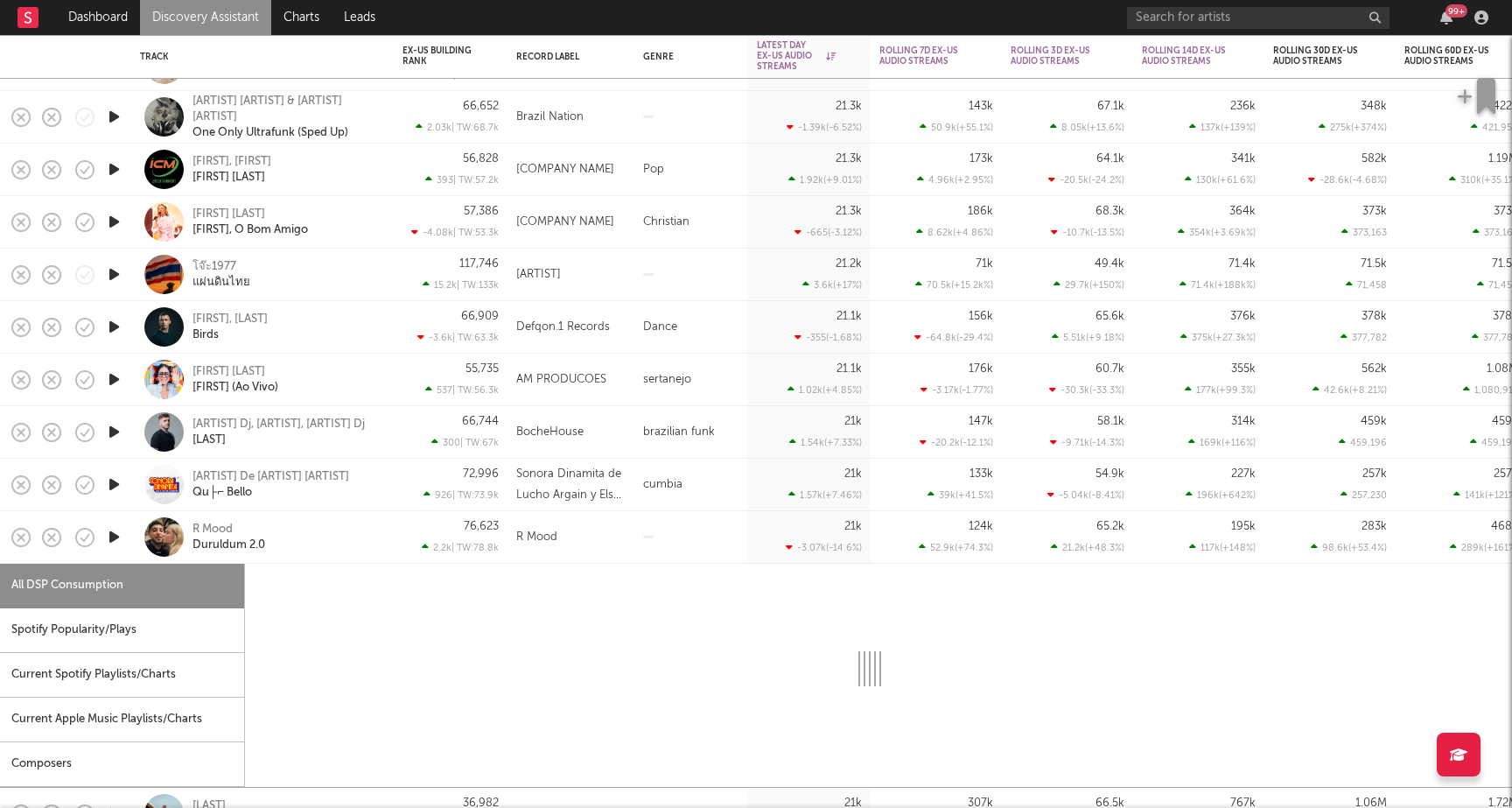 select on "1w" 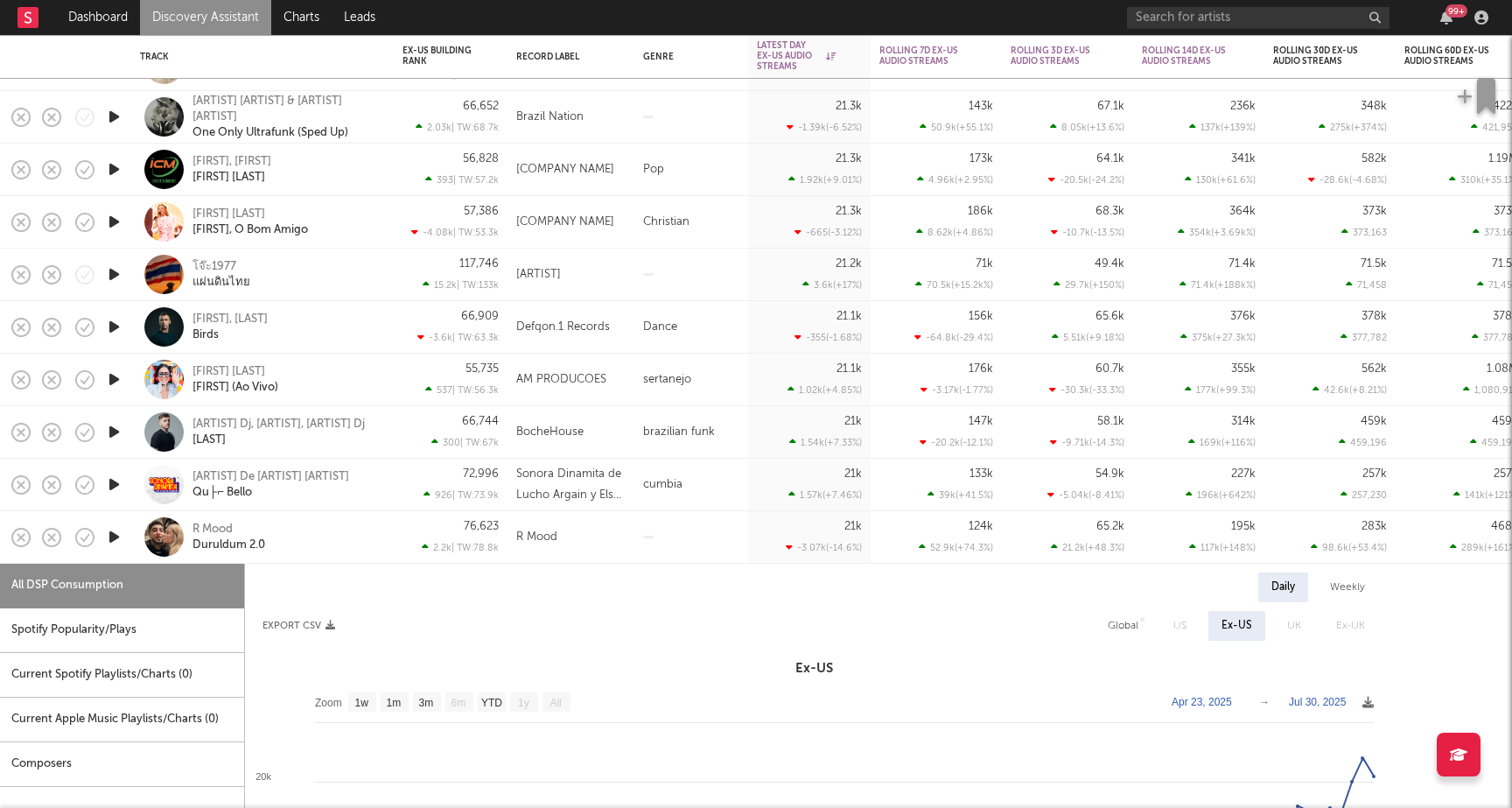 click on "[LAST] [LAST] [NUMBER]" at bounding box center [286, 537] 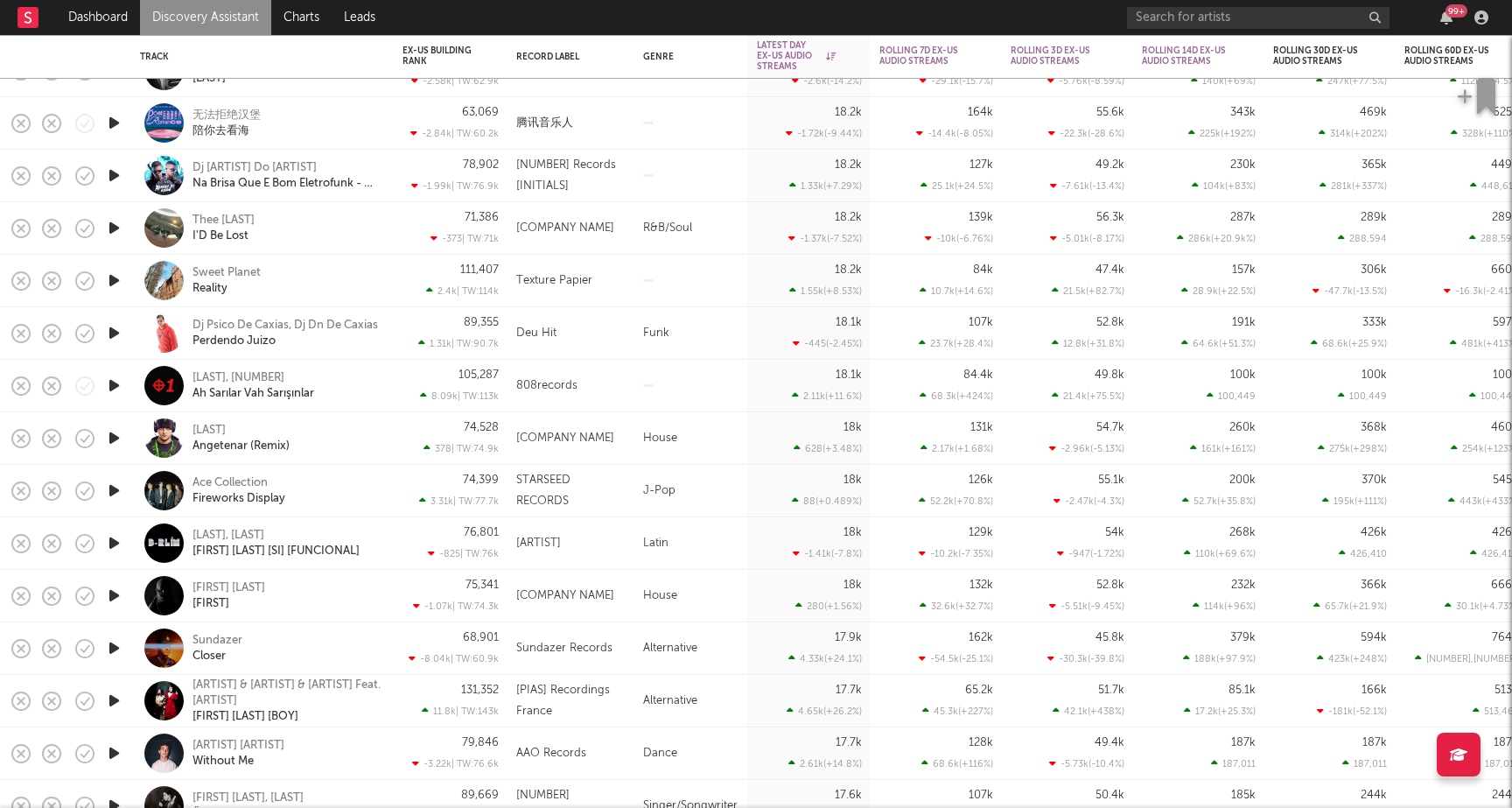 click on "[FIRST] [LAST]" at bounding box center [286, 649] 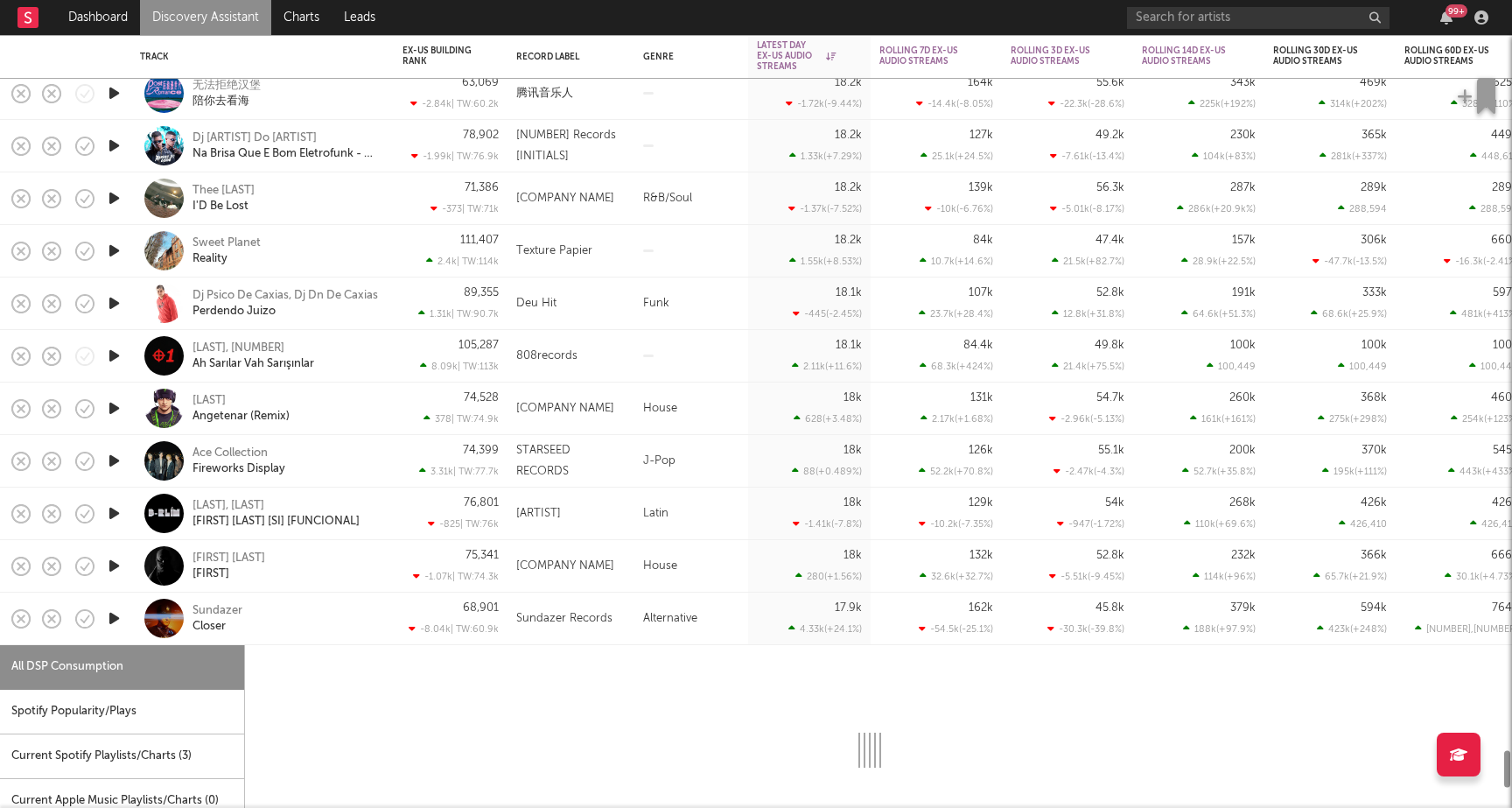 select on "1w" 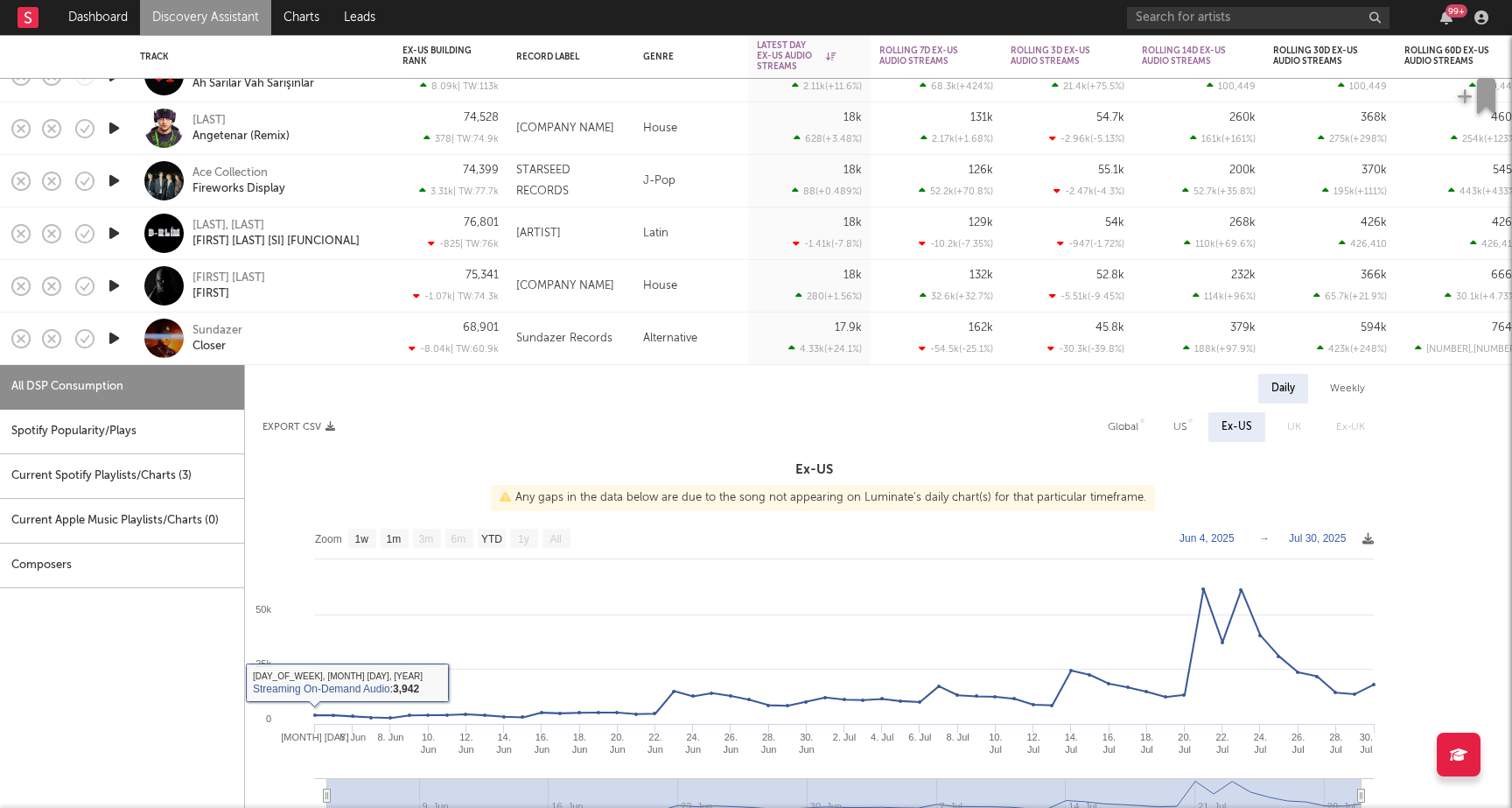 click on "[FIRST] [LAST]" at bounding box center [286, 339] 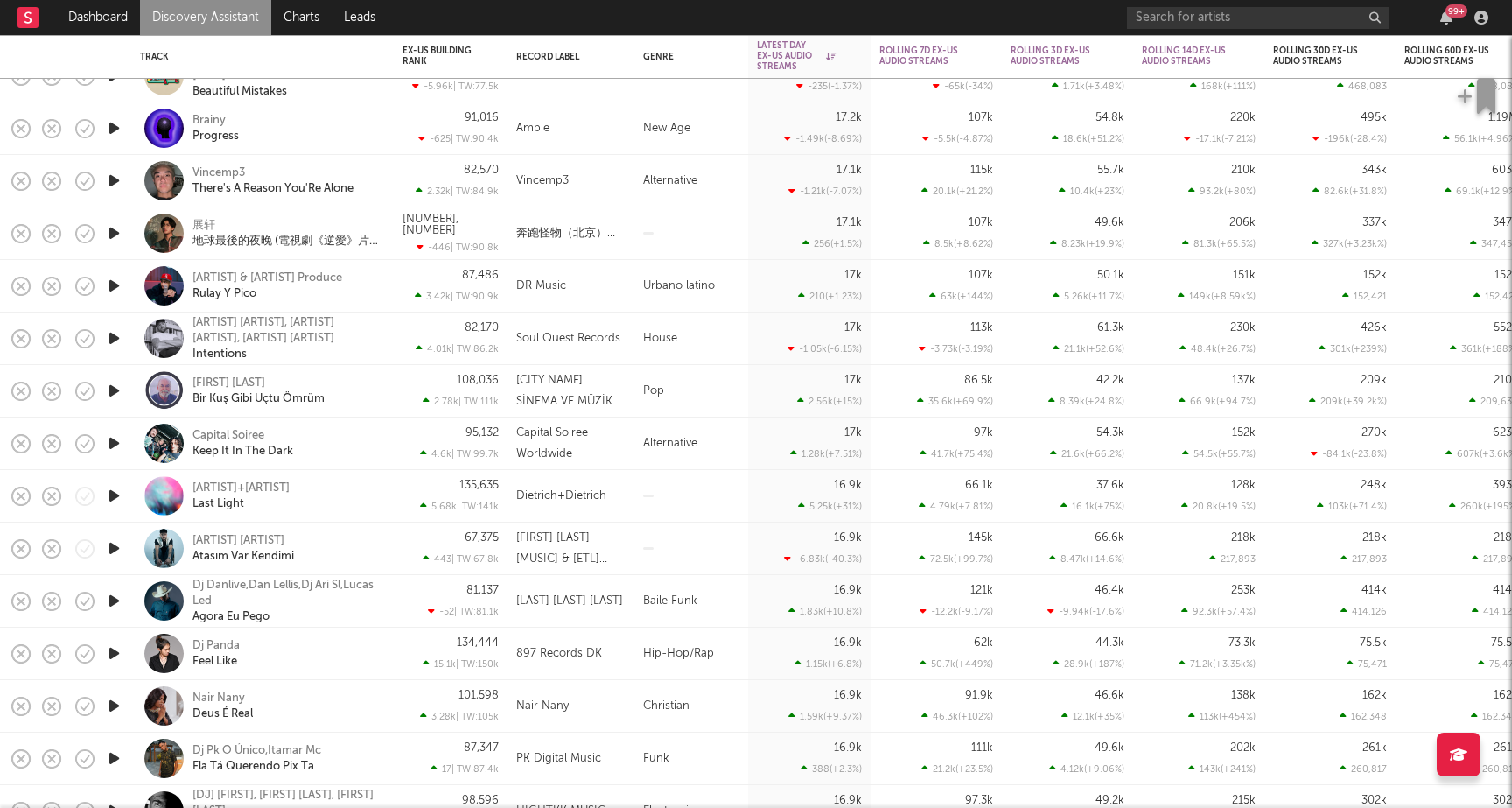 click on "[FIRST]+[FIRST] Last Light" at bounding box center (286, 496) 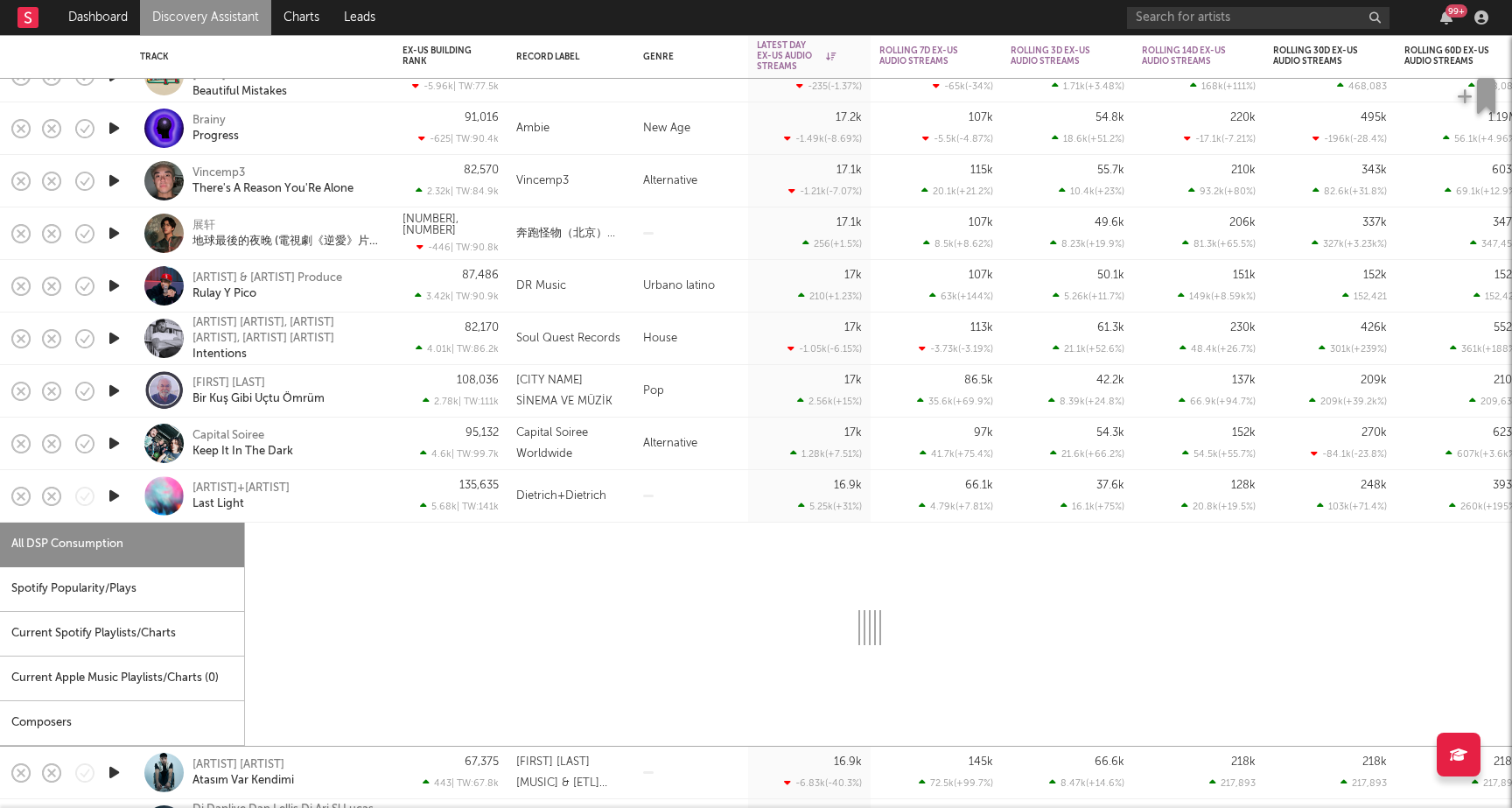 select on "1w" 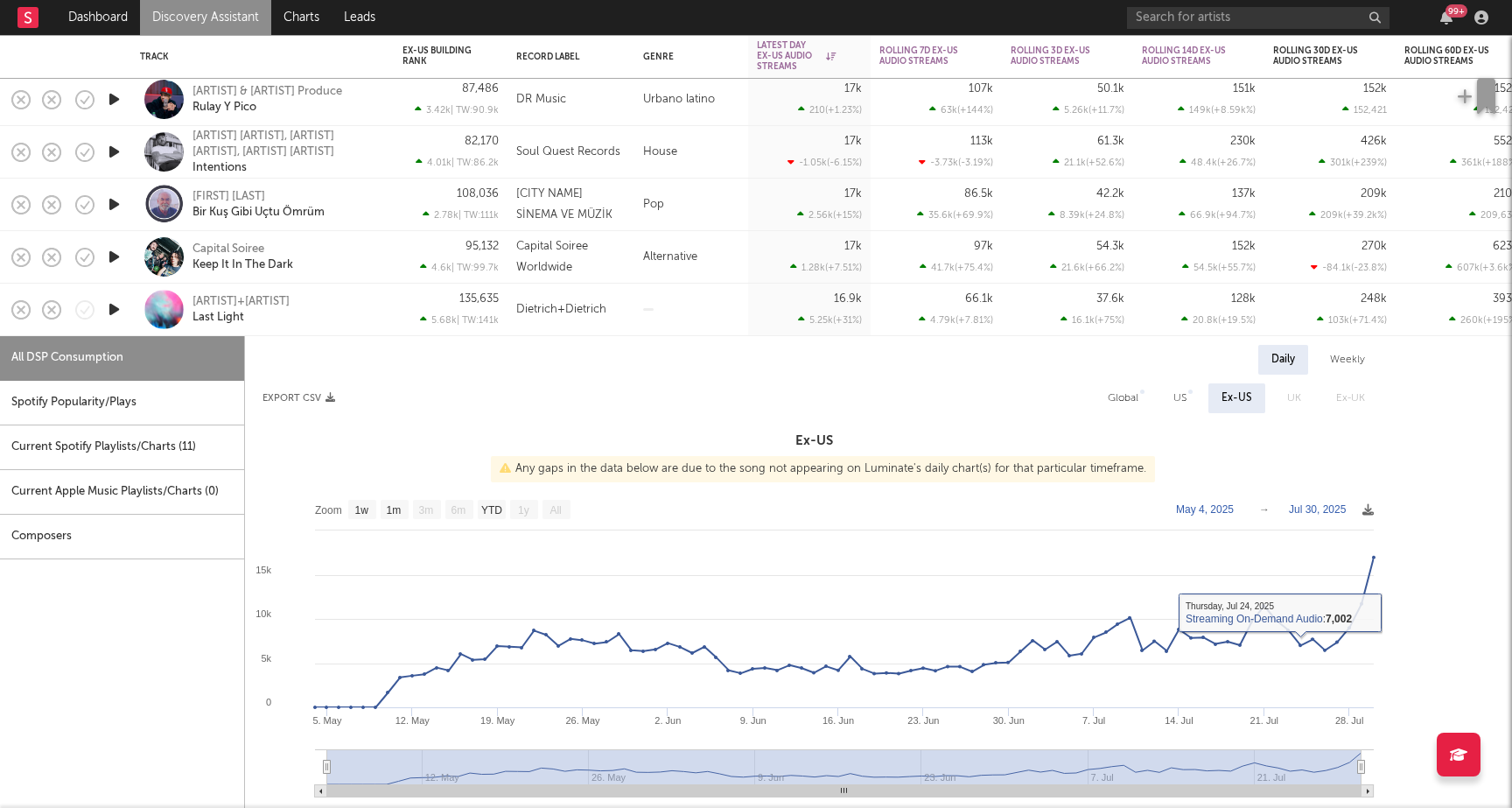 click on "US" at bounding box center (1180, 398) 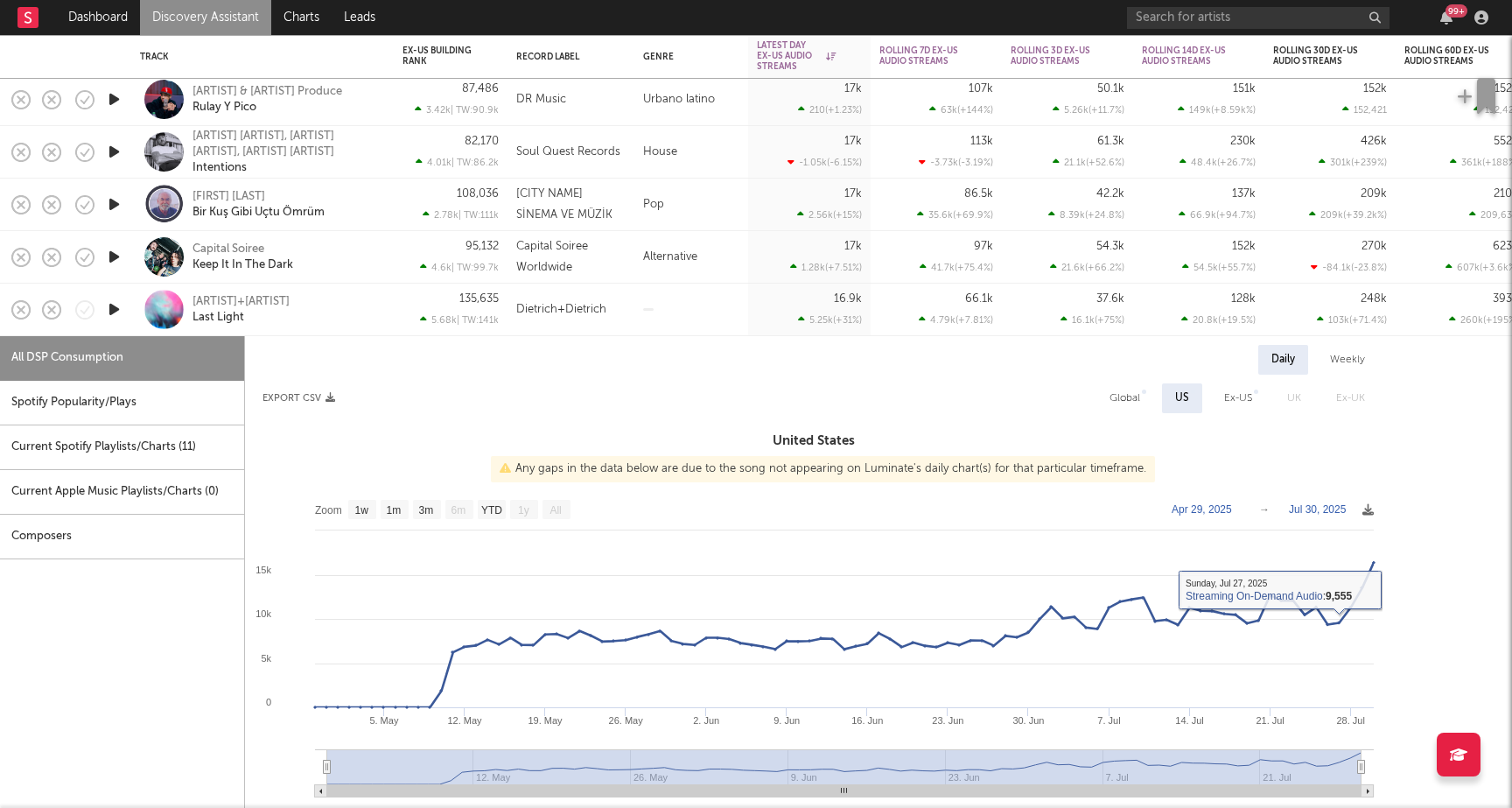 click on "Ex-US" at bounding box center (1238, 398) 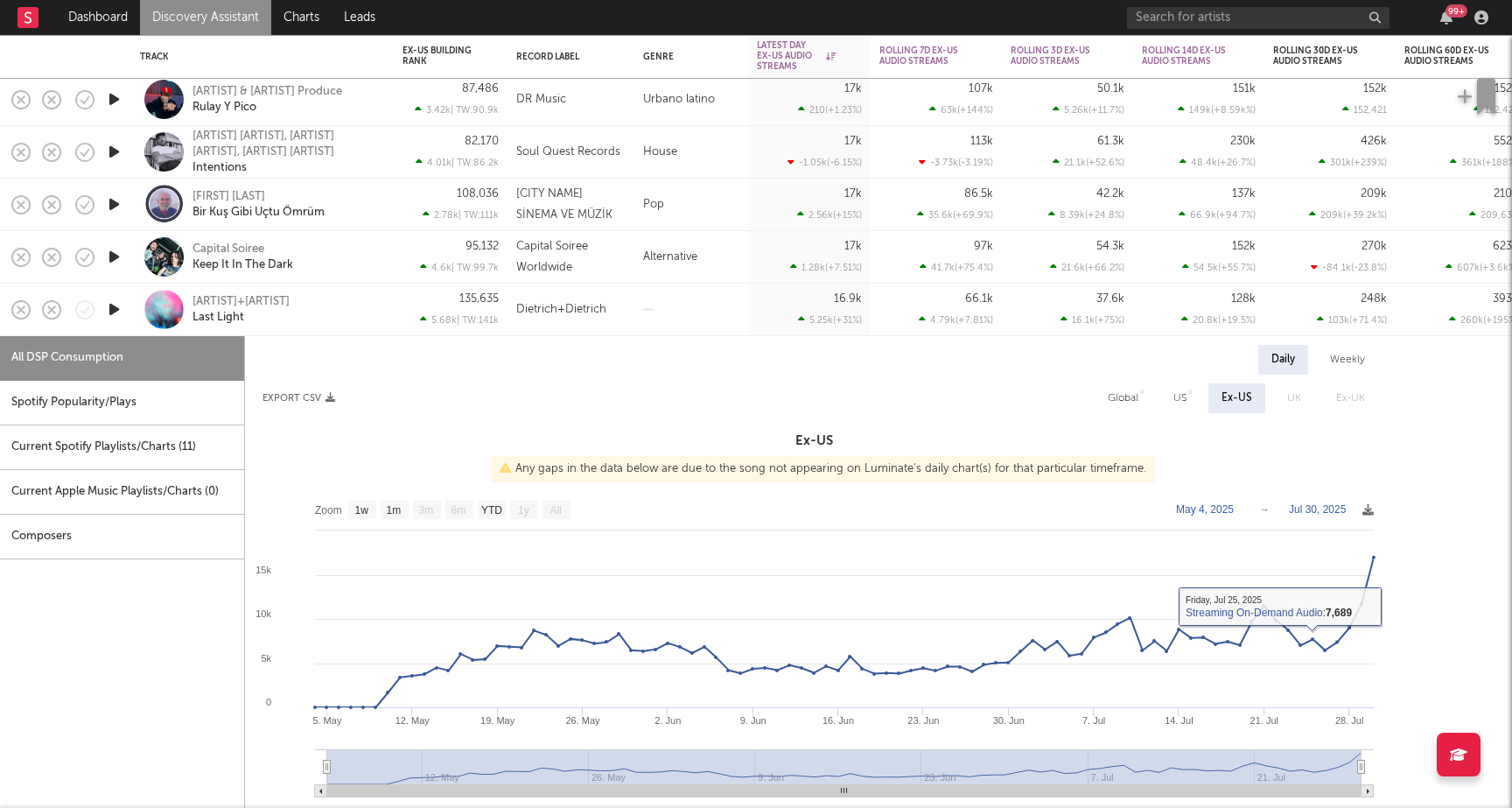 click on "Global" at bounding box center (1123, 398) 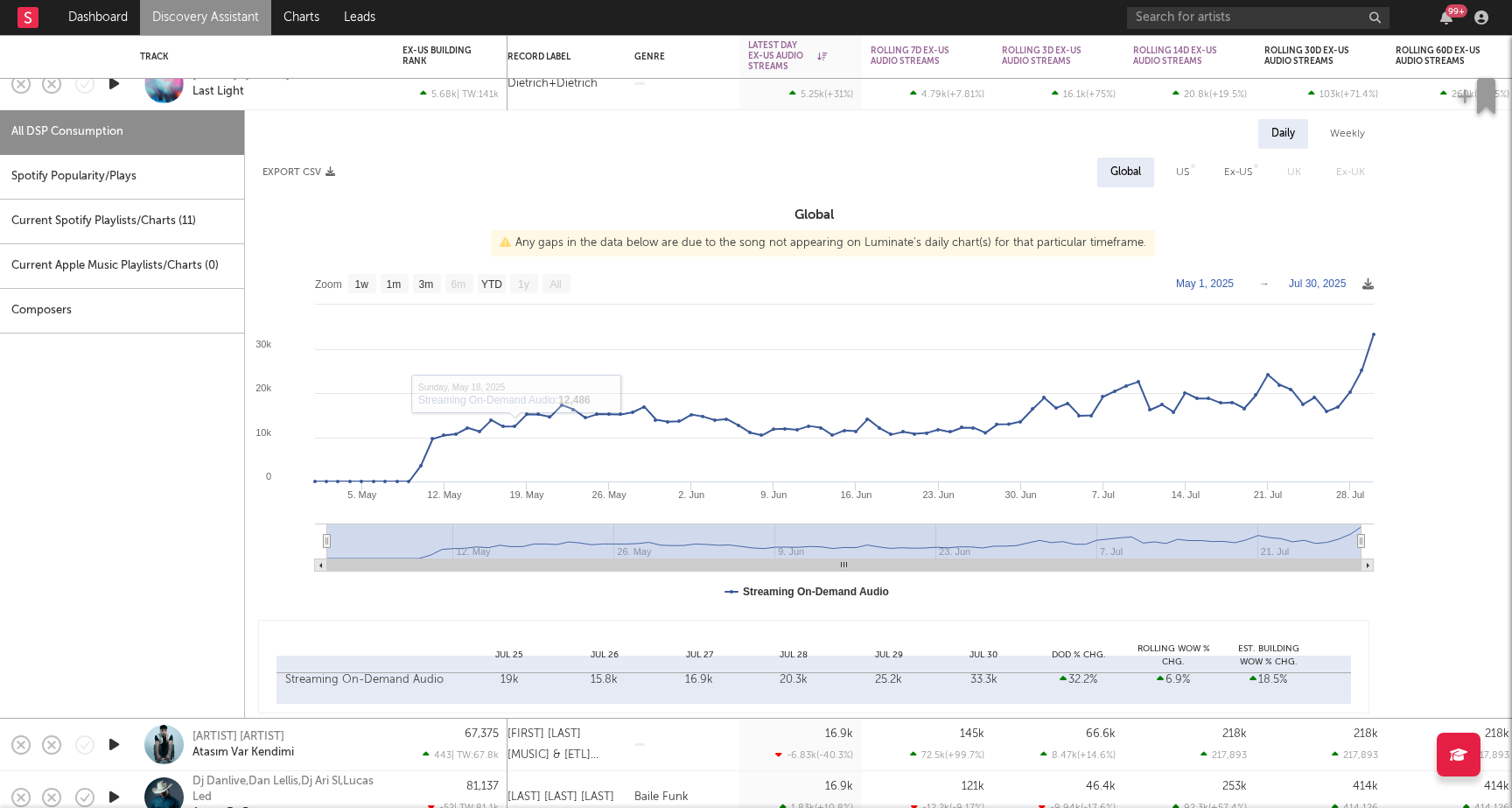 click on "Spotify Popularity/Plays" at bounding box center (122, 177) 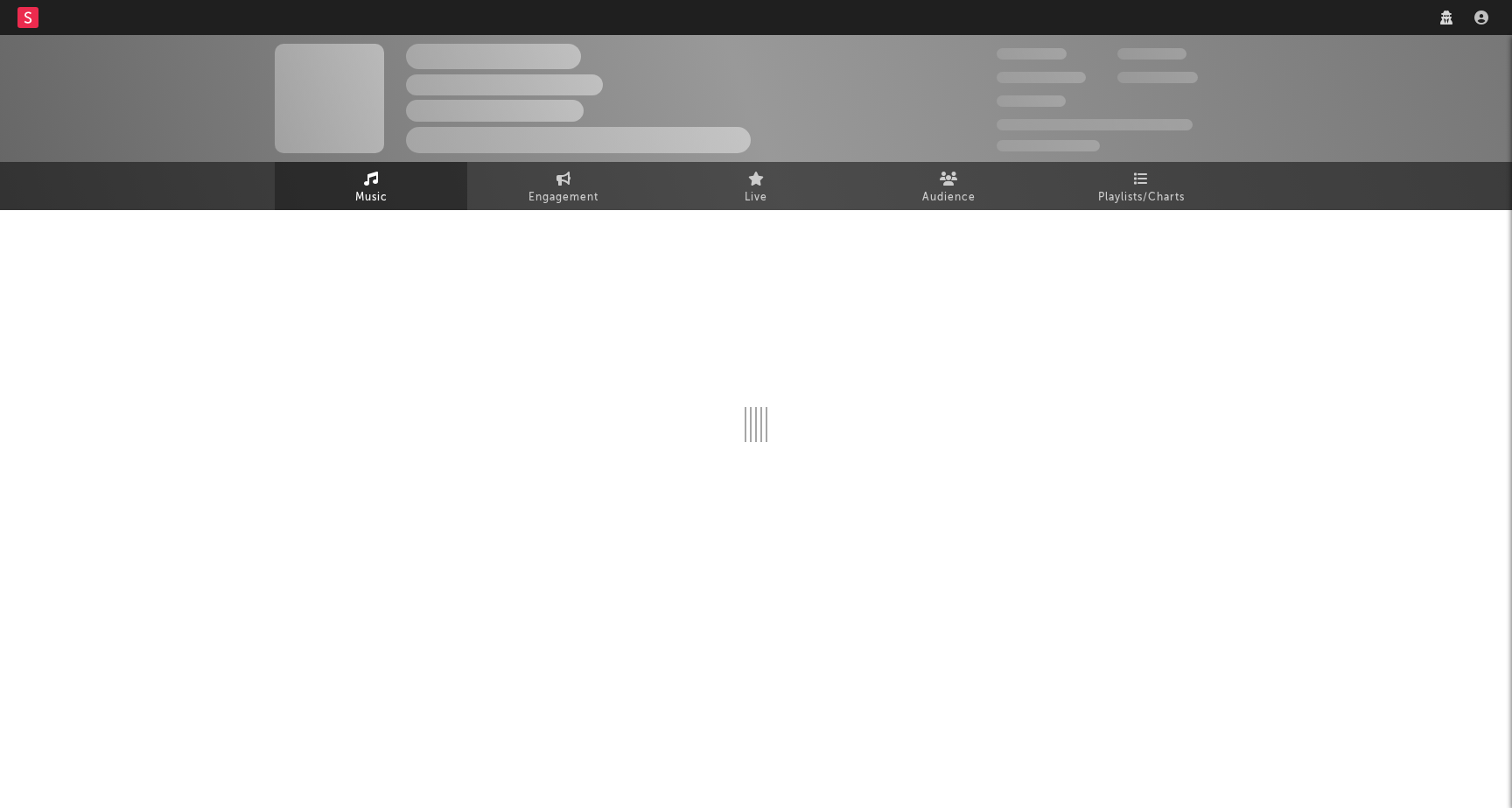 scroll, scrollTop: 0, scrollLeft: 0, axis: both 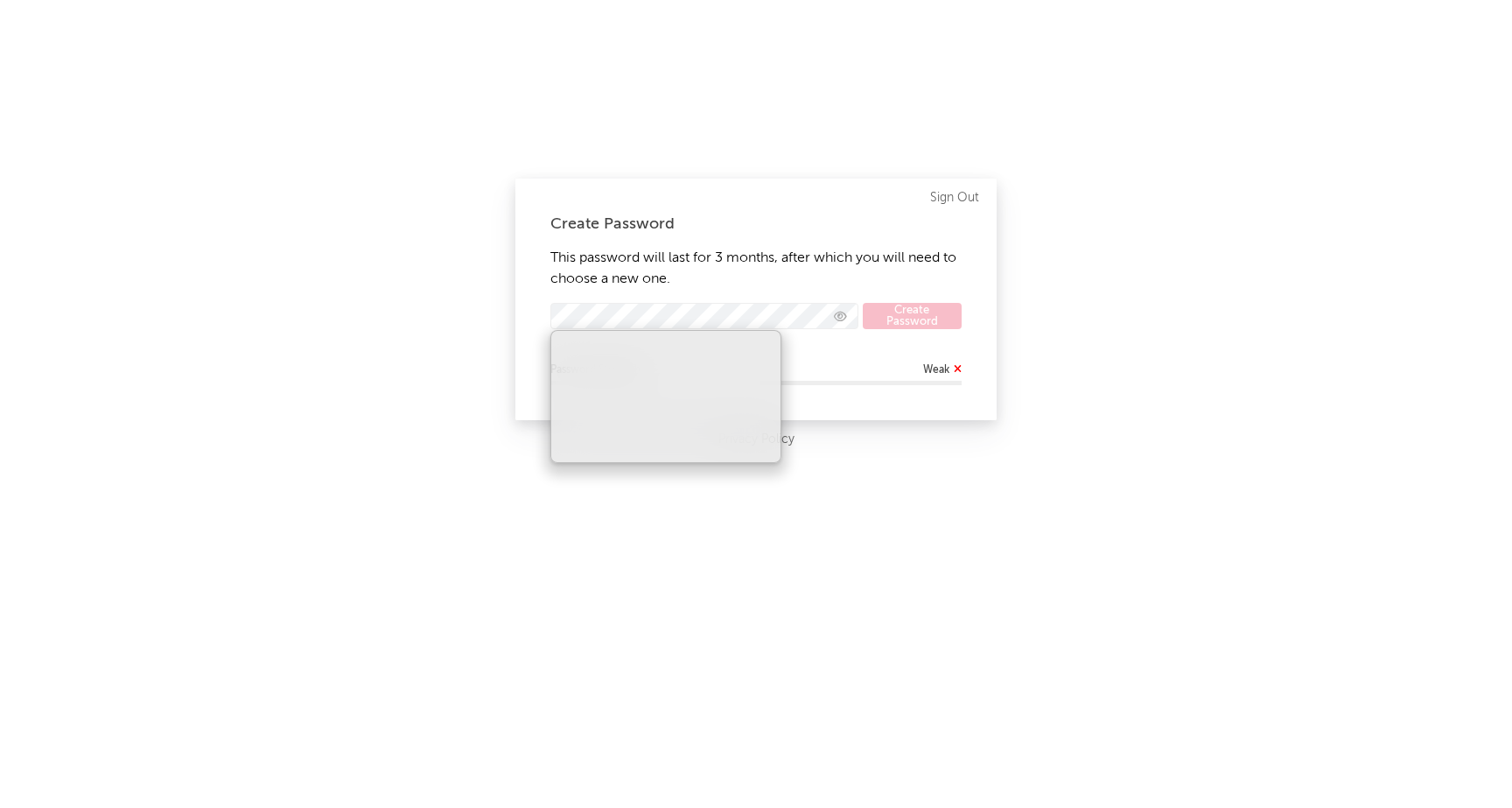 click on "Create Password This password will last for 3 months, after which you will need to choose a new one. harold.serero@wmg.com Create Password Password Strength Weak Sign Out" at bounding box center (756, 299) 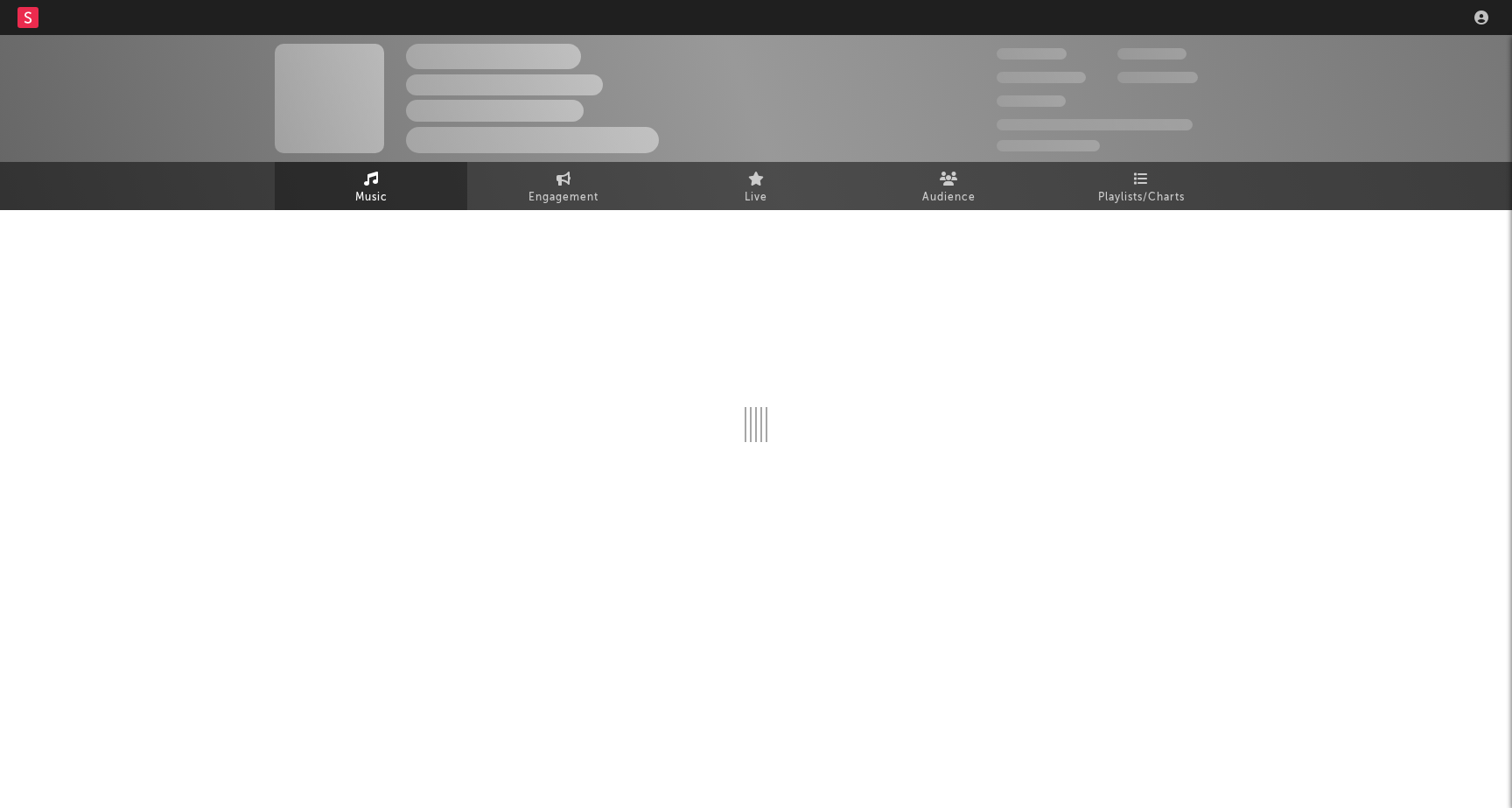 scroll, scrollTop: 0, scrollLeft: 0, axis: both 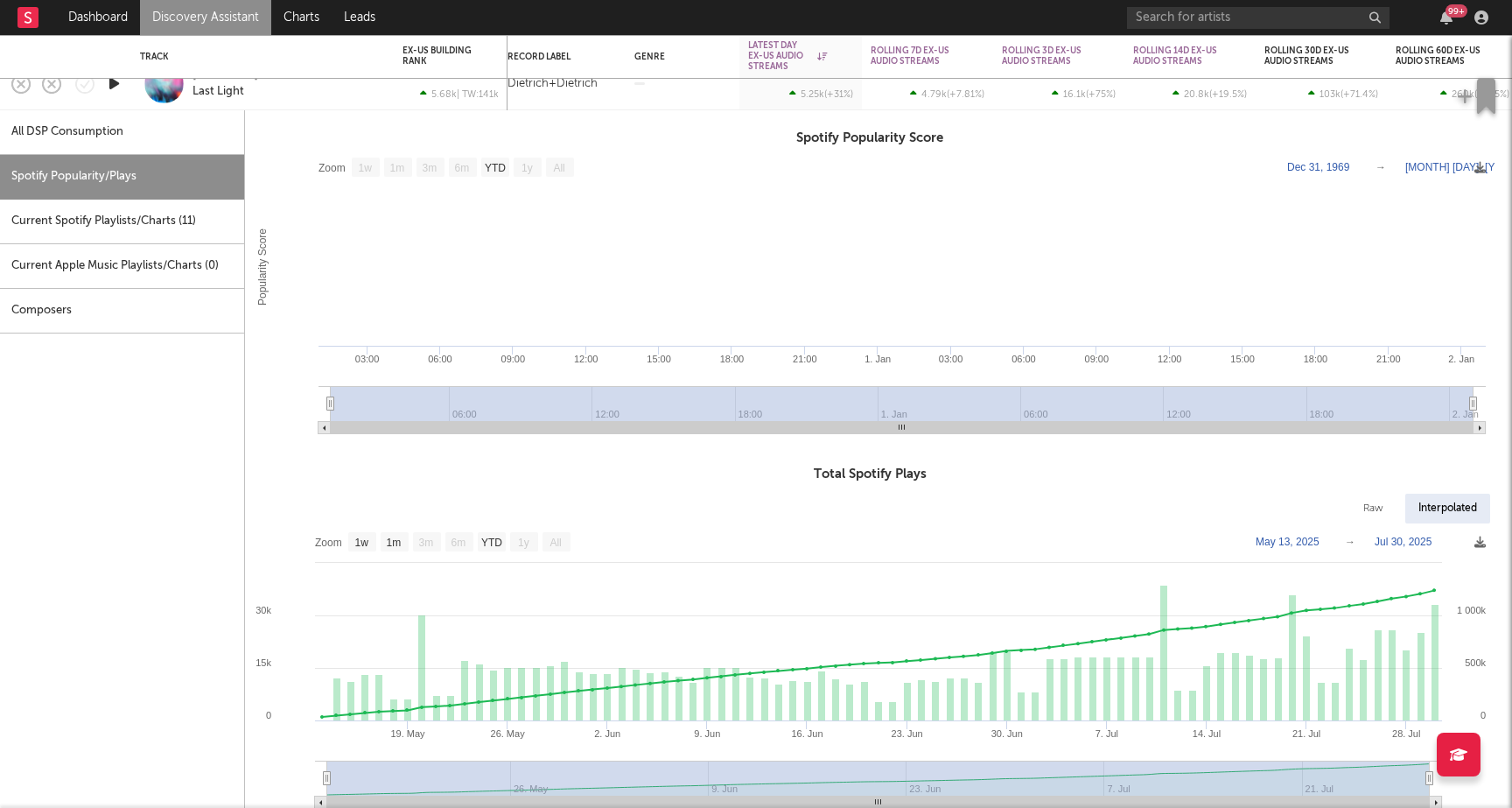 select on "1w" 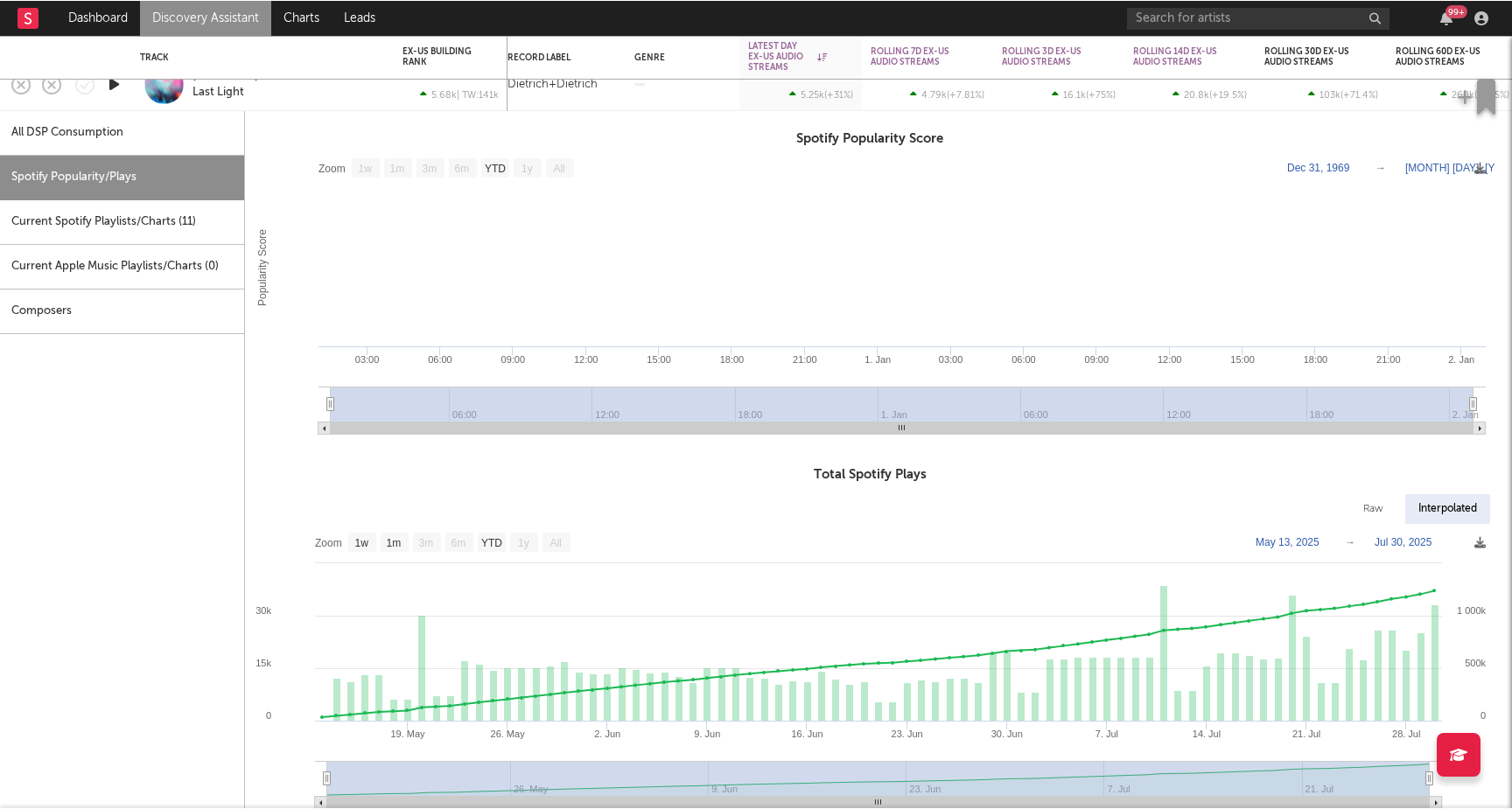 scroll, scrollTop: 0, scrollLeft: 0, axis: both 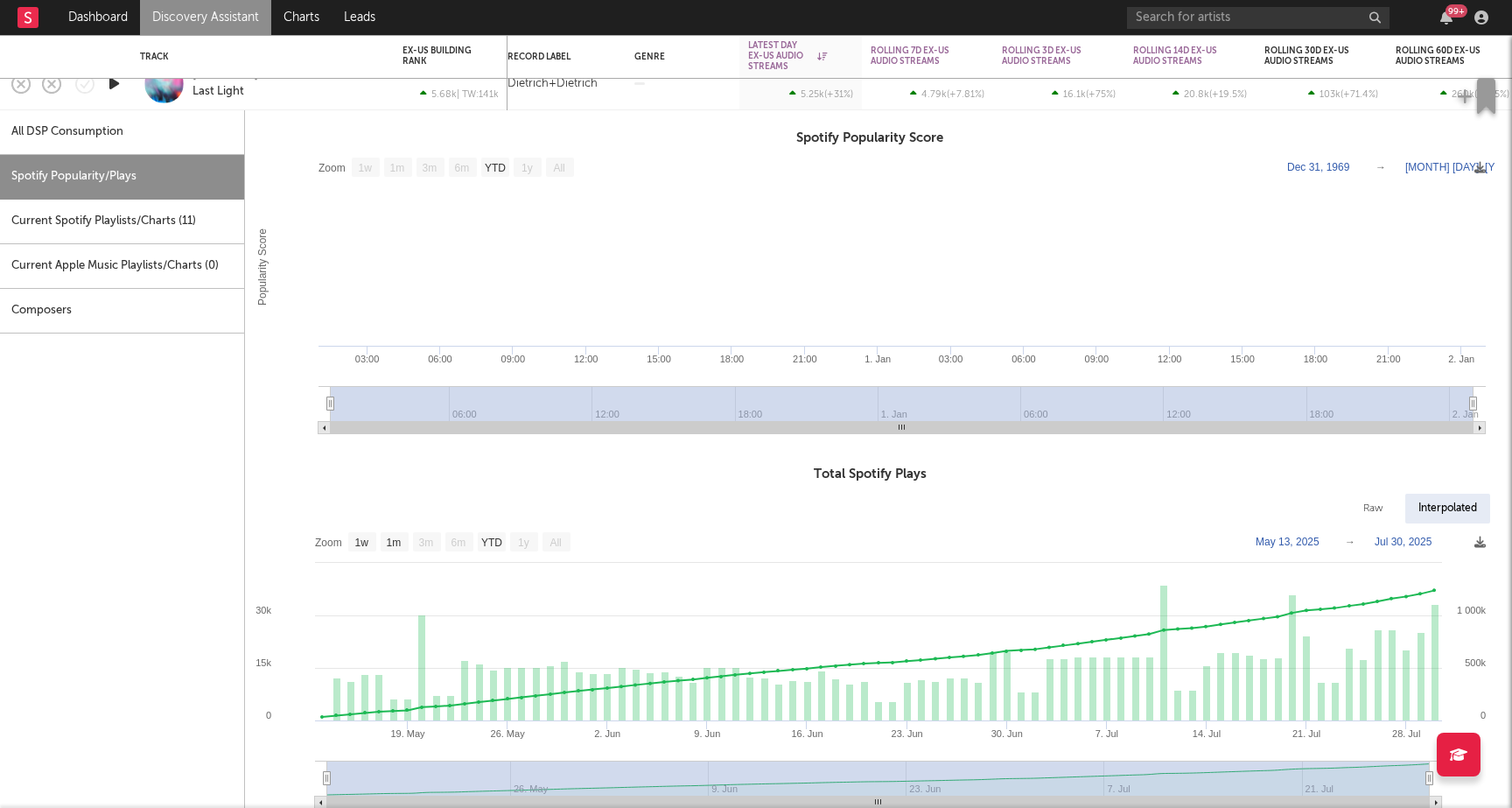click on "All DSP Consumption" at bounding box center [122, 132] 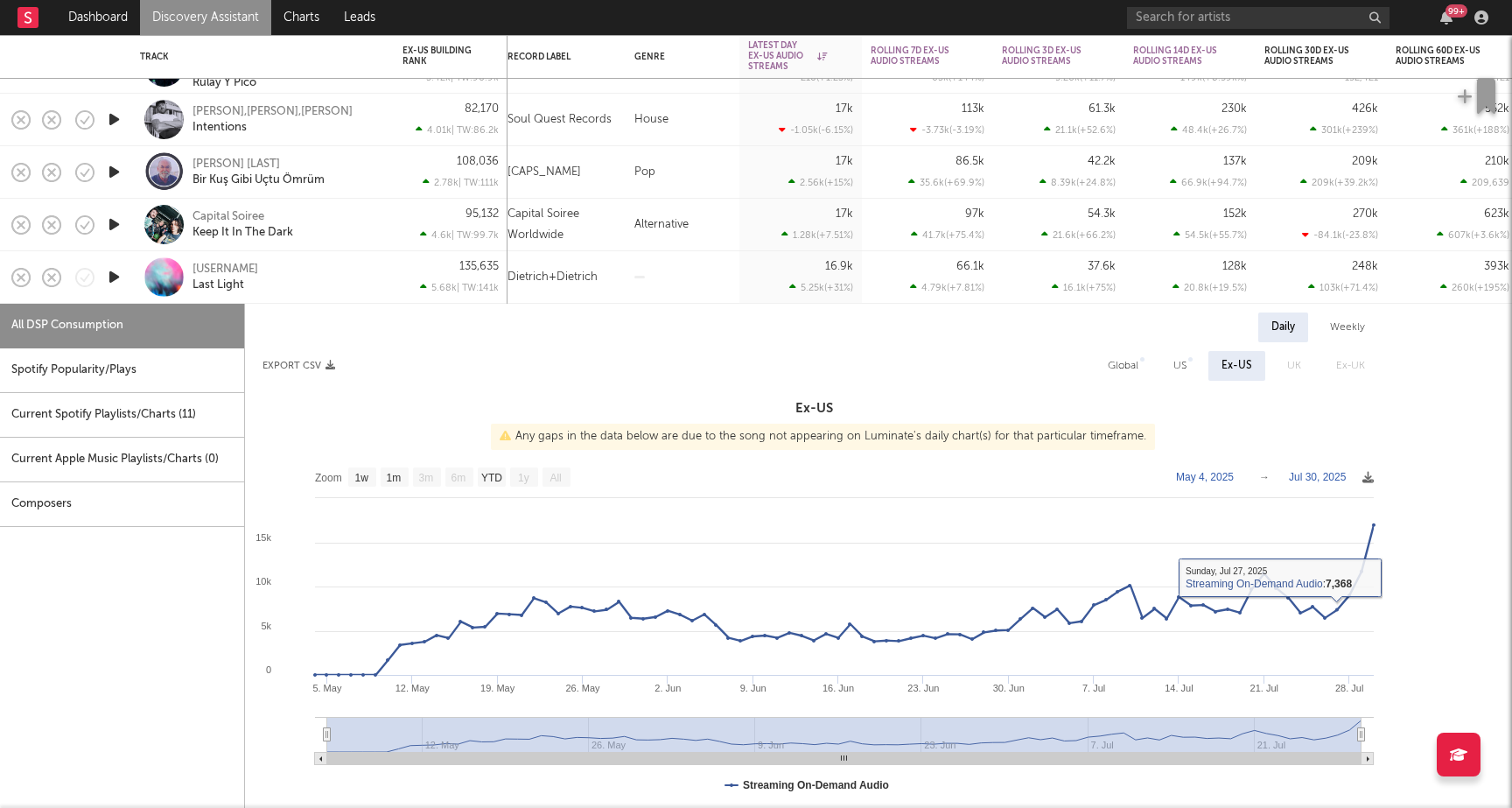 click on "Global" at bounding box center [1123, 366] 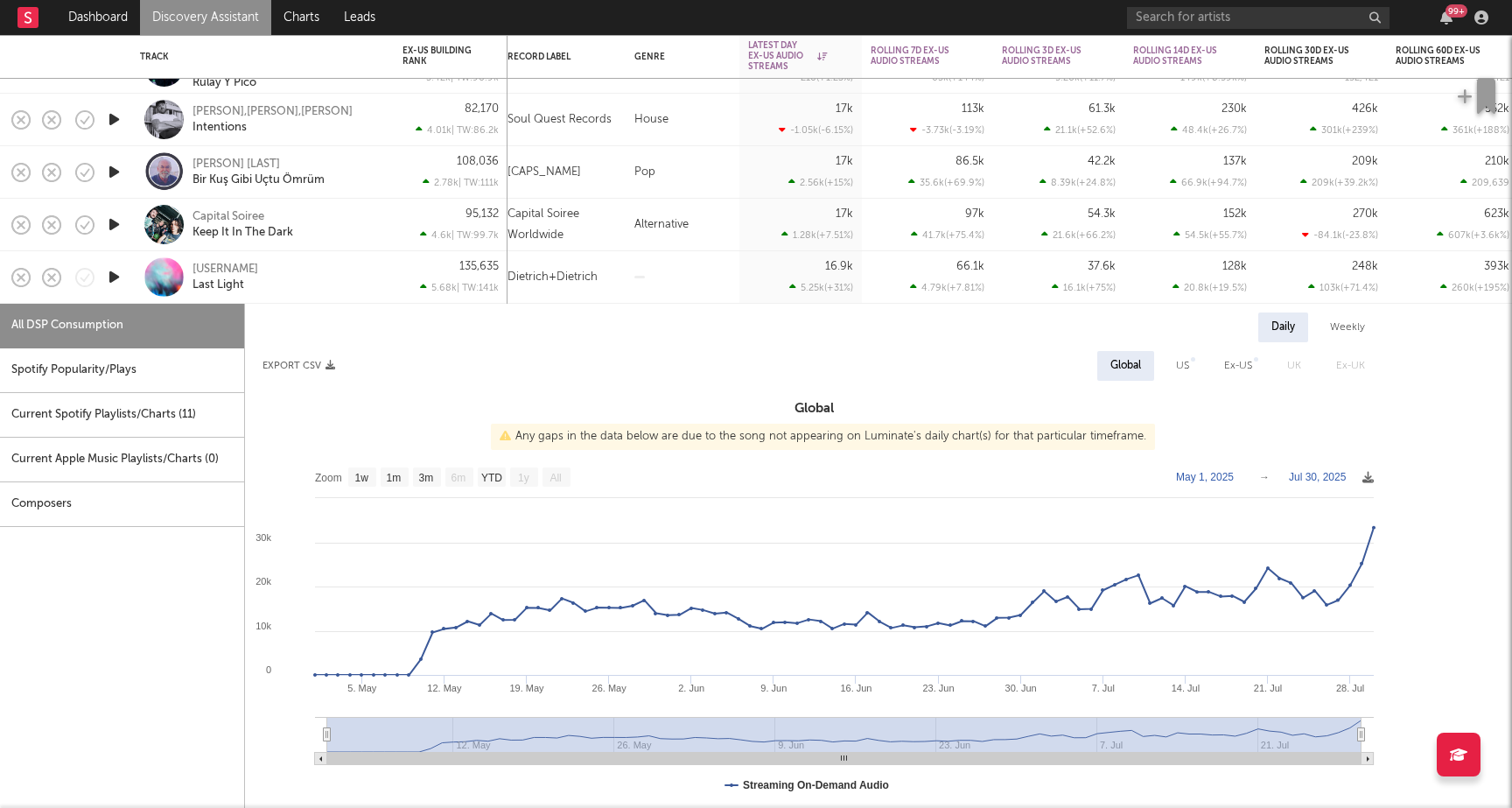 click on "Spotify Popularity/Plays" at bounding box center (122, 370) 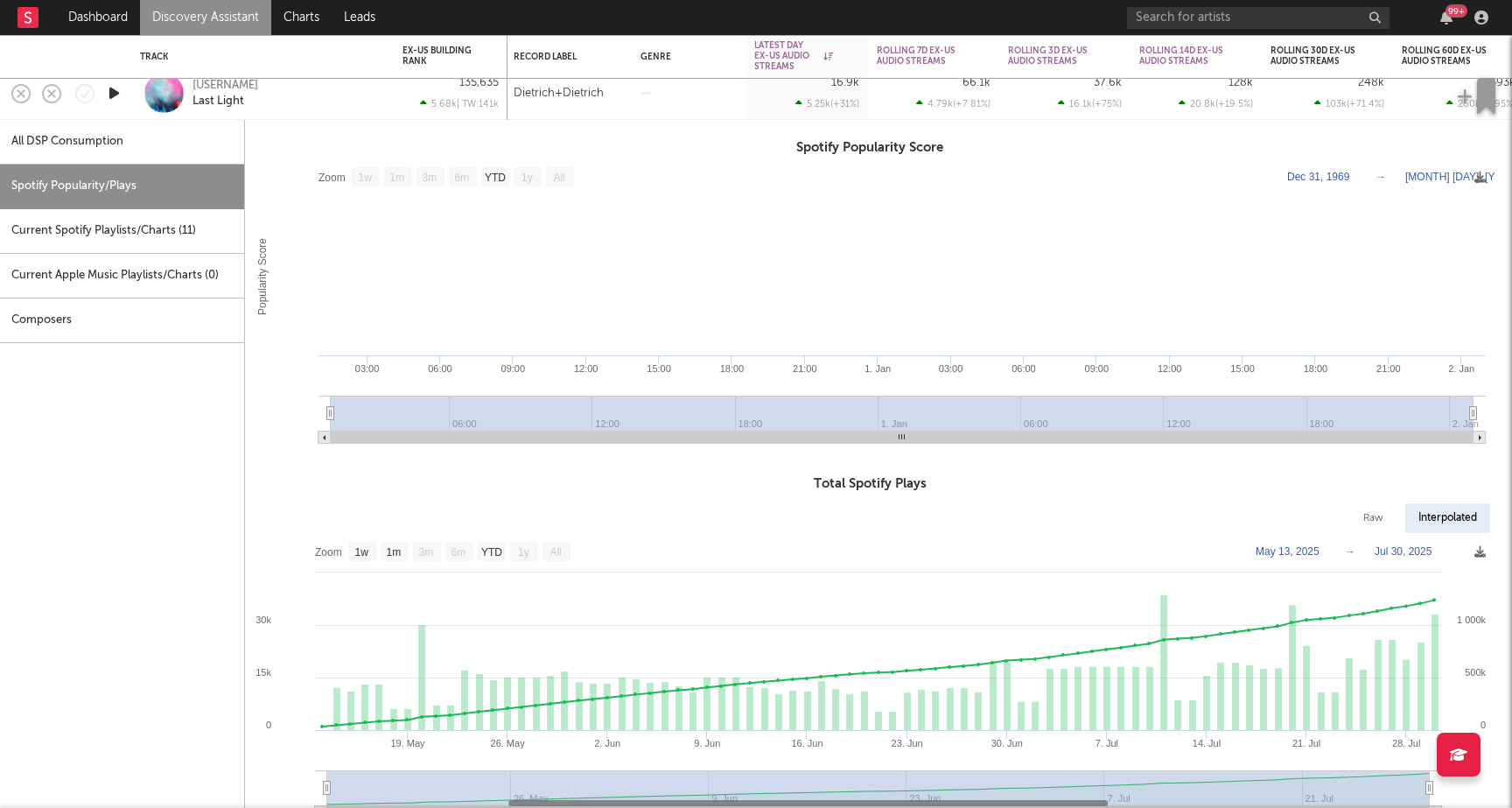 click on "All DSP Consumption" at bounding box center (122, 142) 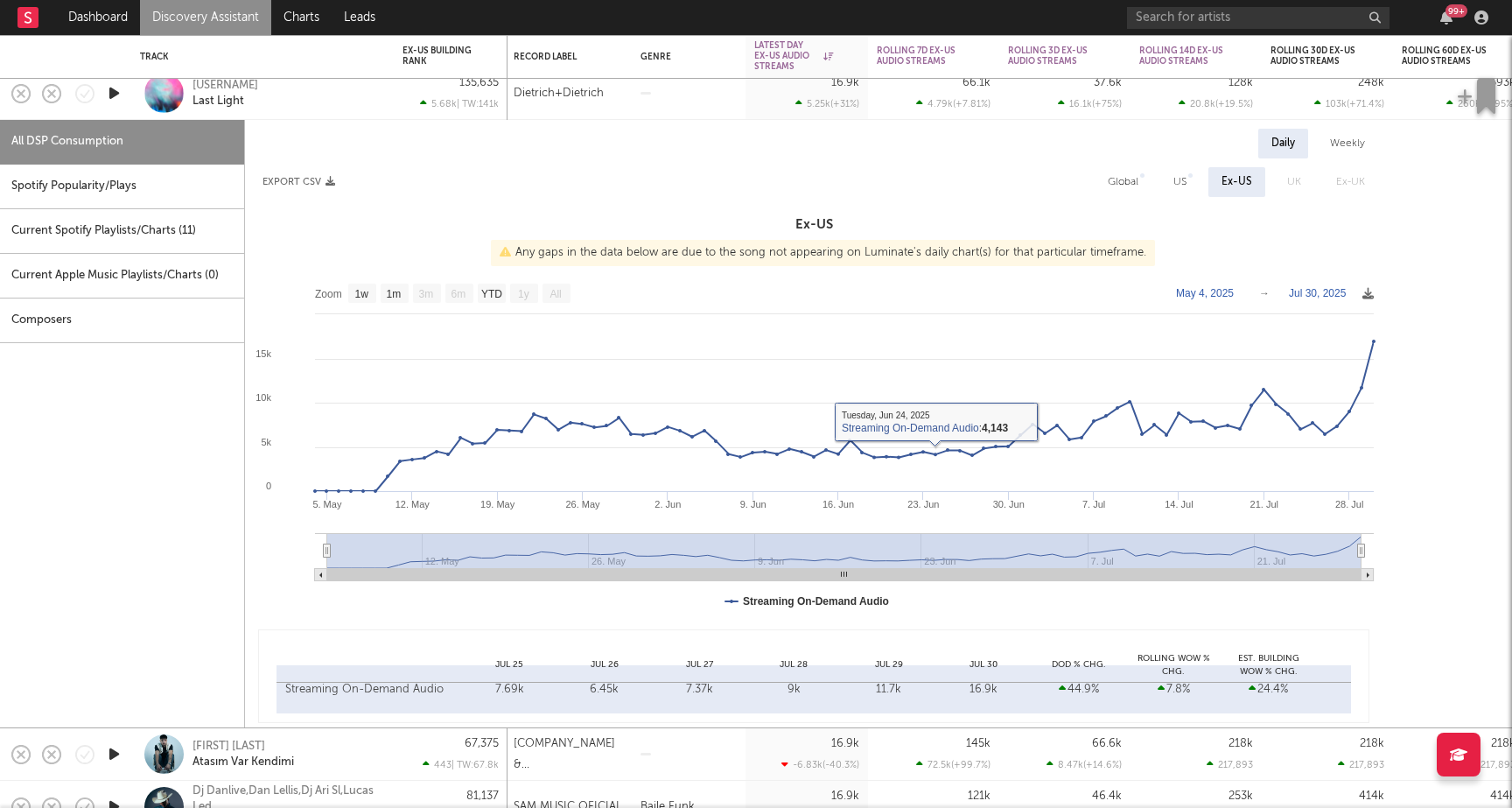 click on "US" at bounding box center (1180, 182) 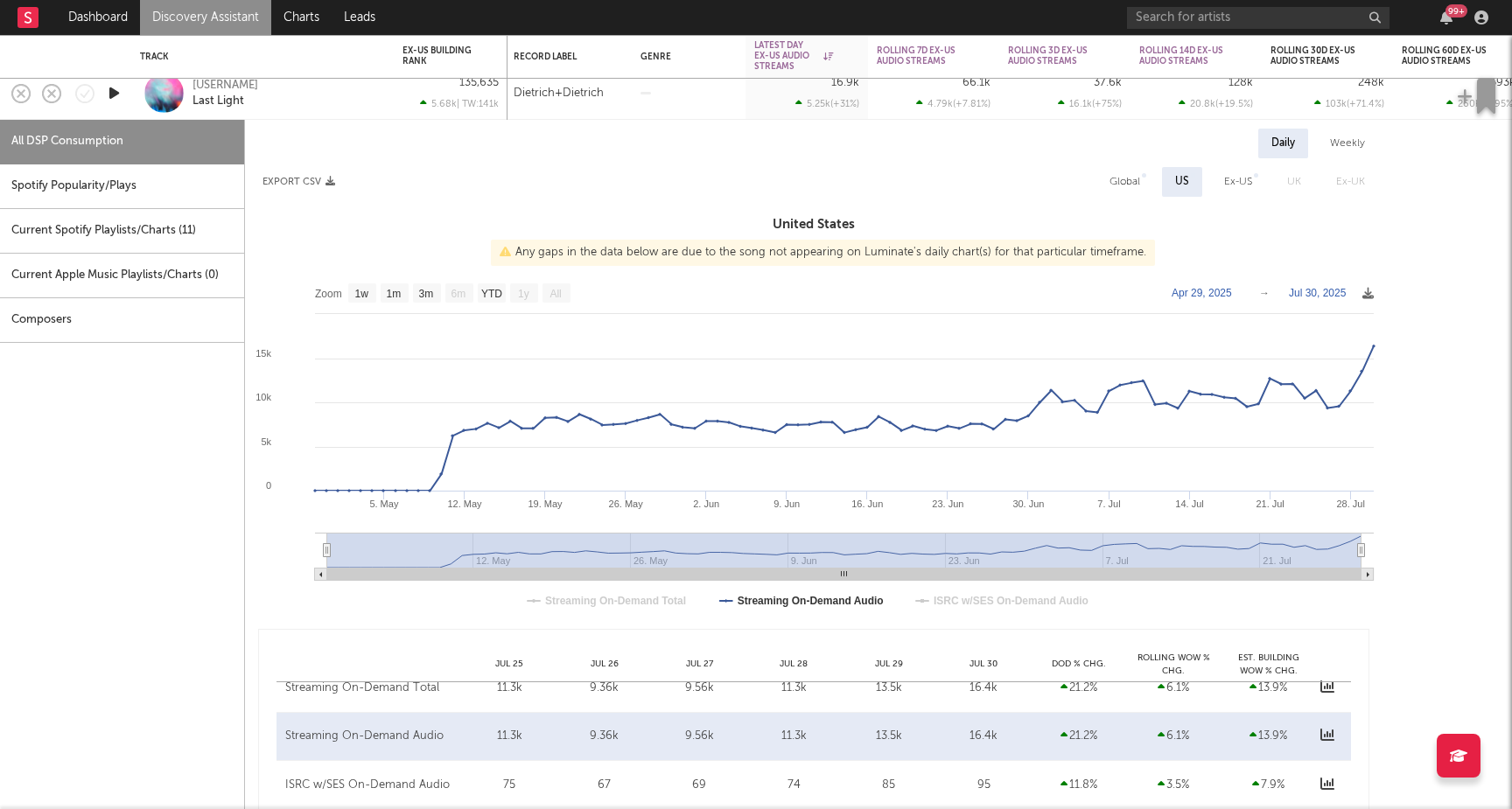 click on "[FIRST]+[FIRST] Last Light" at bounding box center (262, 93) 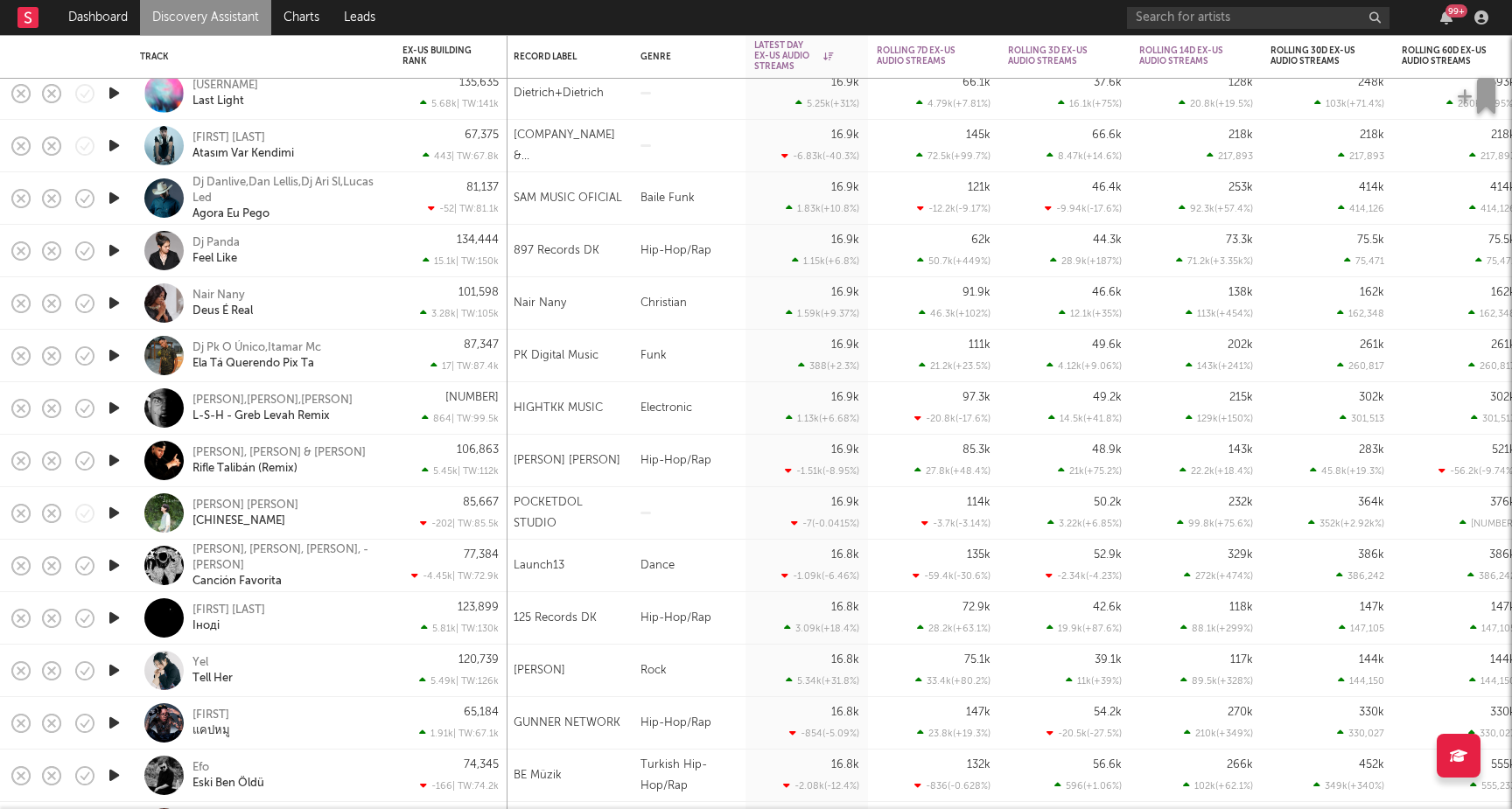 click on "Dj Panda Feel Like" at bounding box center (286, 251) 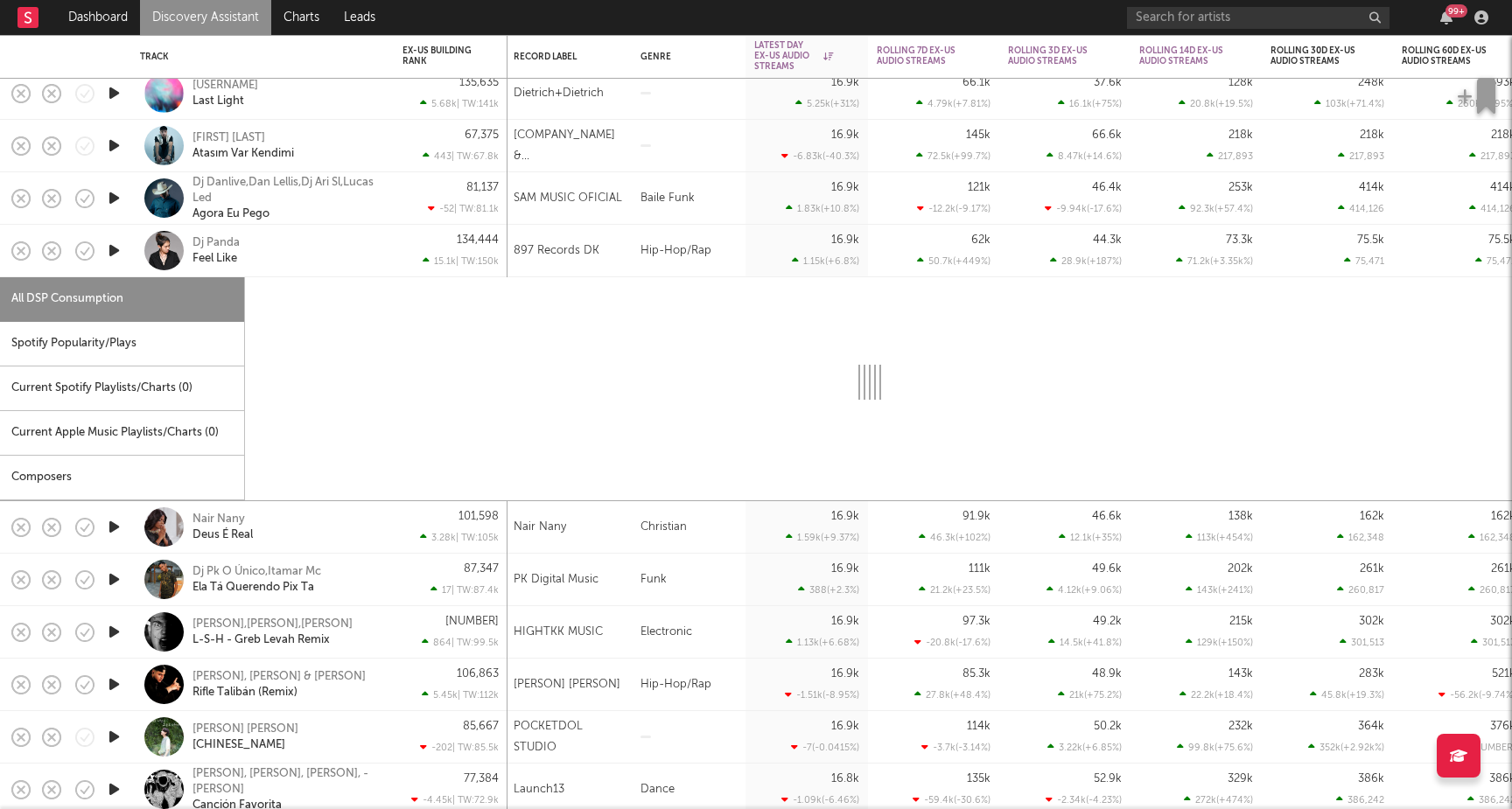 select on "1w" 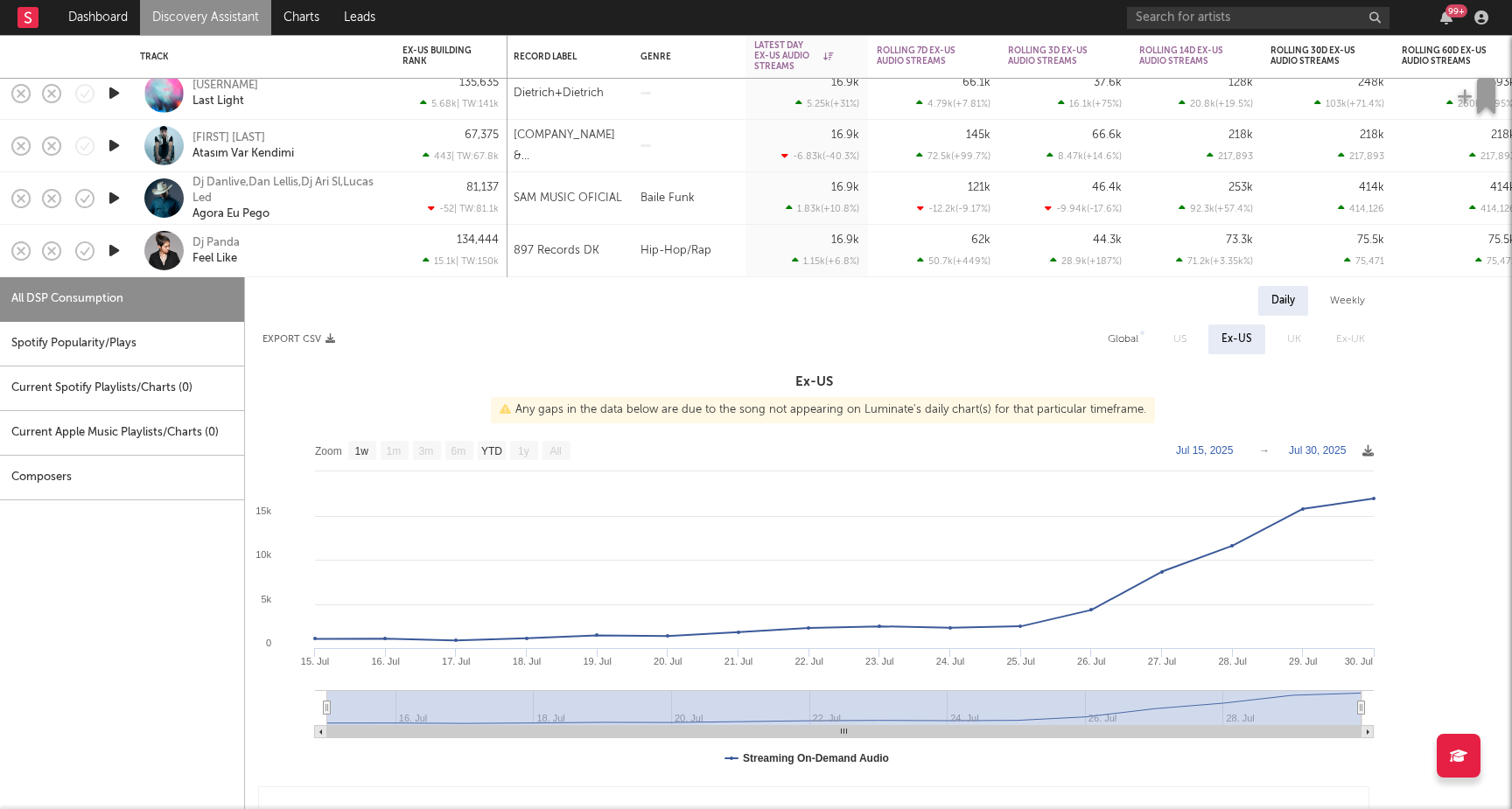 click on "Global" at bounding box center [1123, 339] 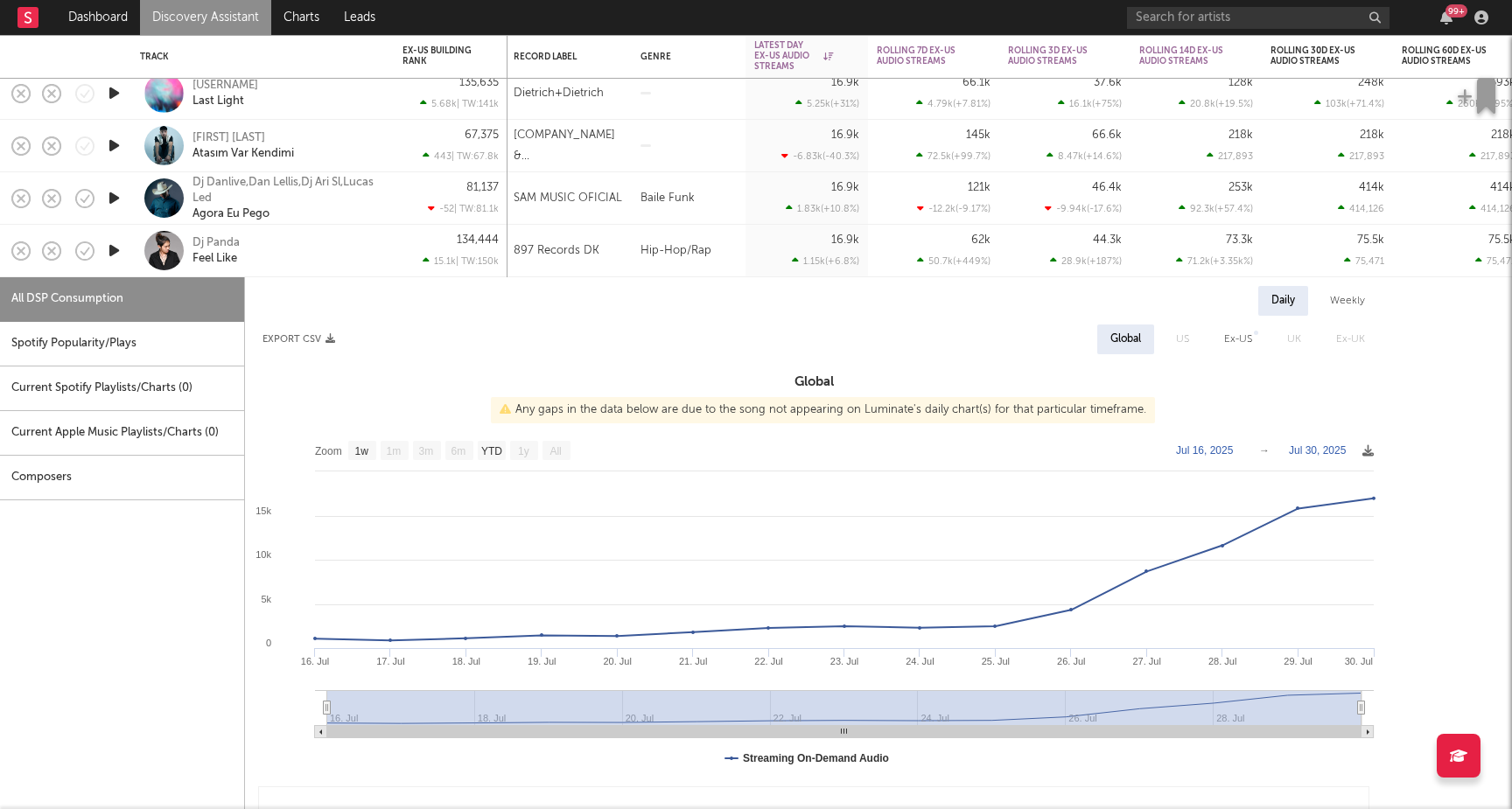 click on "Dj Panda Feel Like" at bounding box center [286, 251] 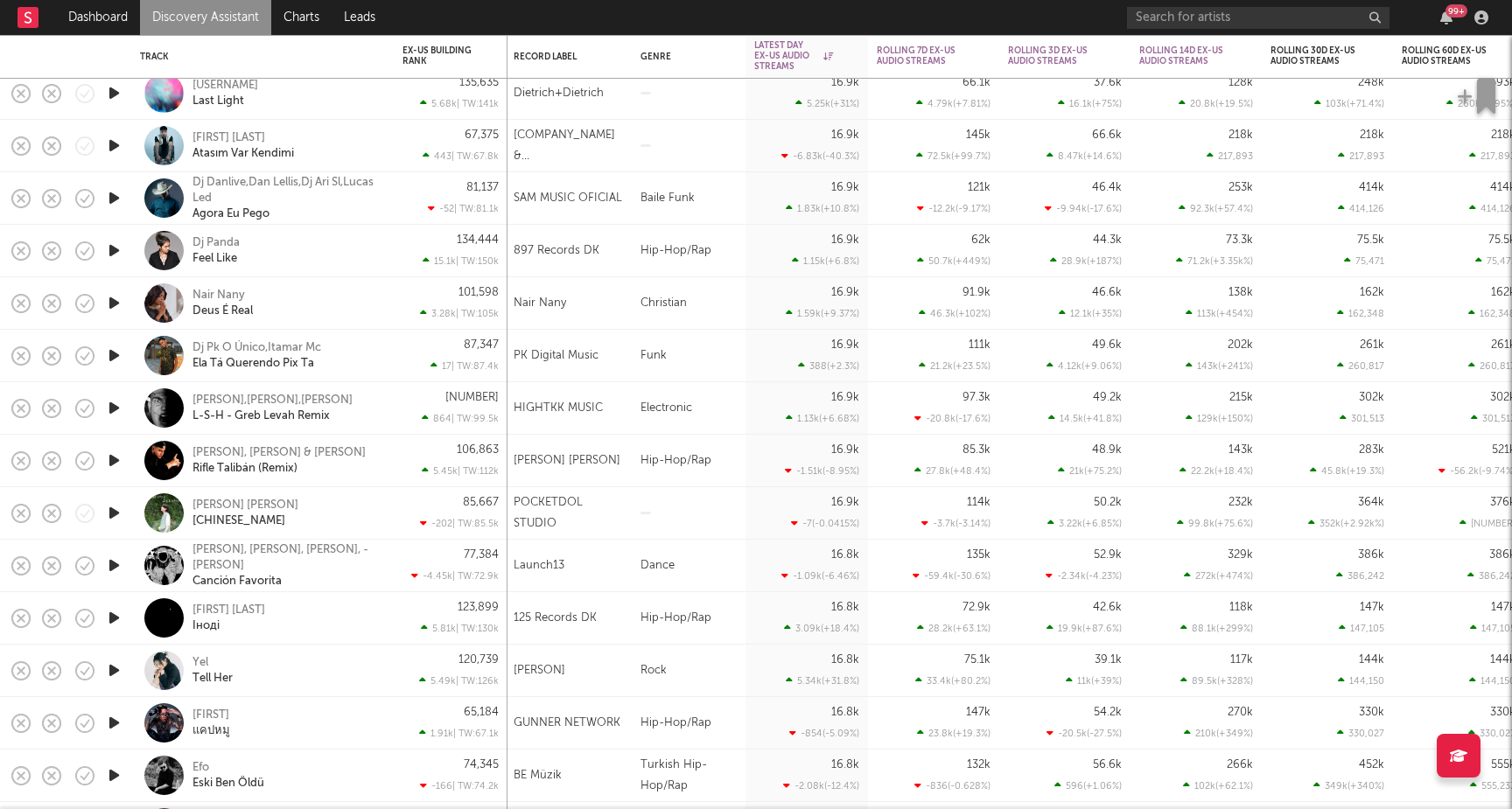 click on "Jockii Druce Іноді" at bounding box center (286, 618) 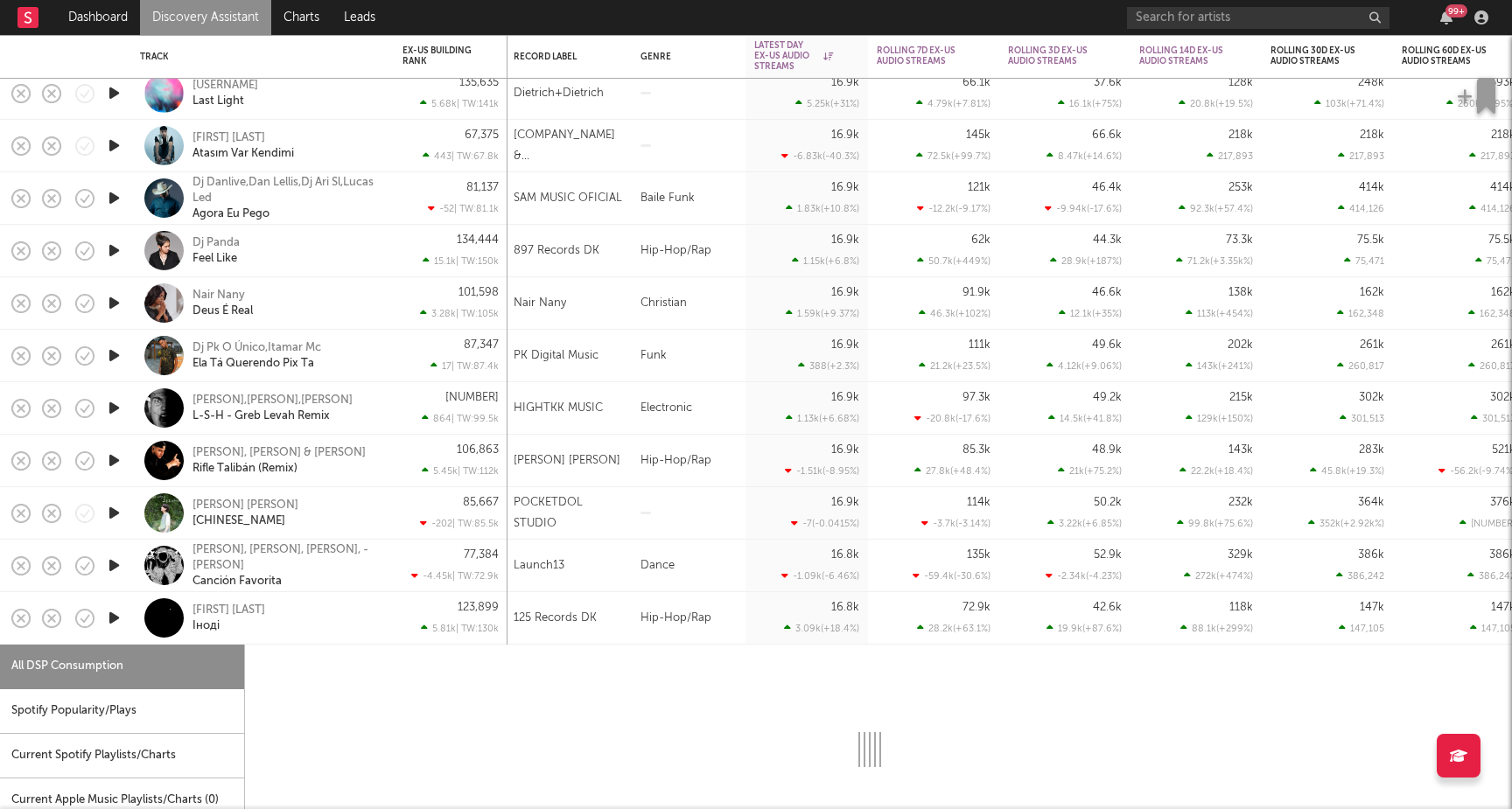 select on "6m" 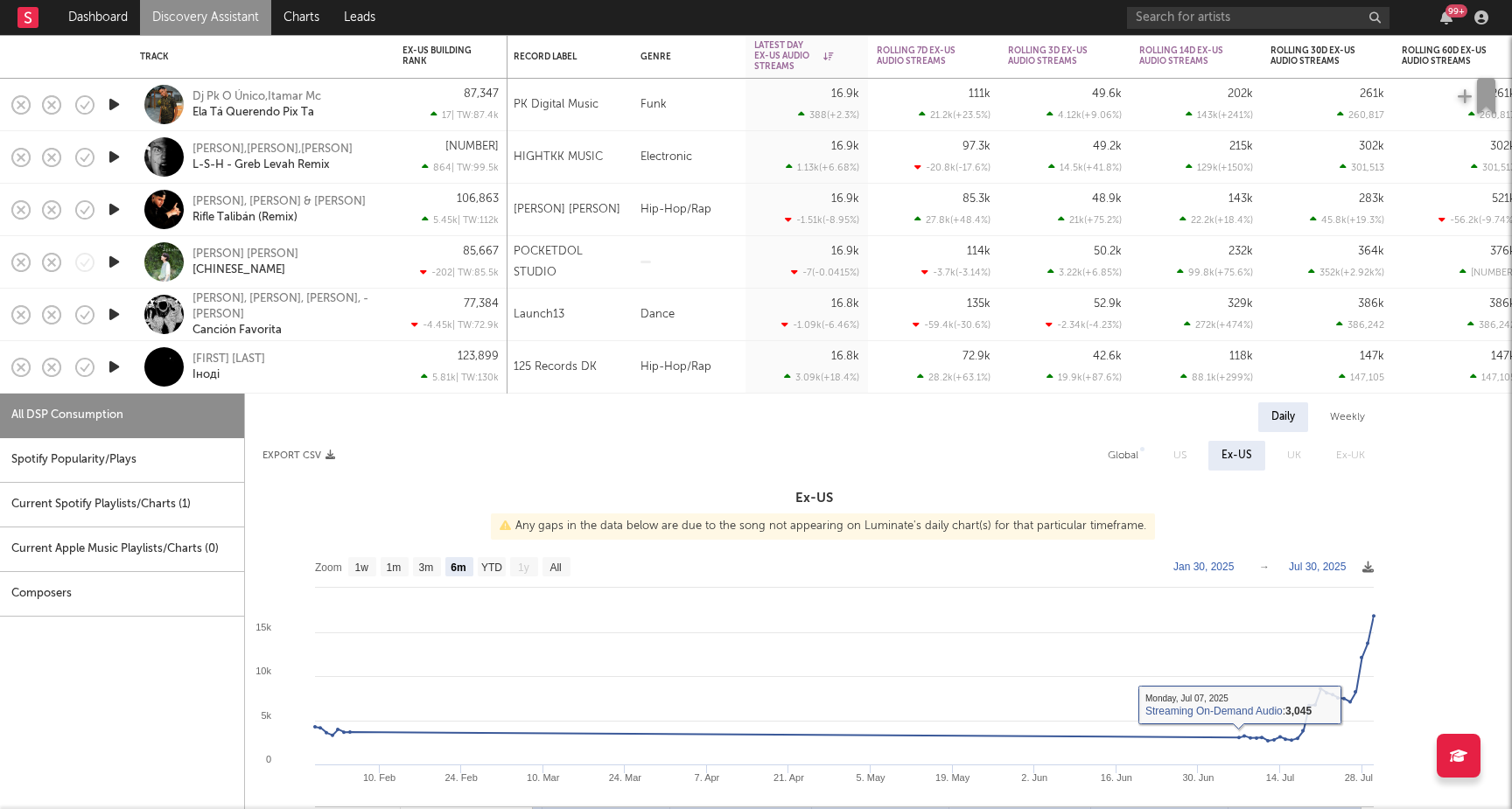 click on "Global" at bounding box center (1123, 456) 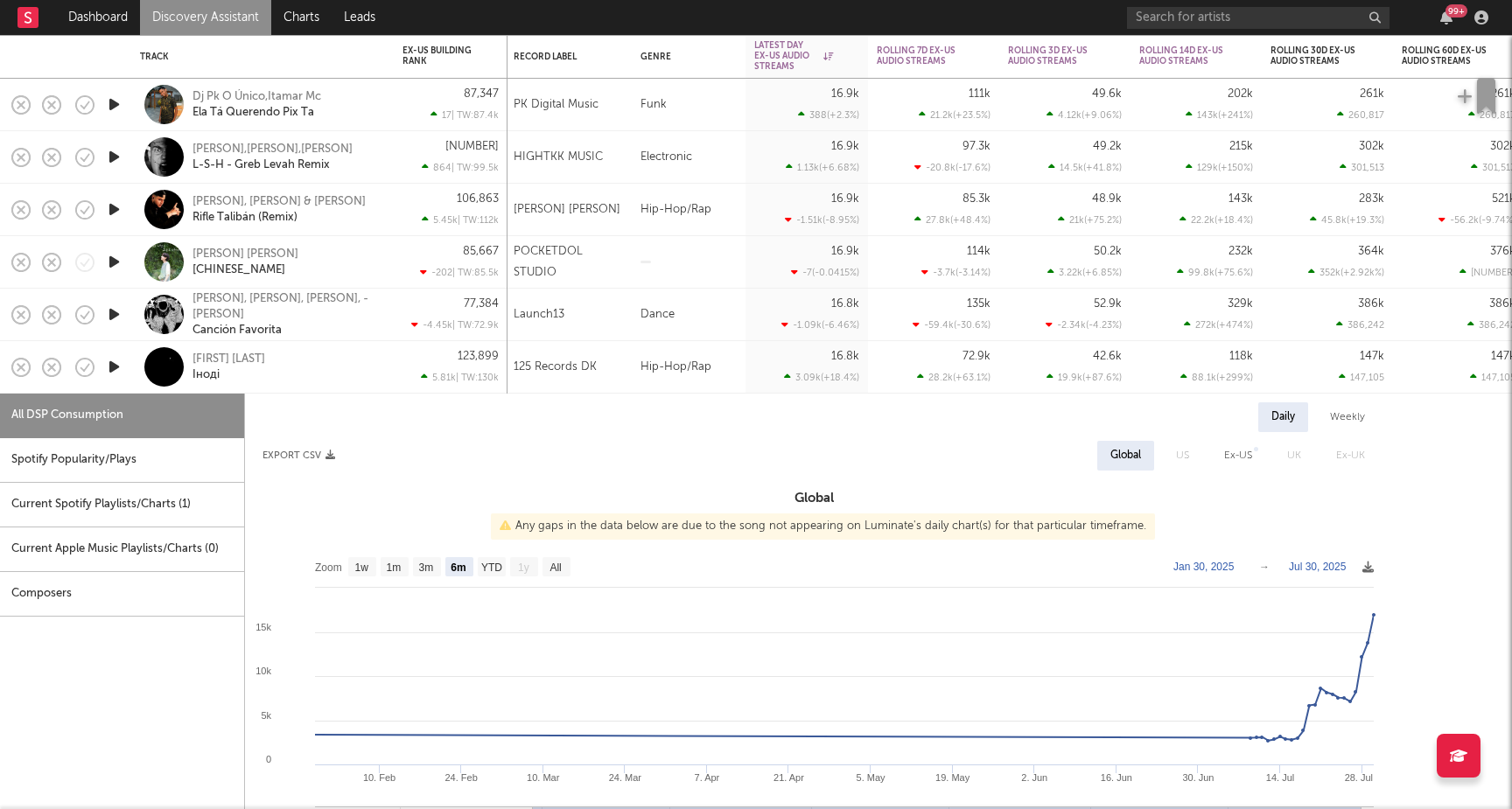 click on "Jockii Druce Іноді" at bounding box center [286, 367] 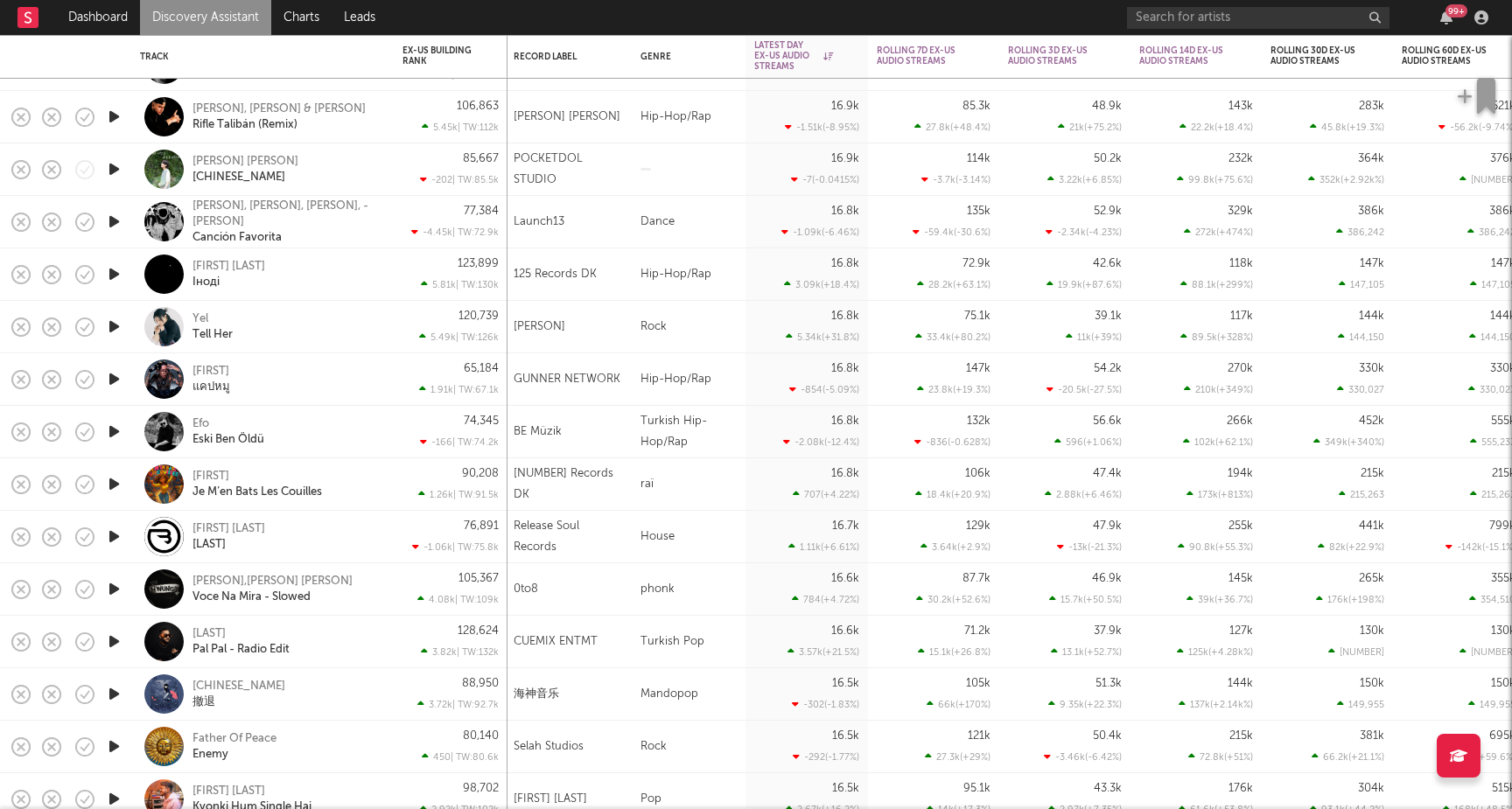 click on "Fouzia Je M’en Bats Les Couilles" at bounding box center (286, 485) 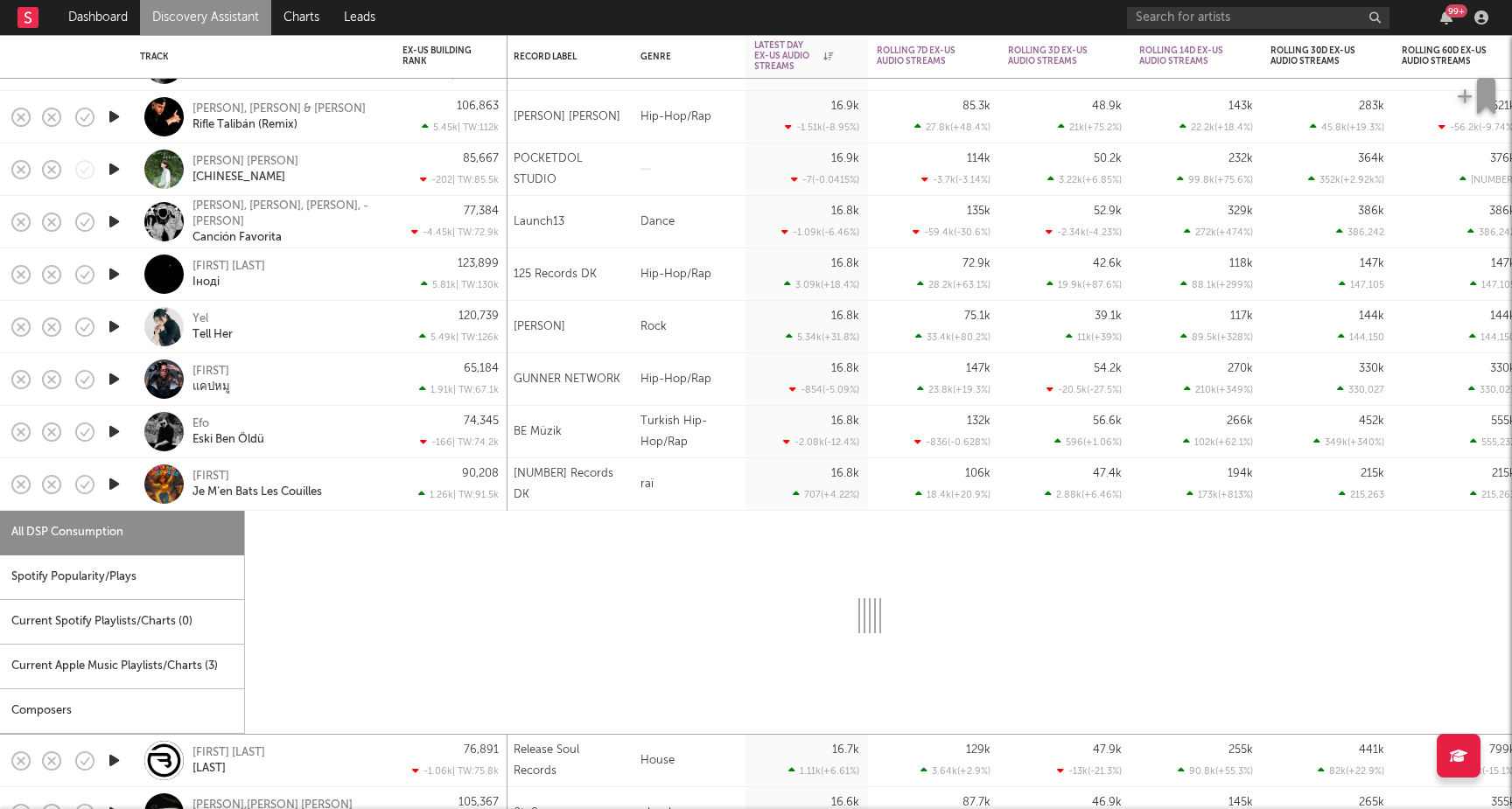select on "1w" 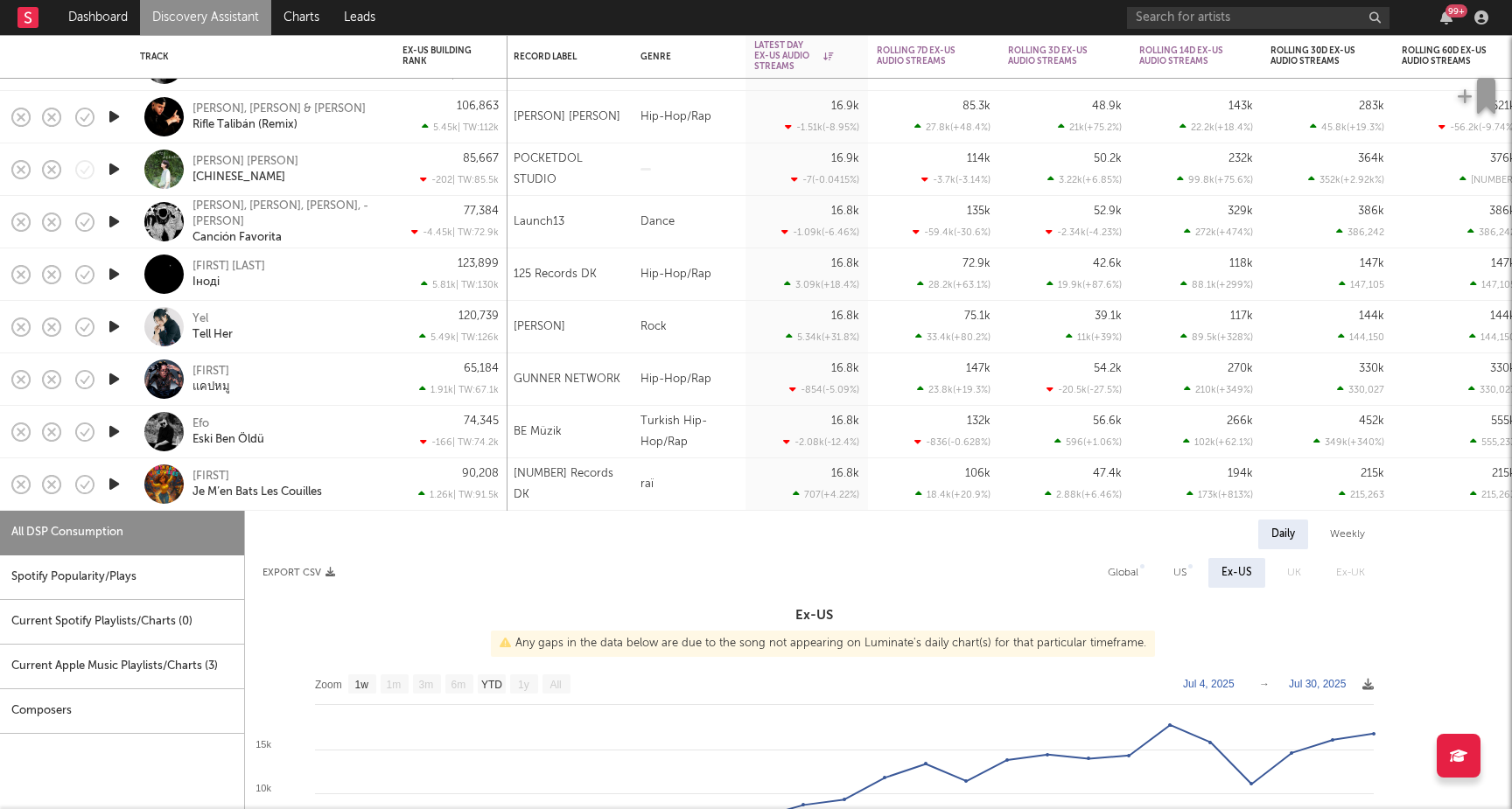 click on "US" at bounding box center [1180, 573] 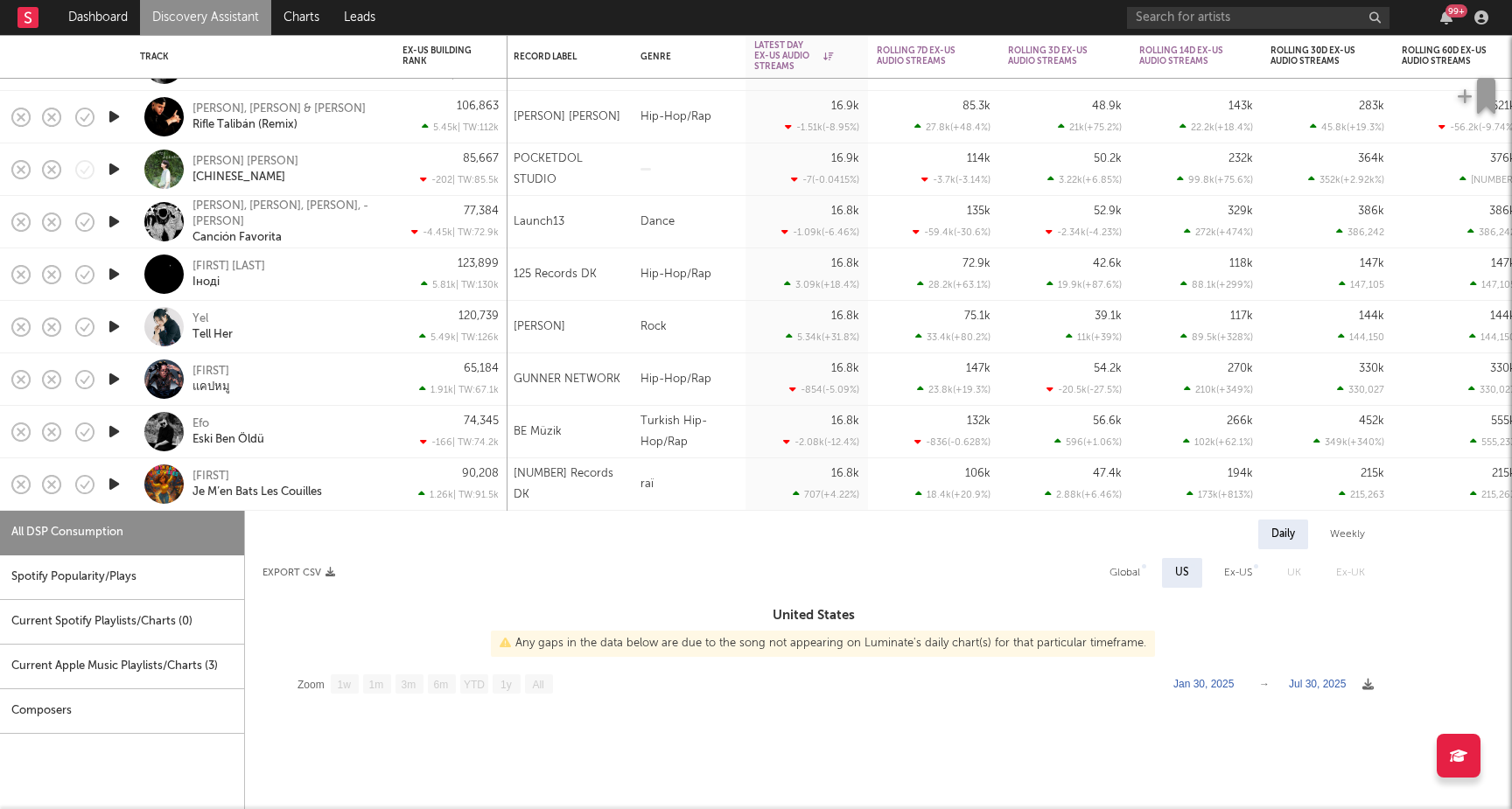click at bounding box center (1144, 566) 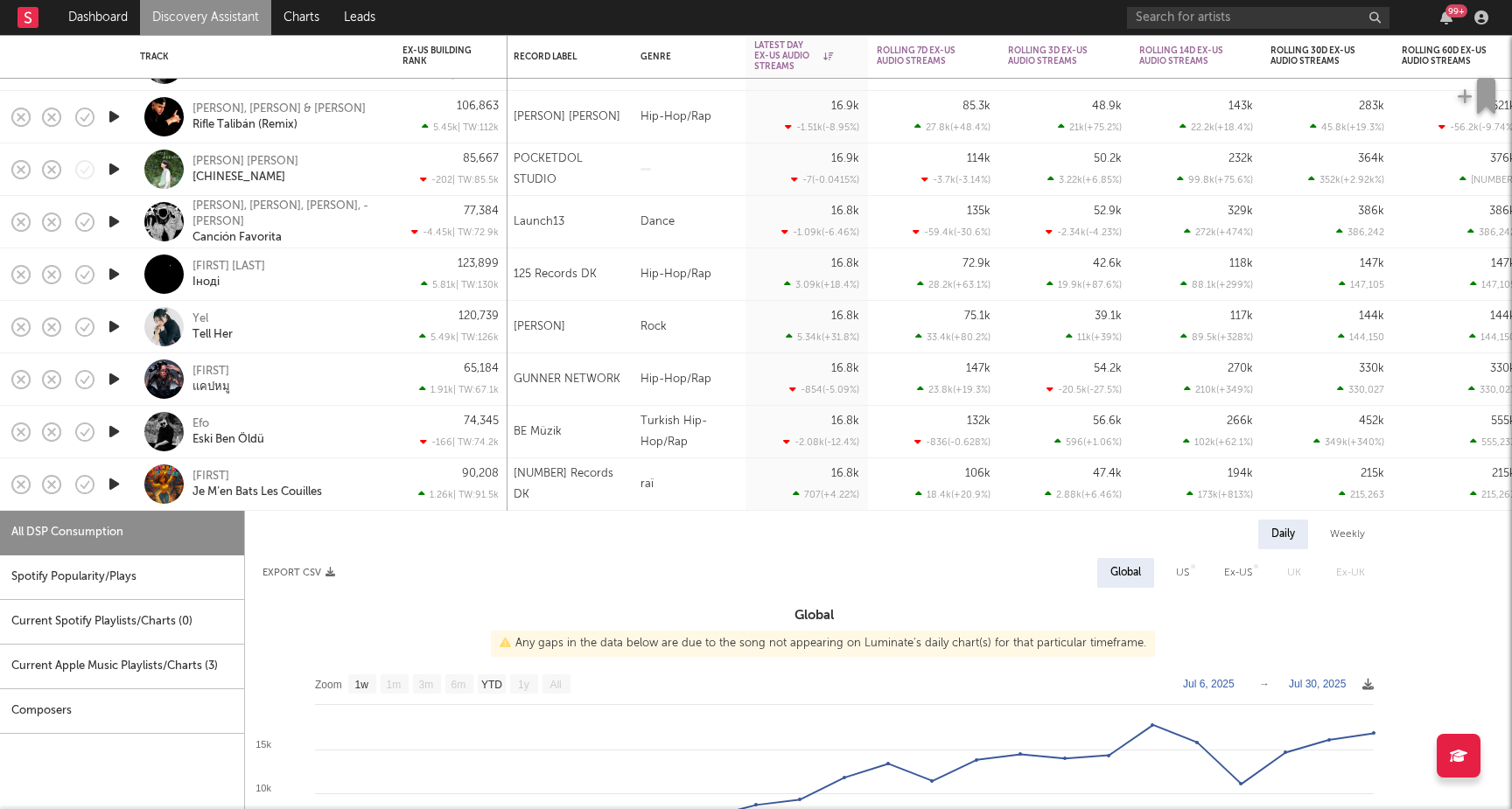 click on "Fouzia Je M’en Bats Les Couilles" at bounding box center [286, 485] 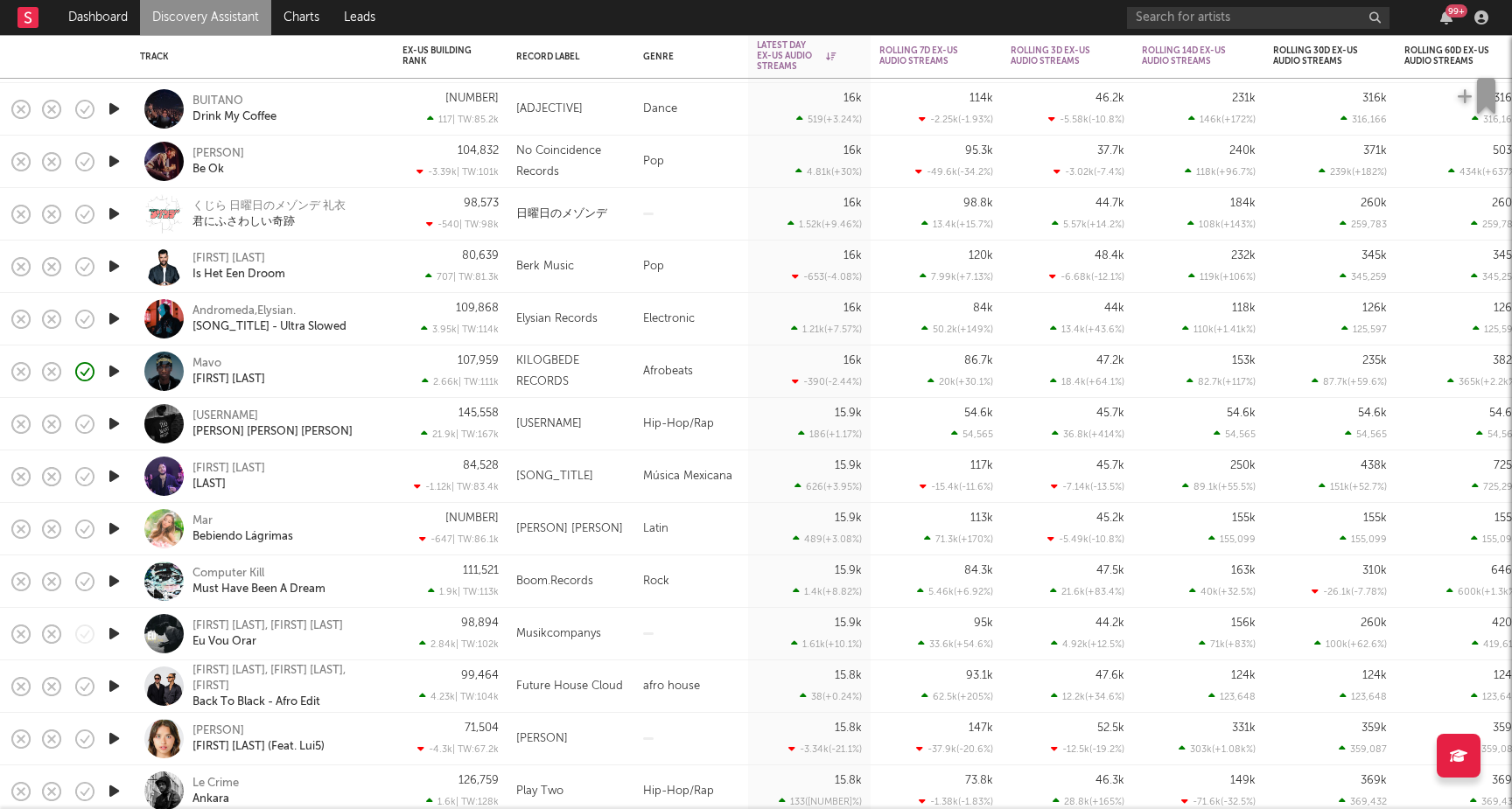 click on "2ink Give Me Everything X Dna" at bounding box center [286, 424] 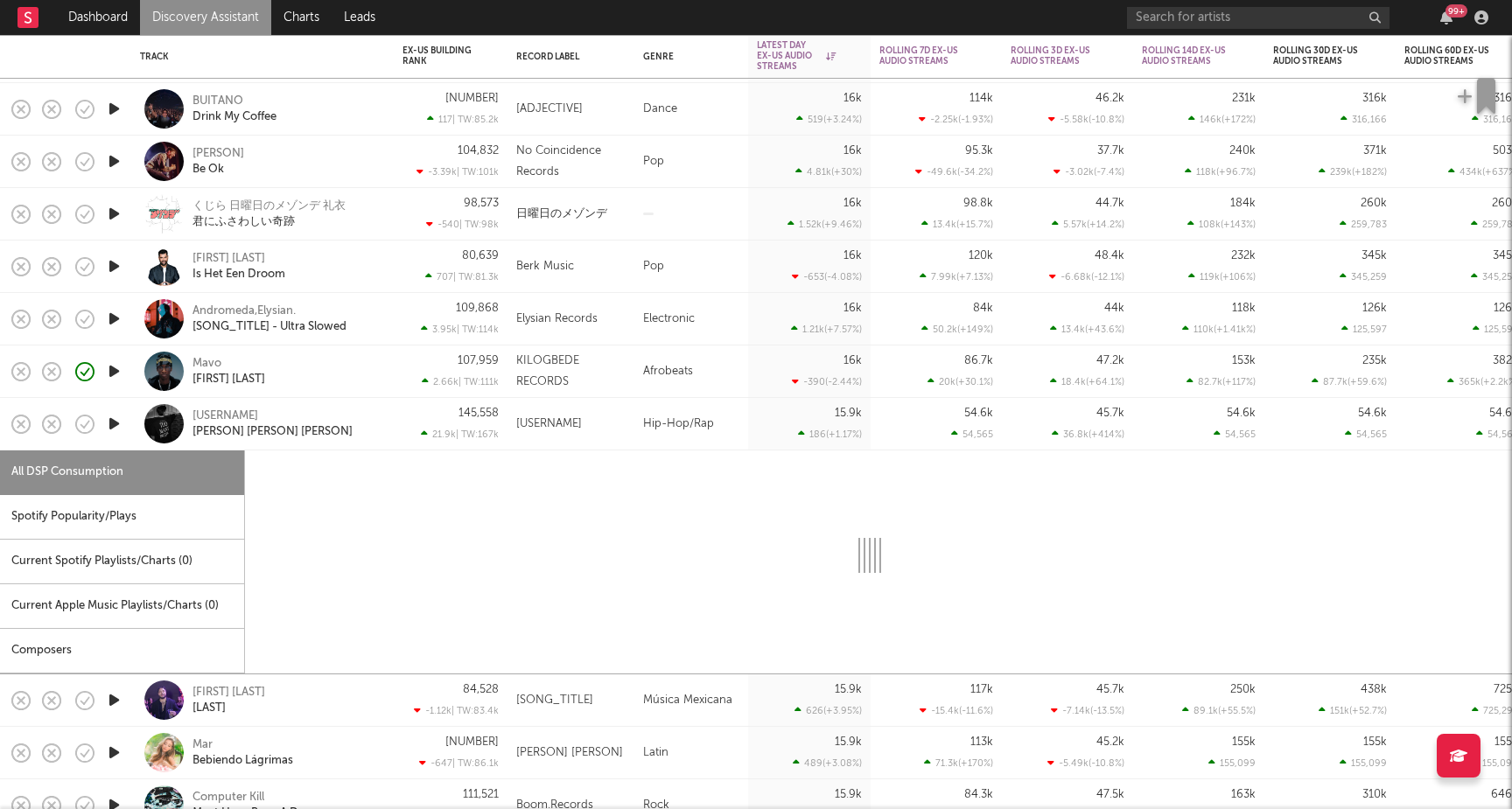 select on "1w" 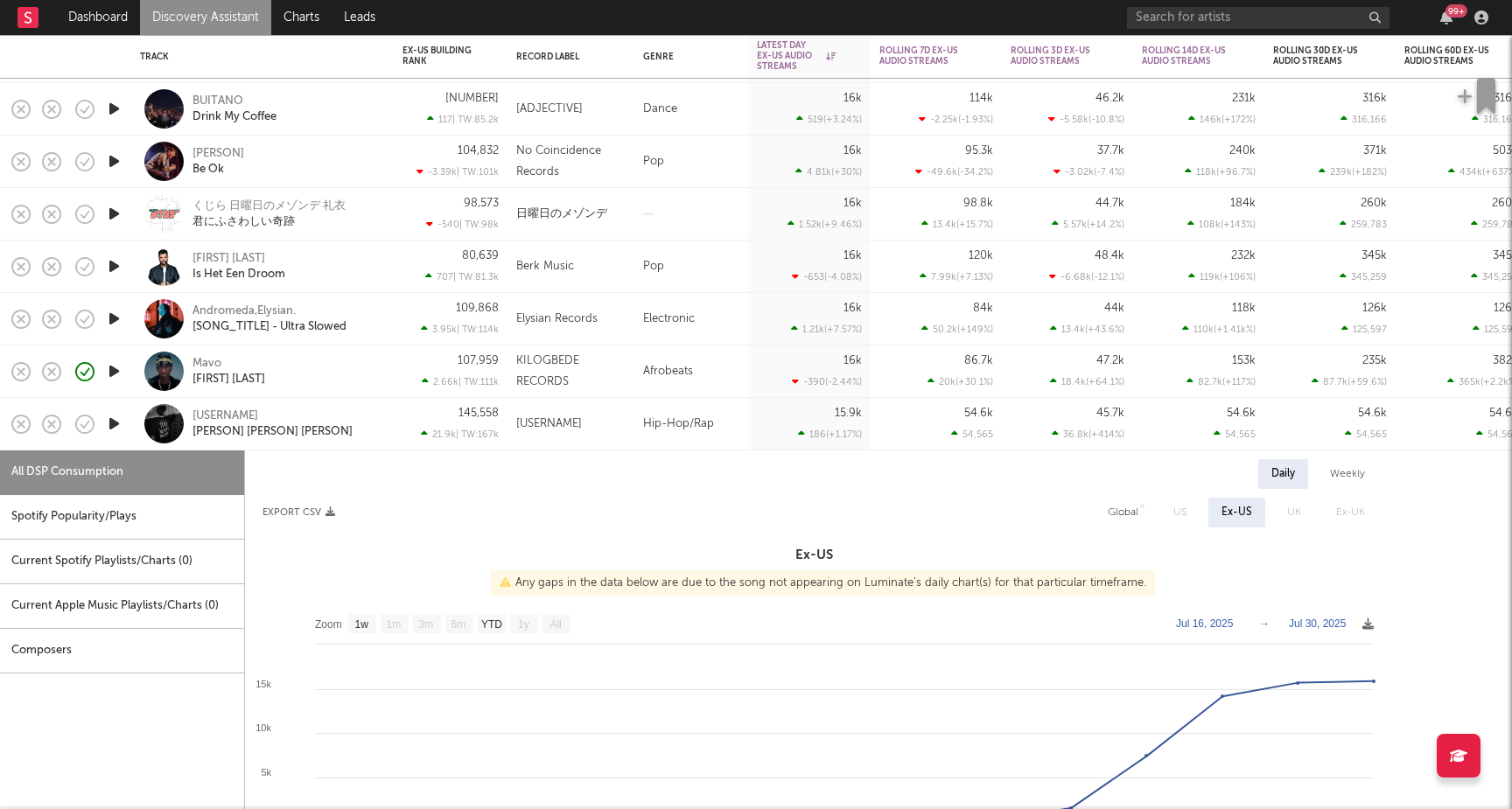 click on "2ink Give Me Everything X Dna" at bounding box center (286, 424) 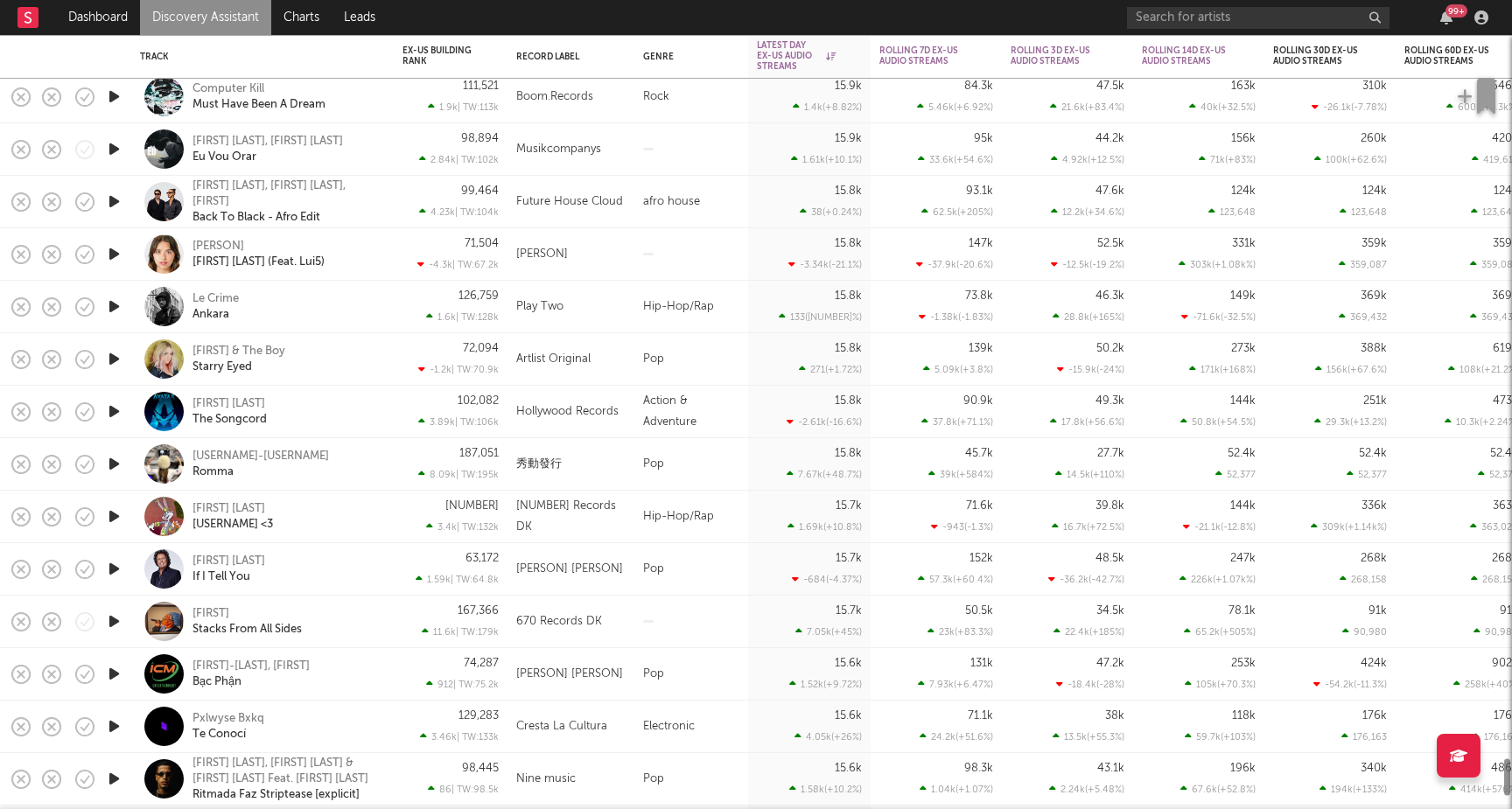 click on "Frannssj Tumedice <3" at bounding box center (286, 517) 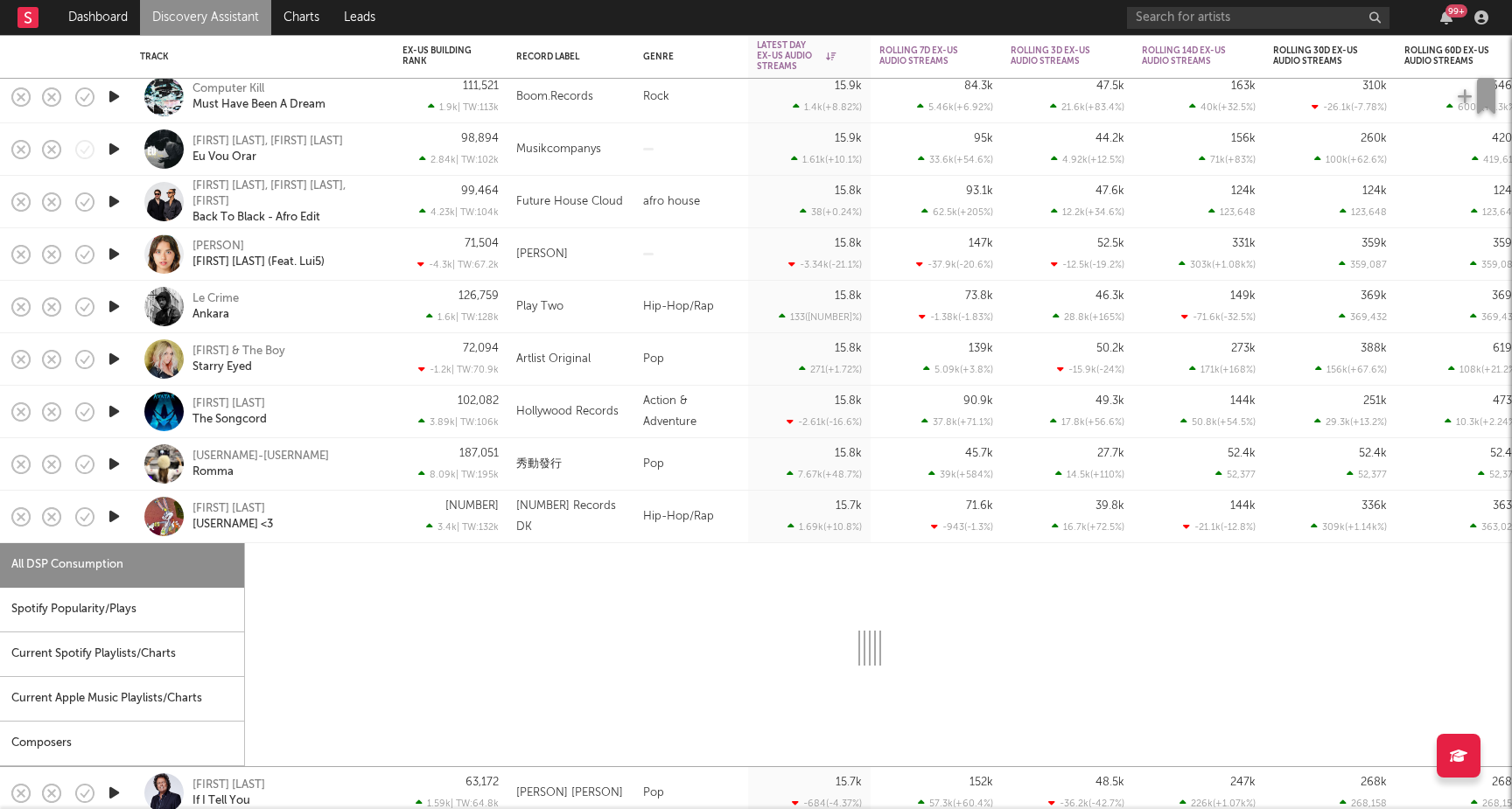 select on "1w" 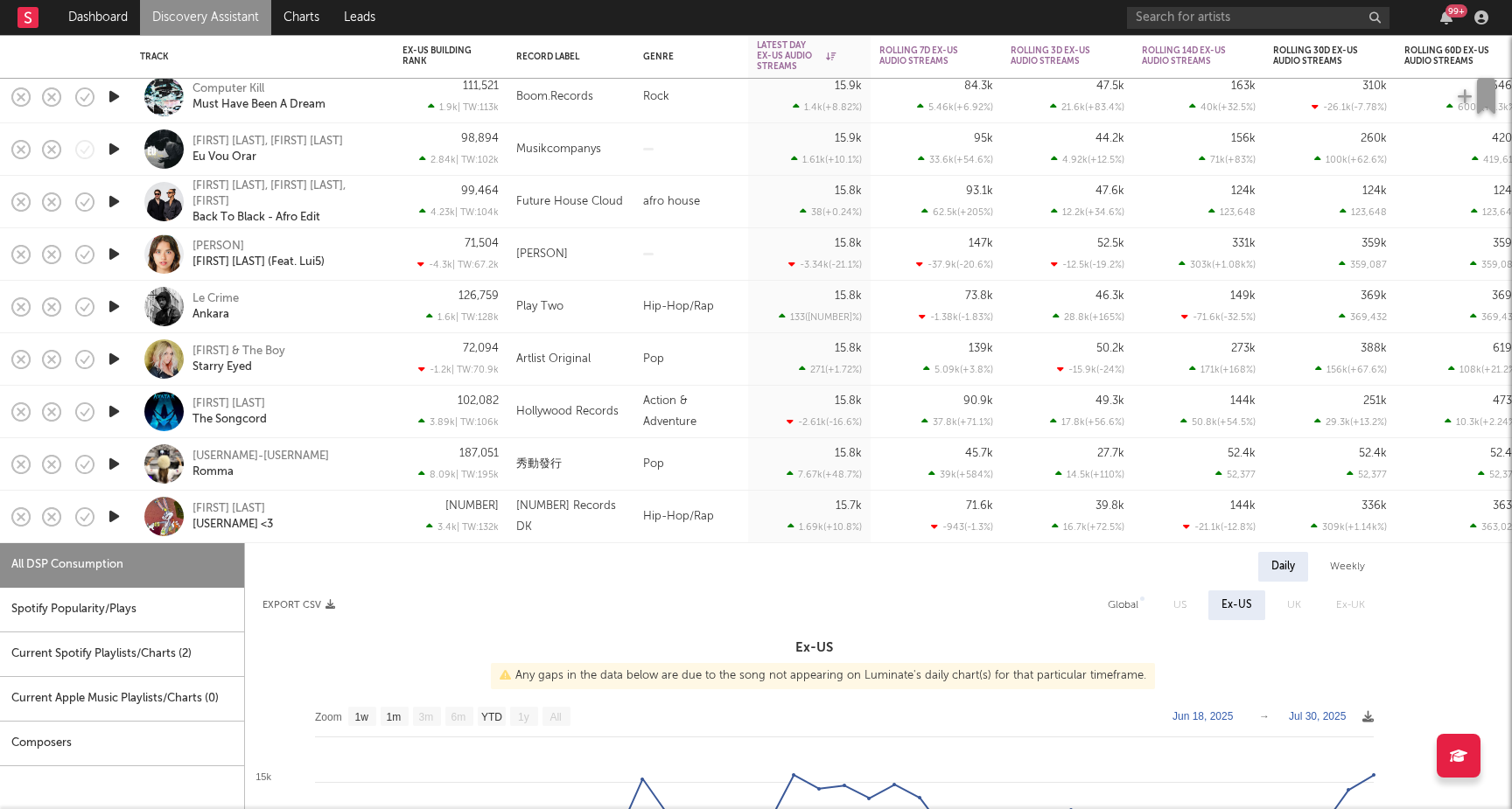 click on "Frannssj Tumedice <3" at bounding box center (286, 517) 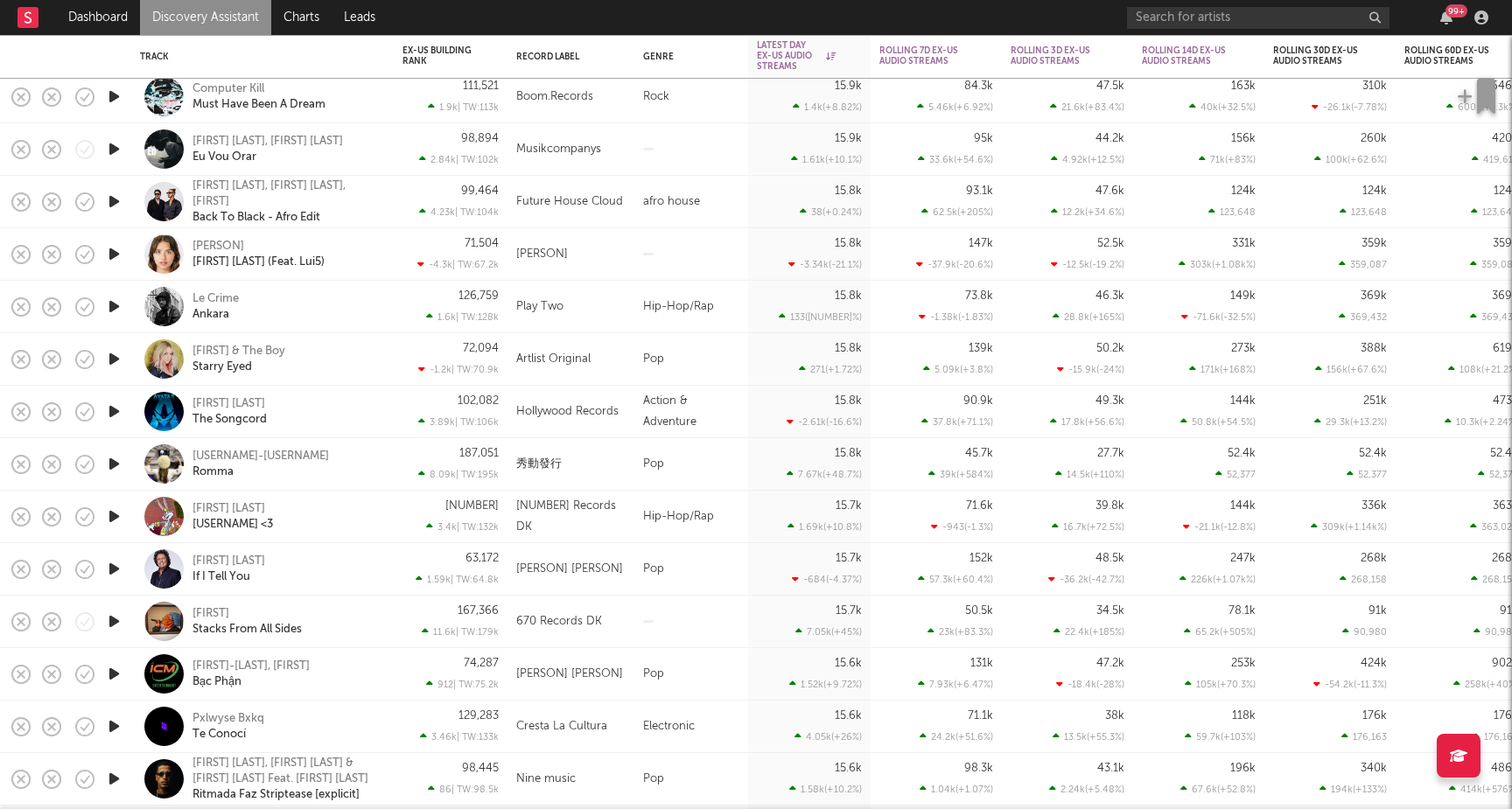 click on "Gani Stacks From All Sides" at bounding box center (286, 622) 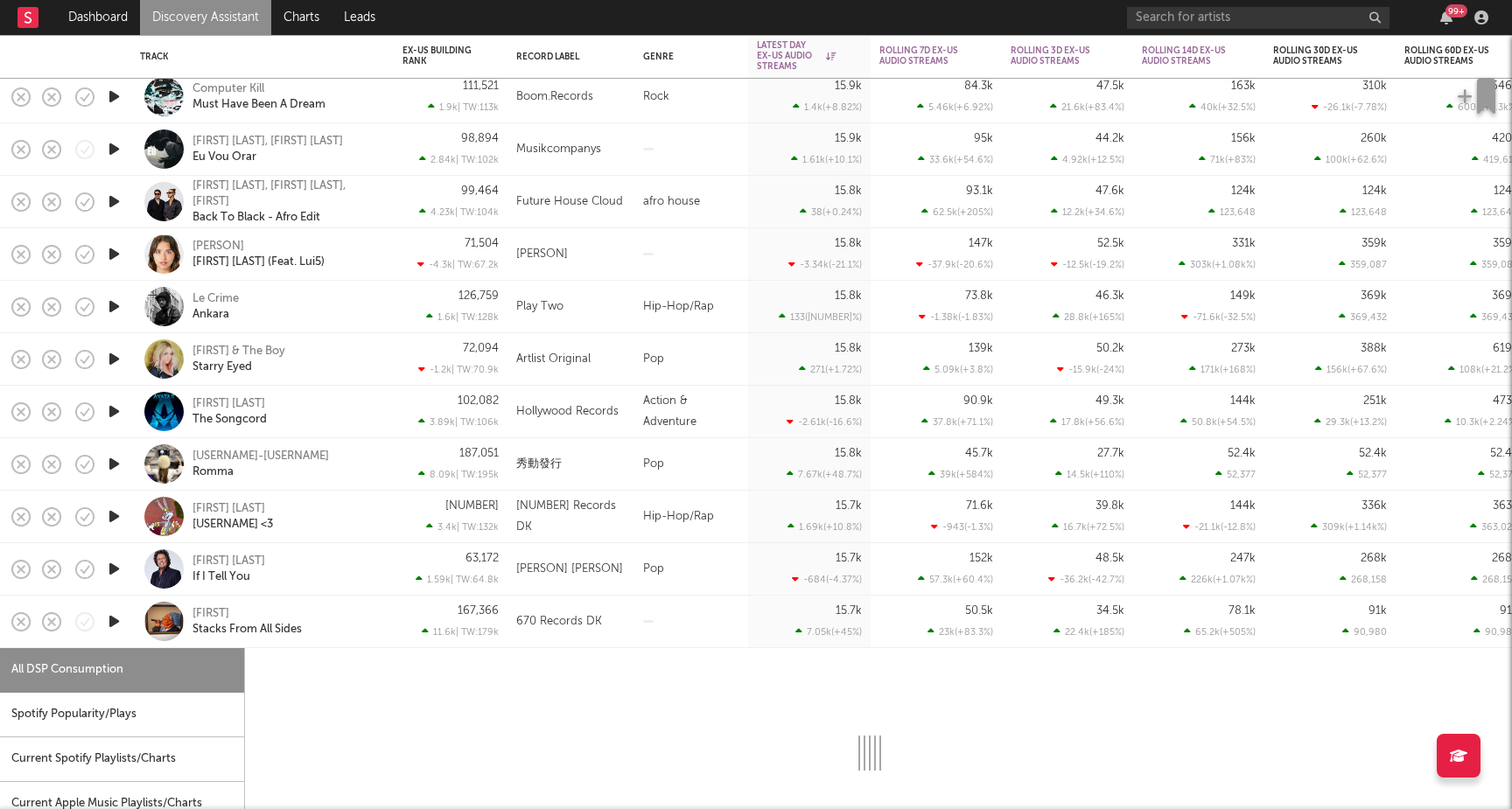 select on "1w" 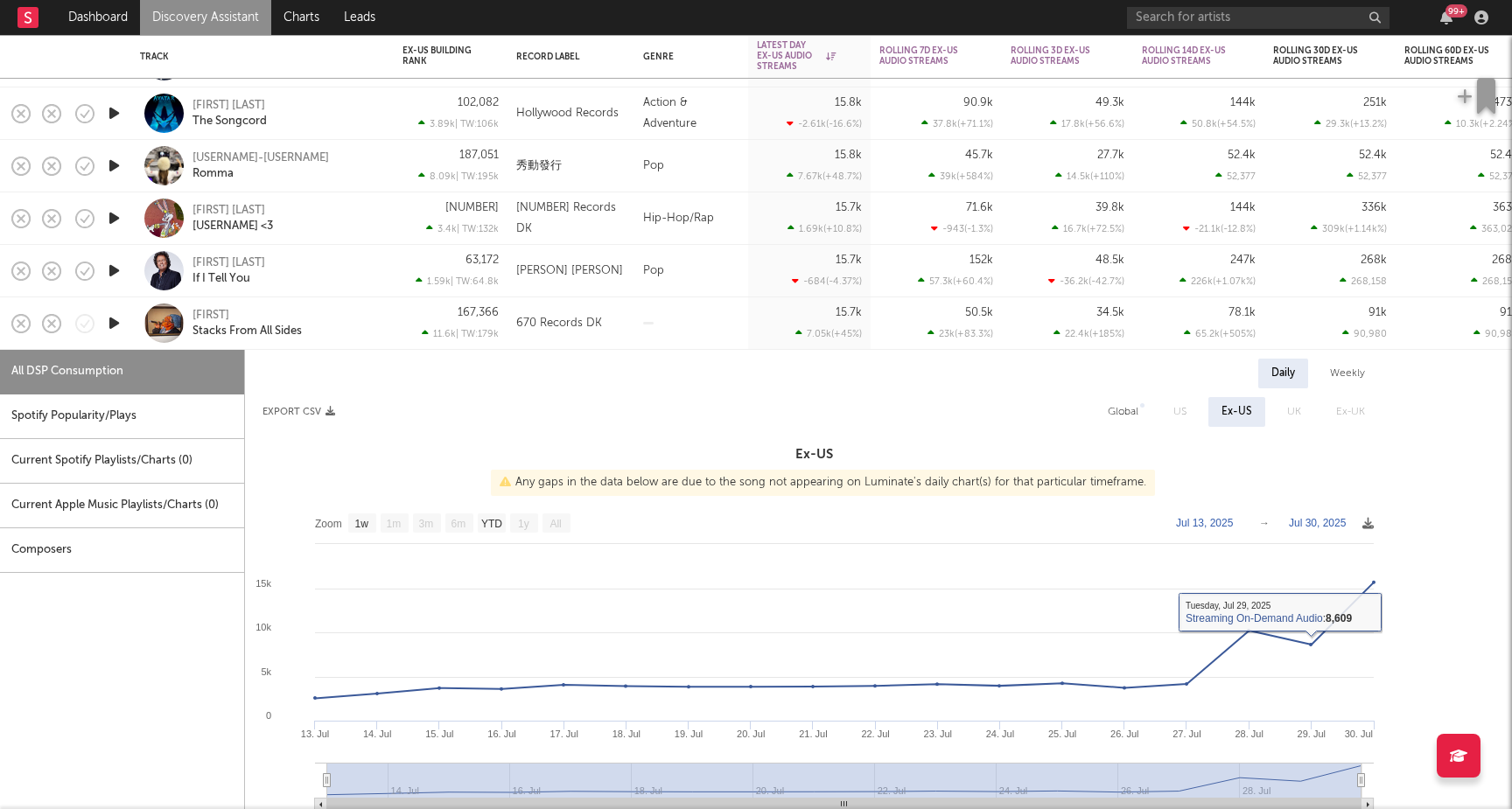 click on "Global" at bounding box center [1123, 412] 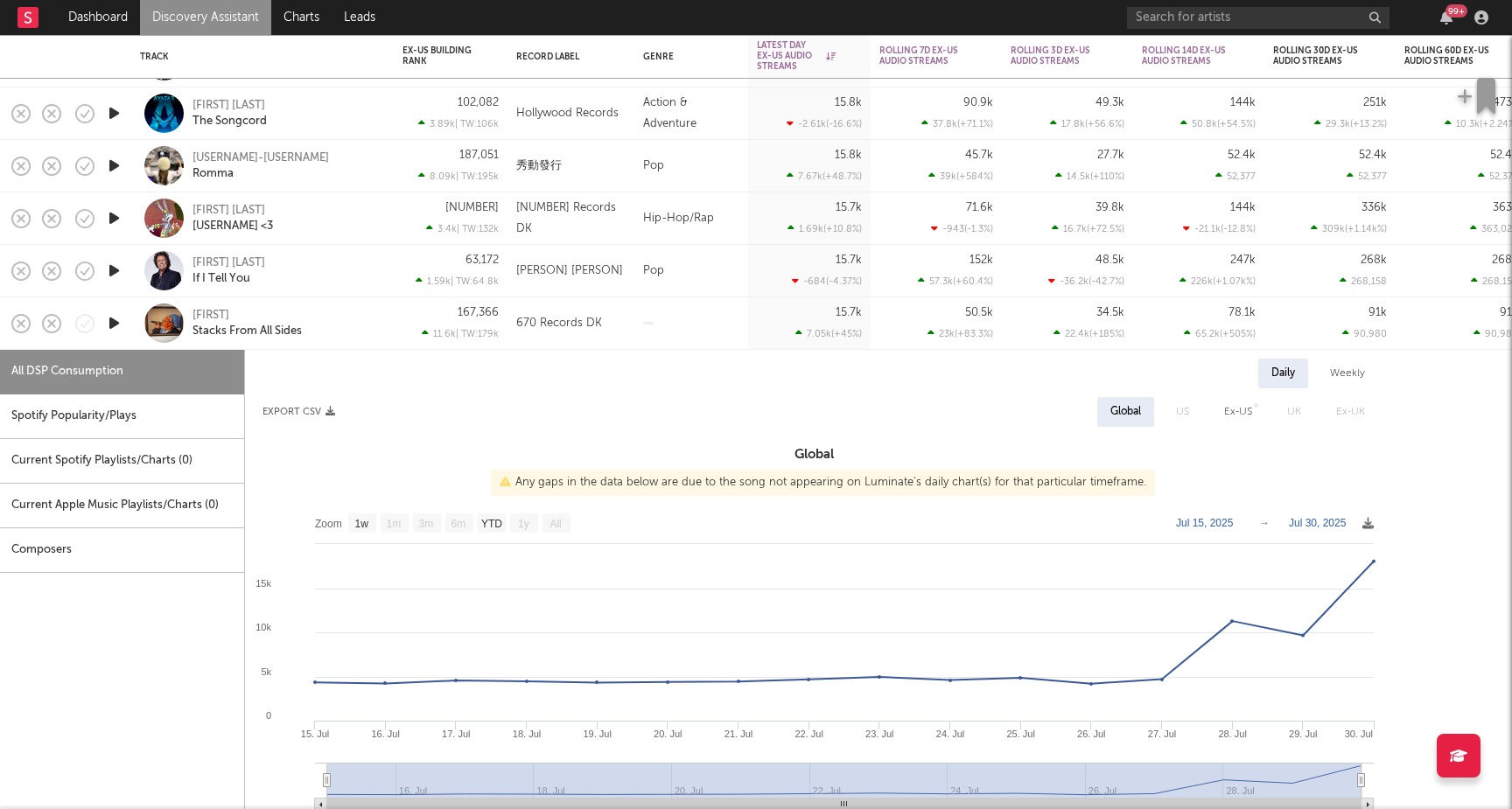 click on "Spotify Popularity/Plays" at bounding box center [122, 416] 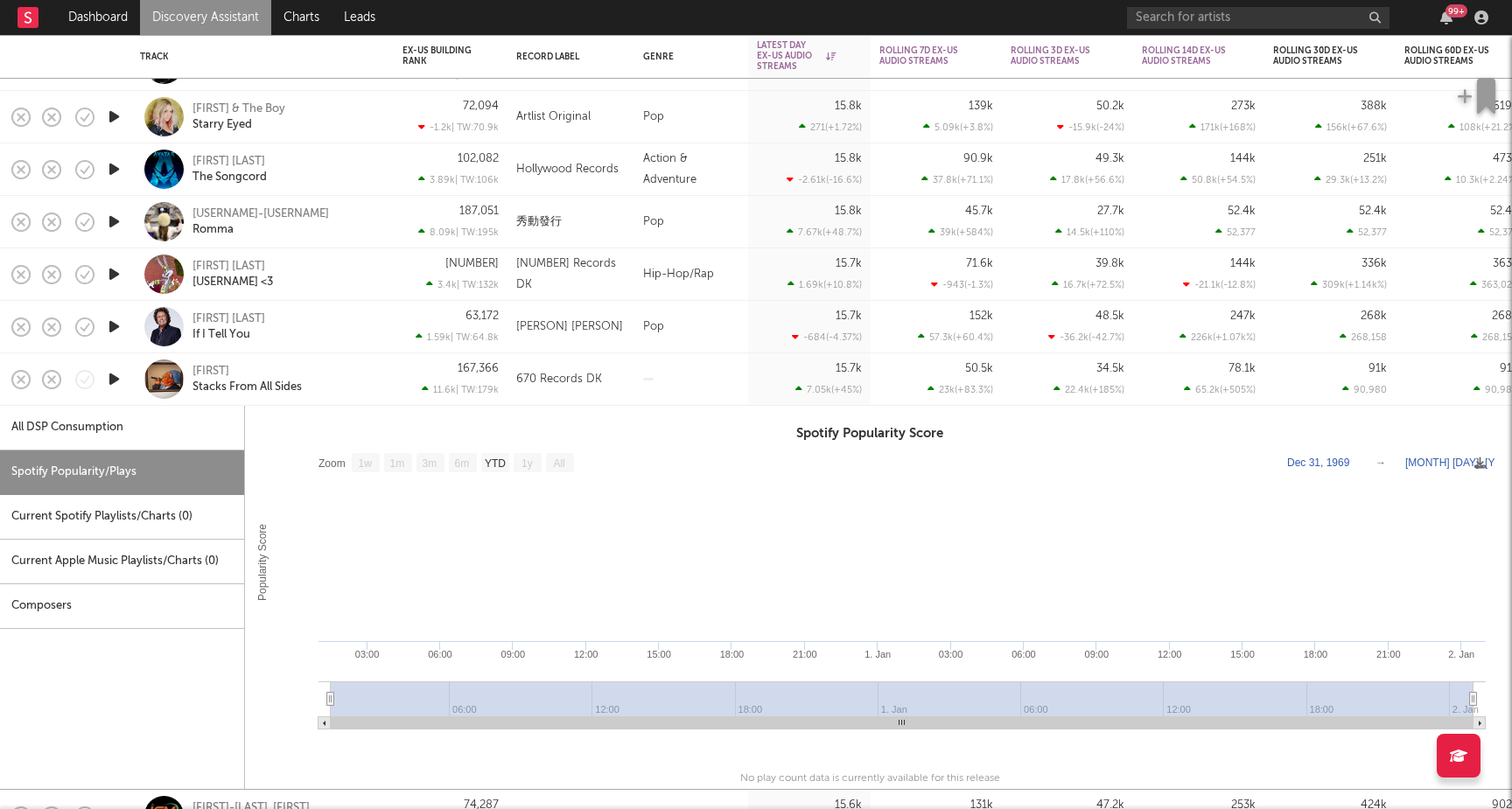 click on "Gani Stacks From All Sides" at bounding box center (286, 380) 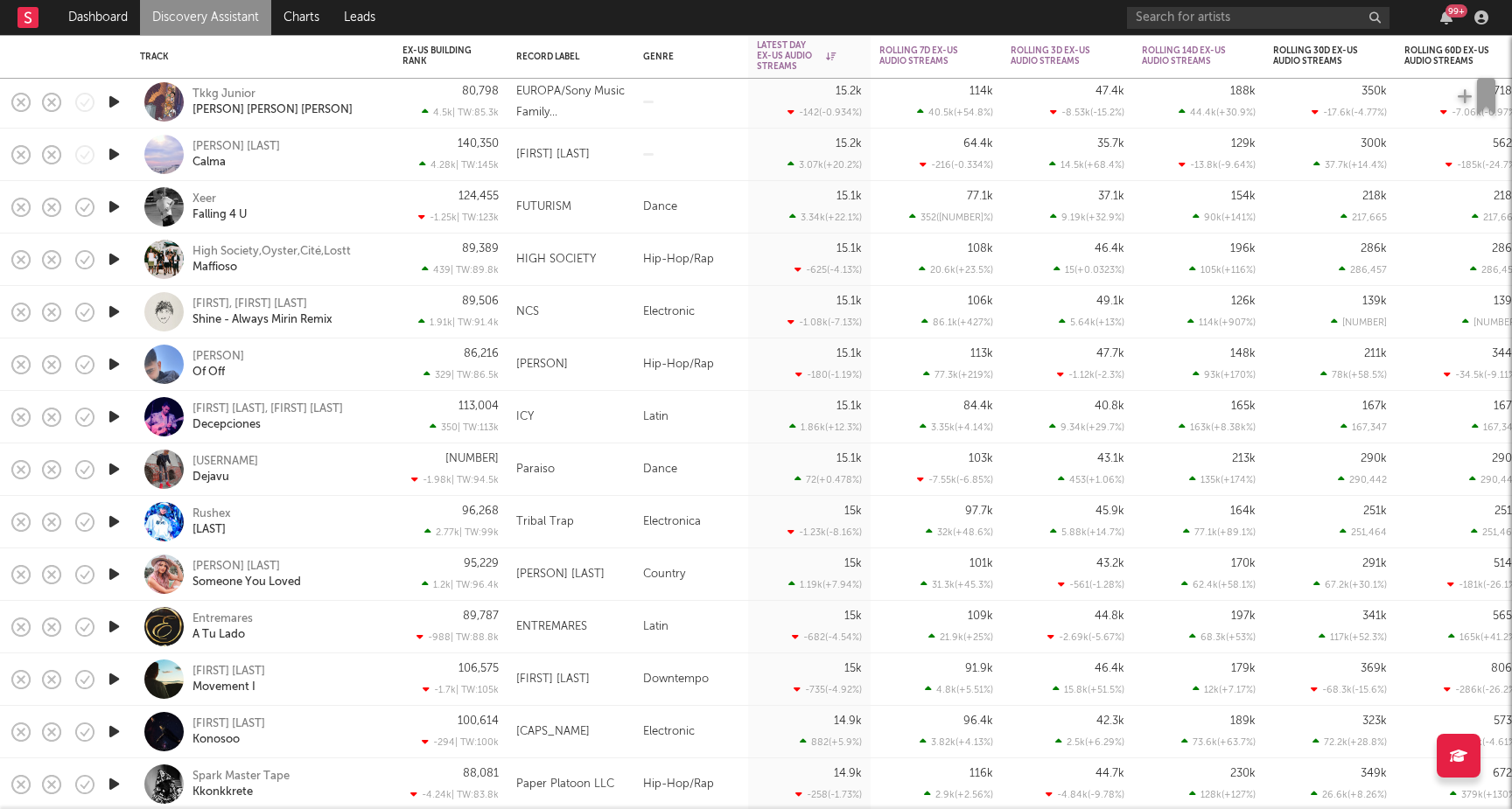 click on "Brittany Maggs Someone You Loved" at bounding box center (286, 575) 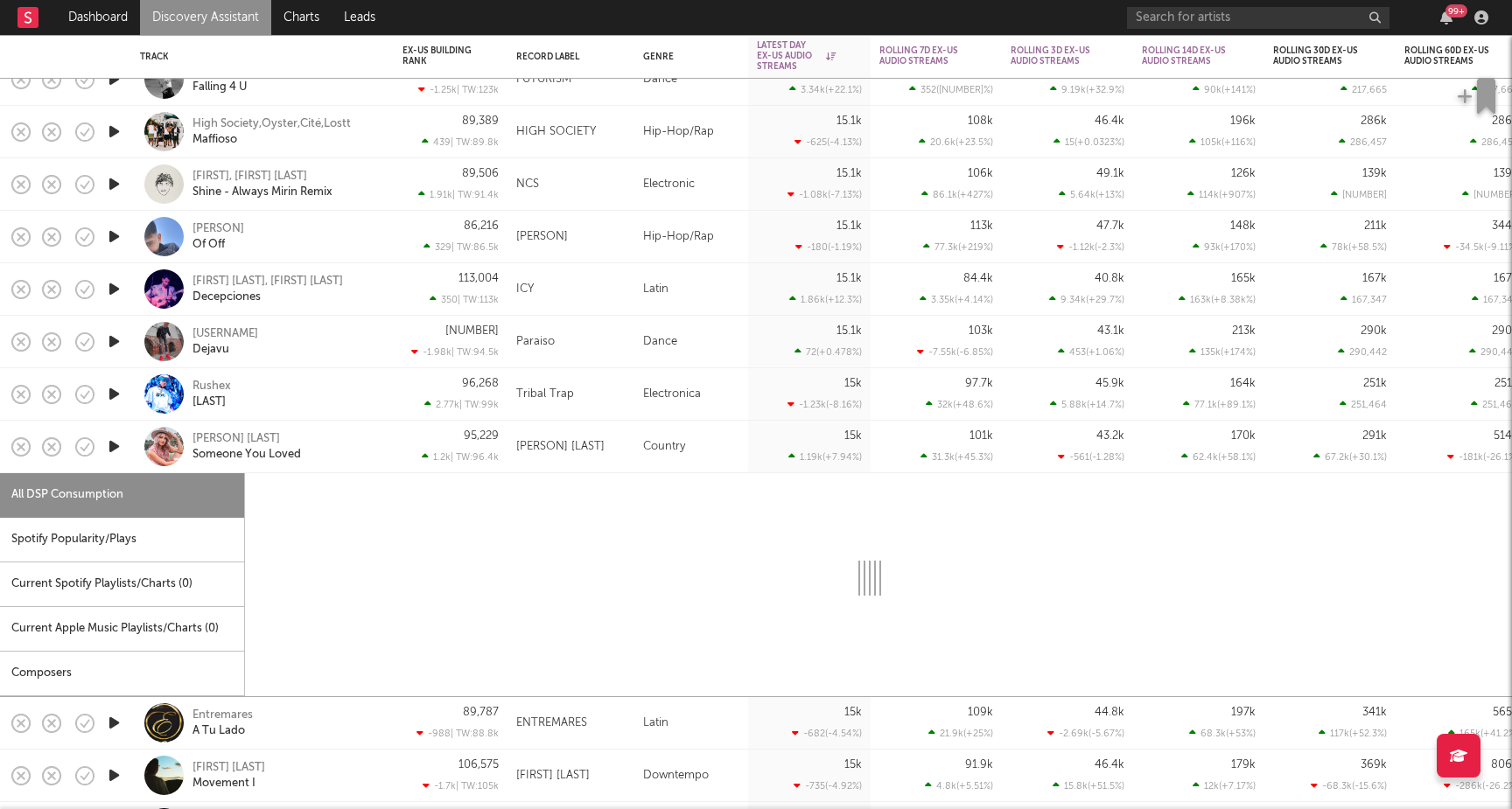 select on "6m" 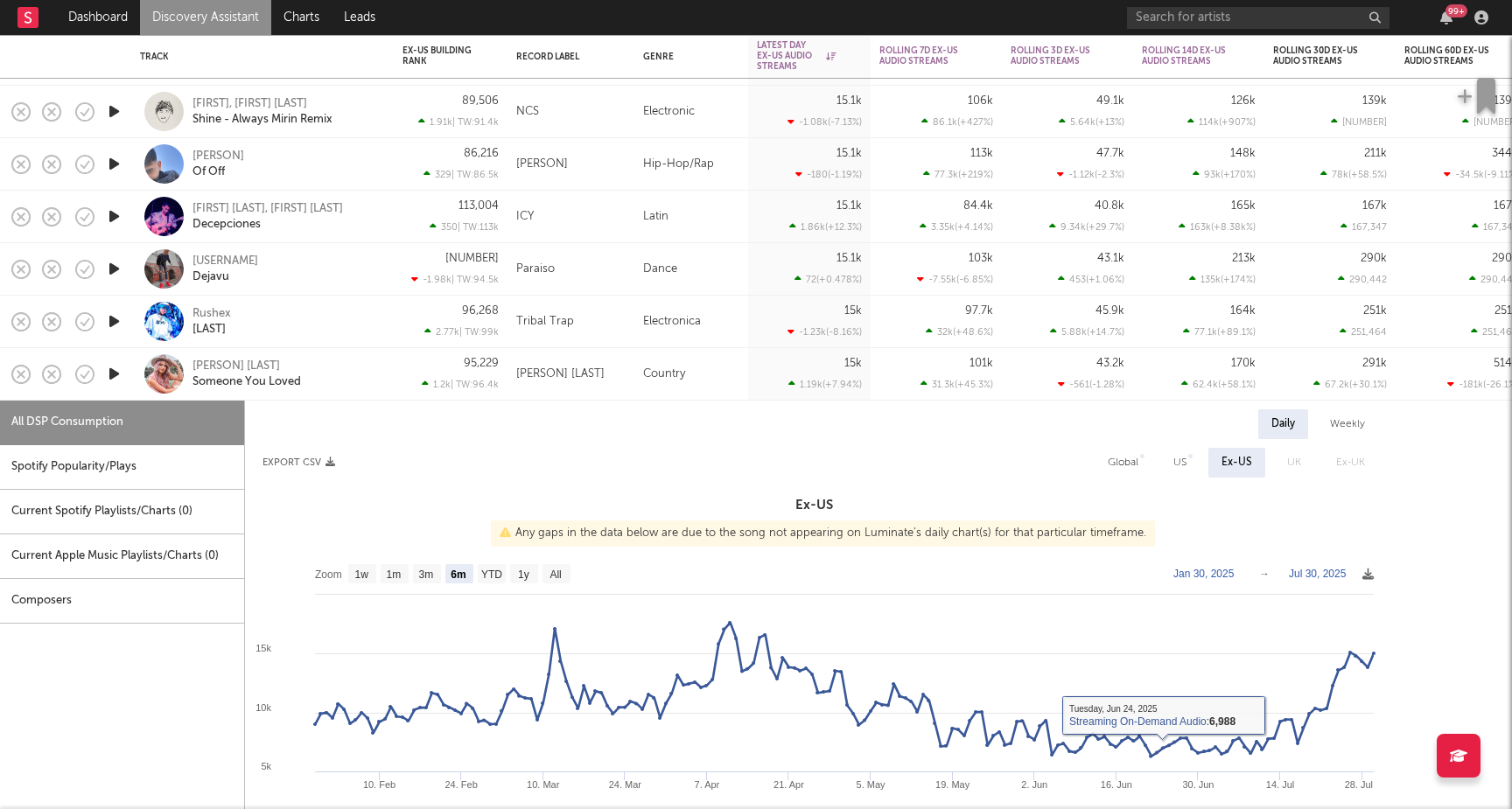 click on "US" at bounding box center (1180, 463) 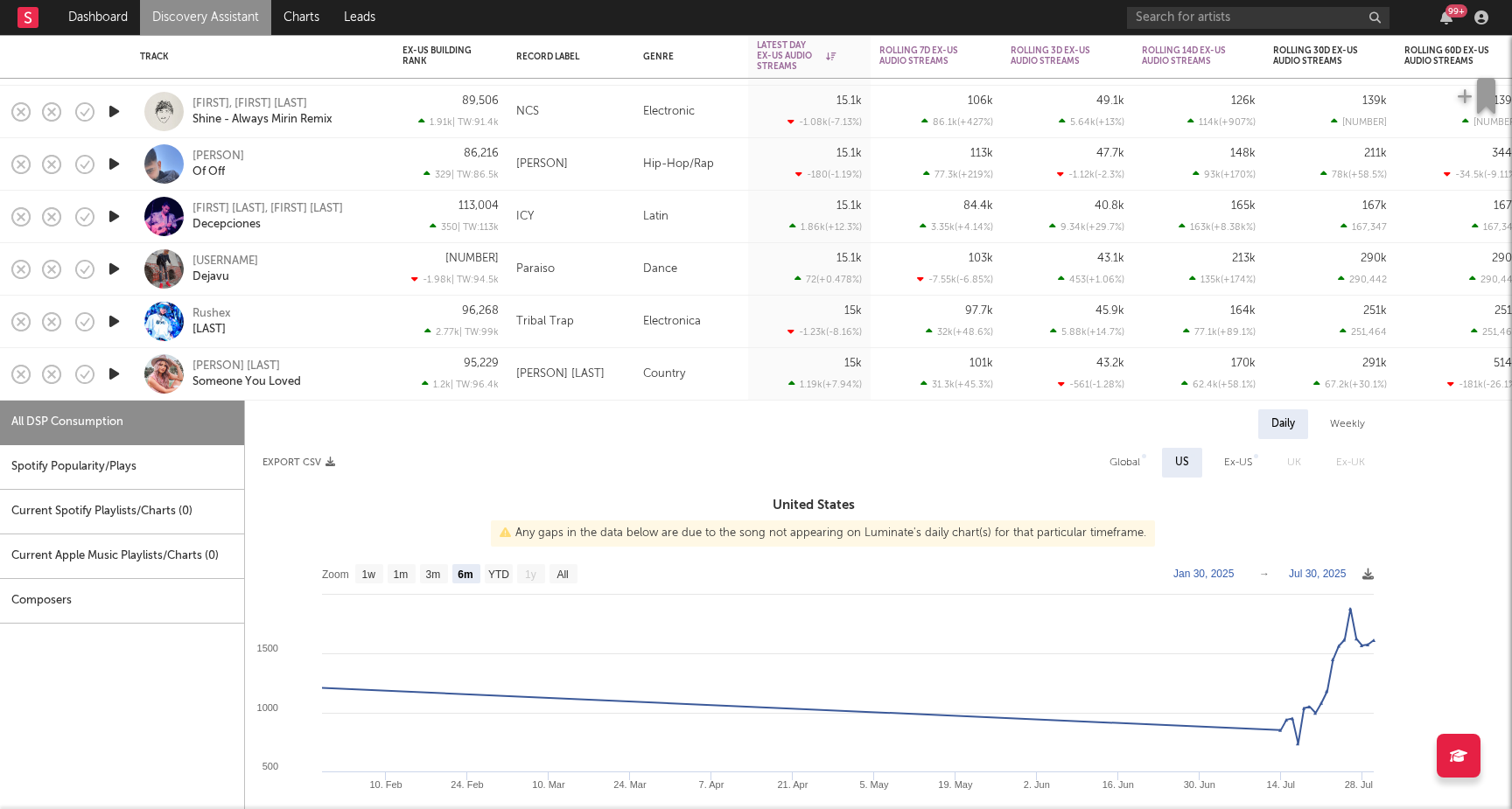 click on "Global" at bounding box center (1124, 463) 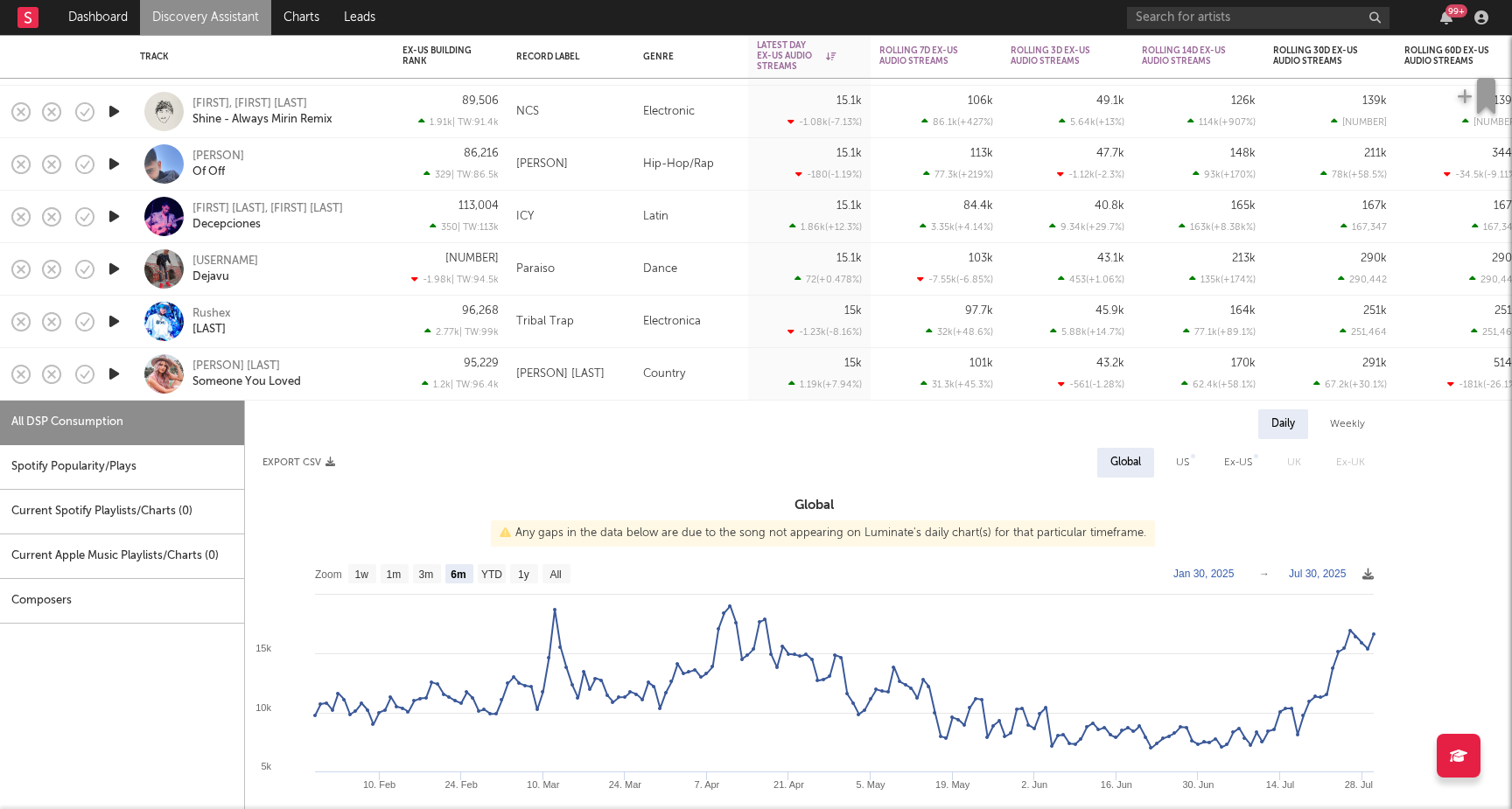 click on "Brittany Maggs Someone You Loved" at bounding box center [286, 374] 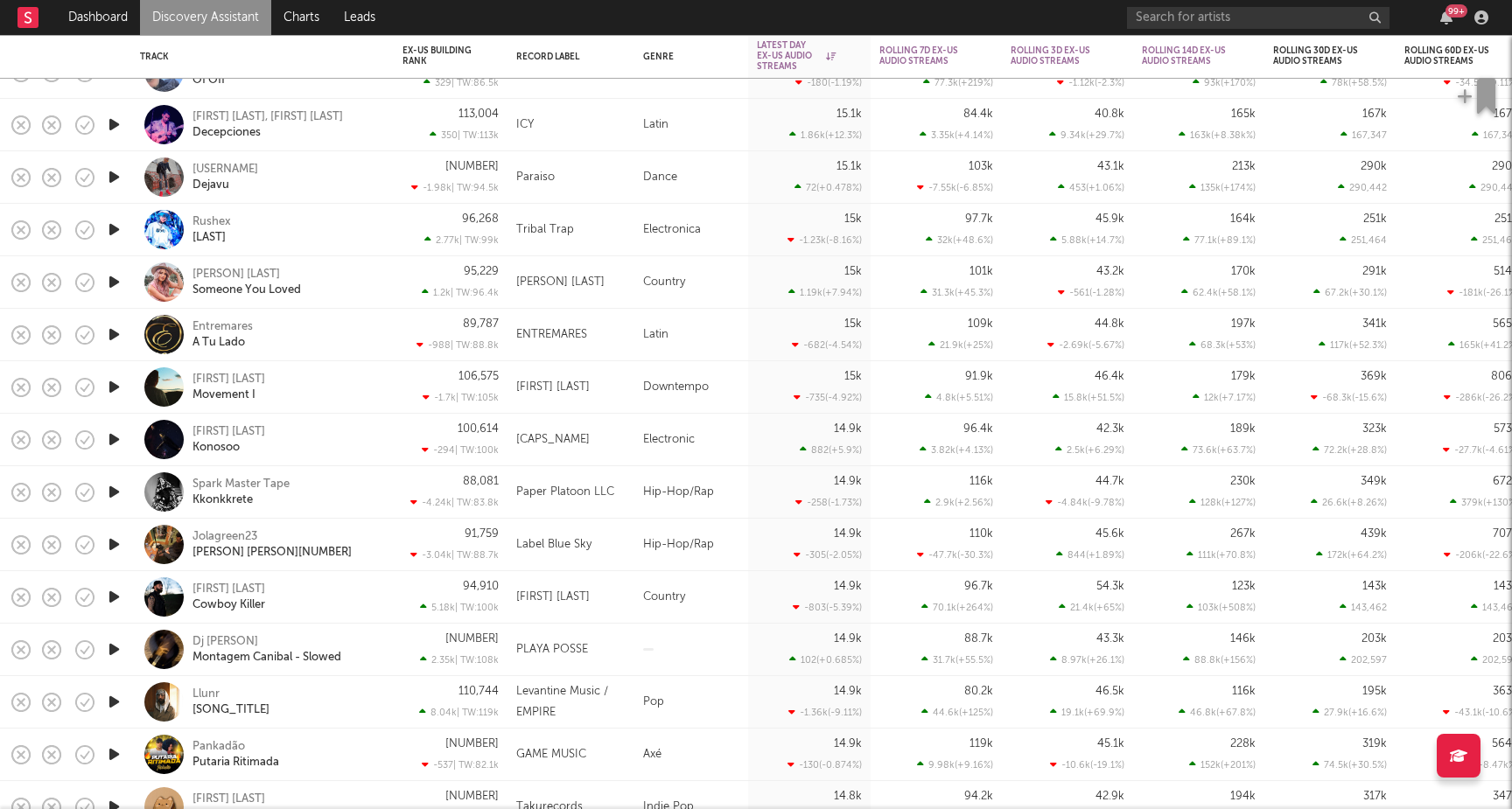 click on "Blake Tyler Cowboy Killer" at bounding box center (286, 597) 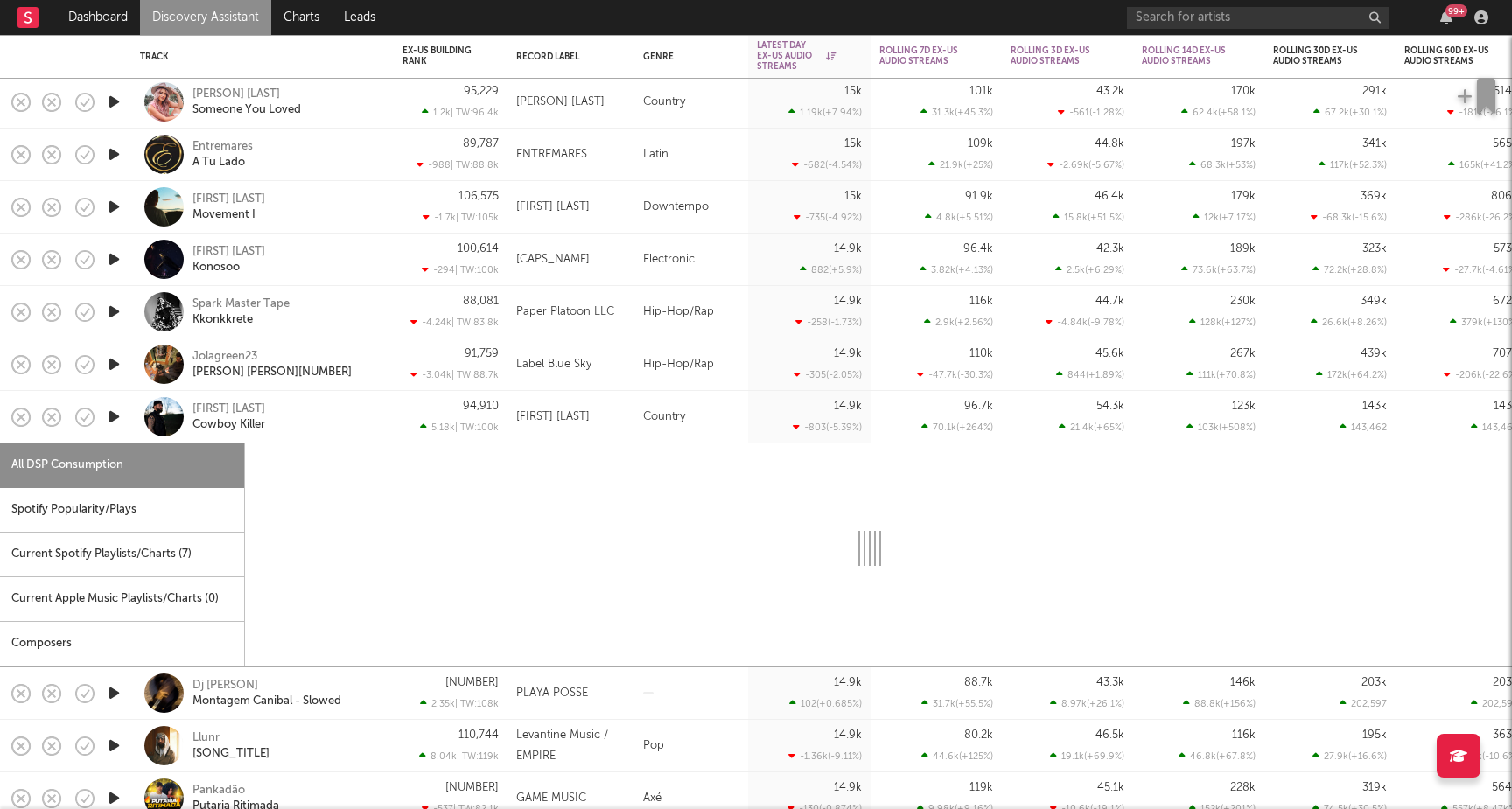 select on "1w" 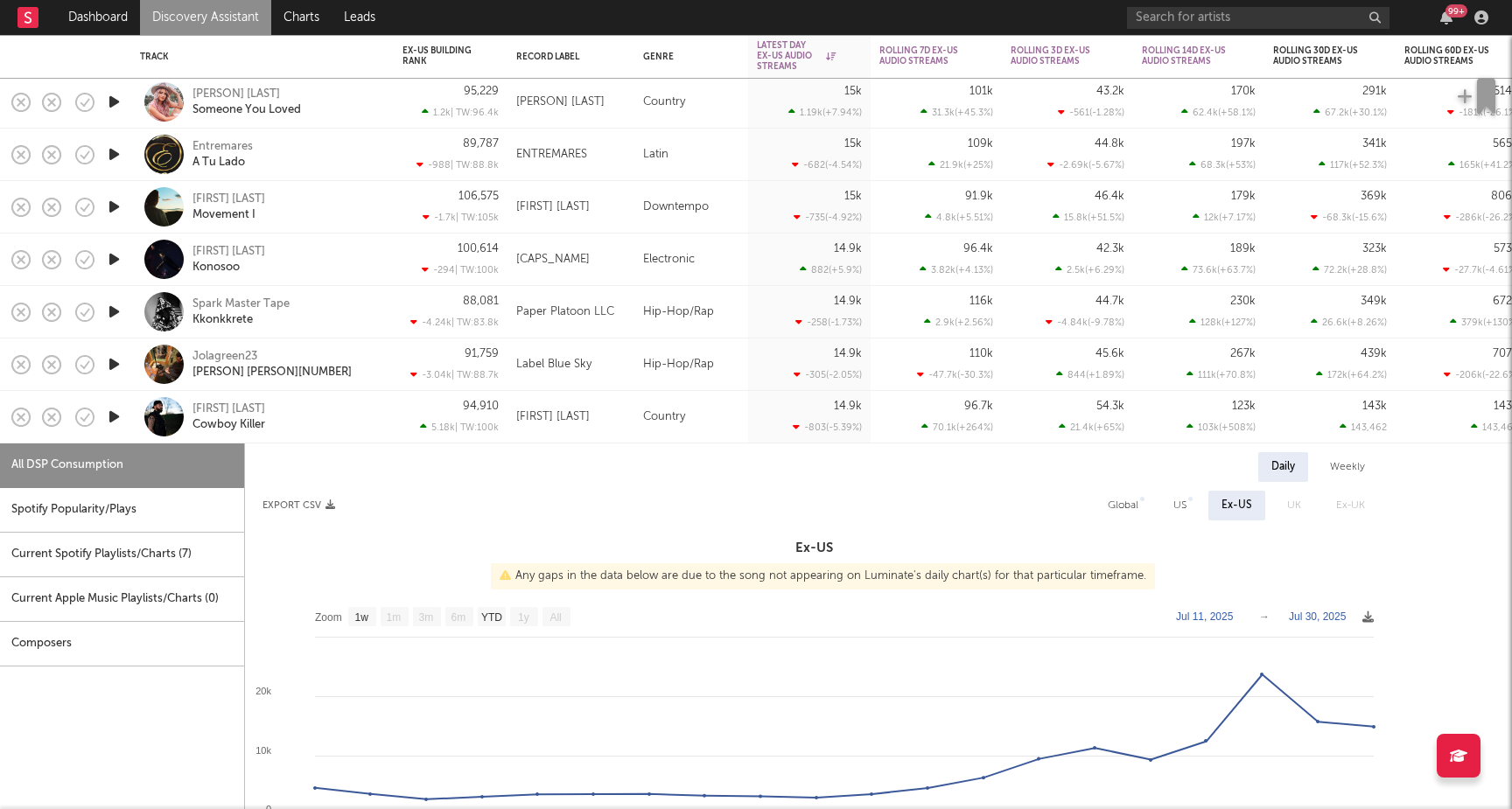 click on "Blake Tyler Cowboy Killer" at bounding box center (286, 417) 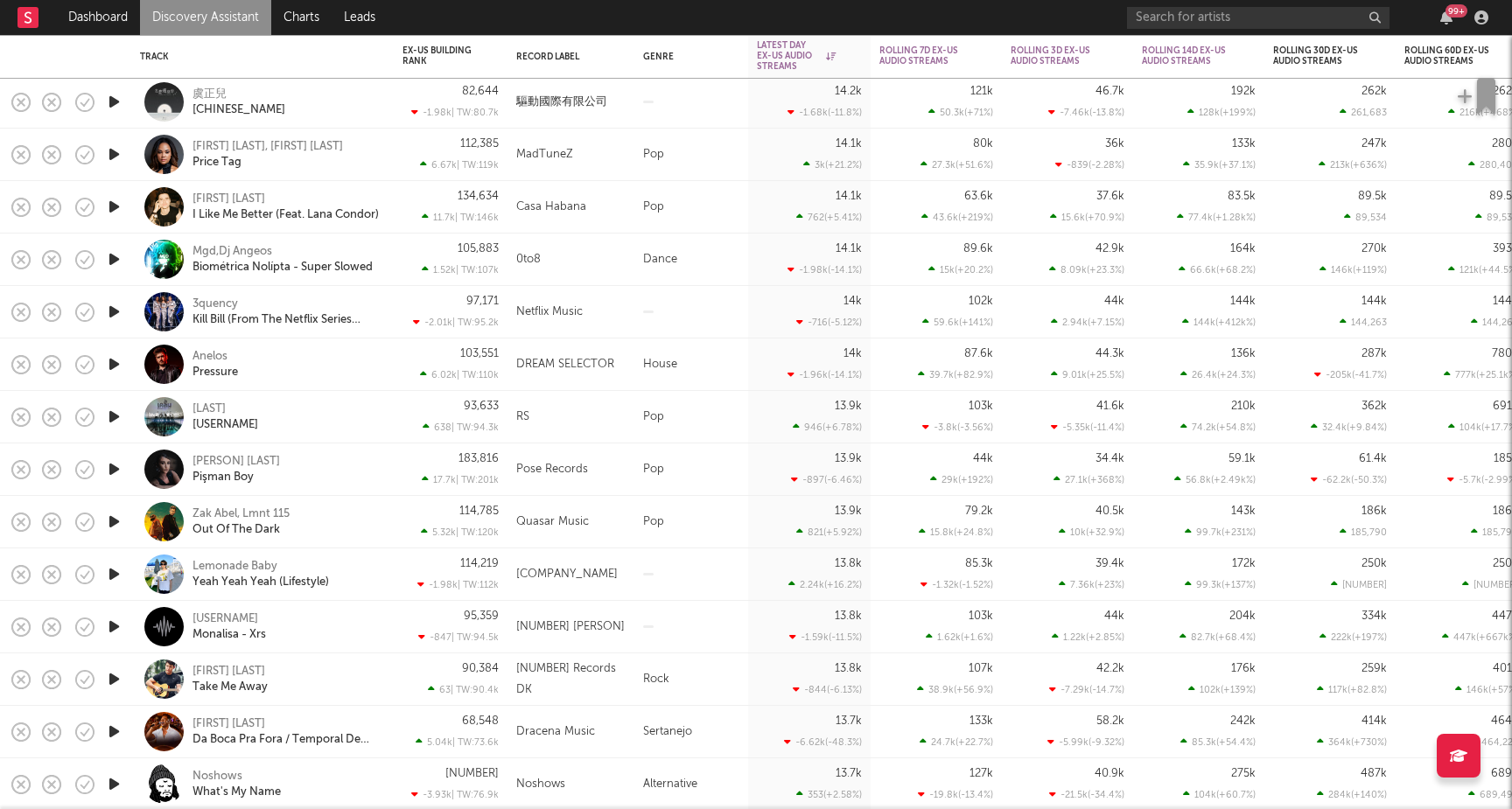 click on "Jake Alan Take Me Away" at bounding box center [286, 680] 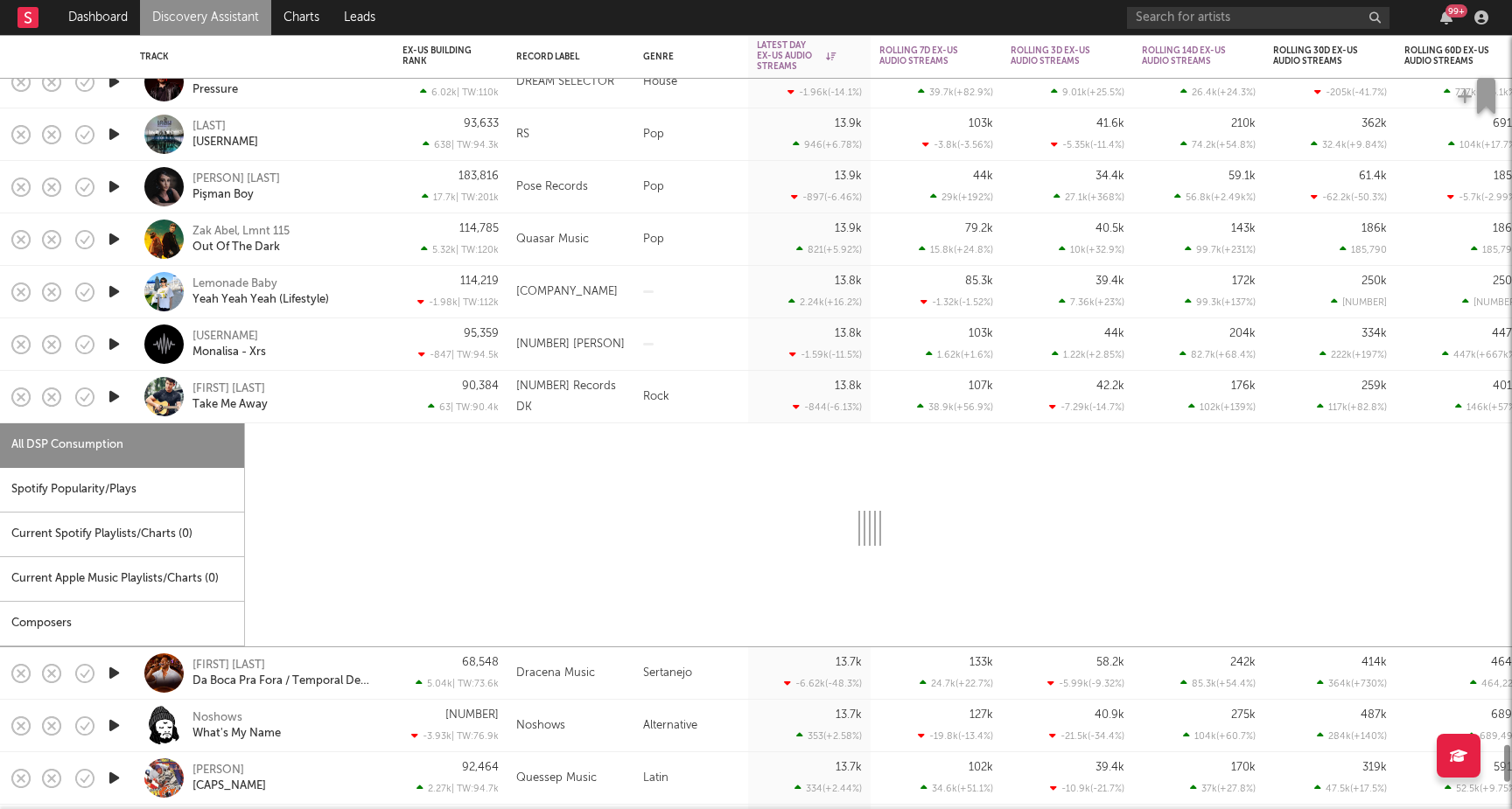 select on "6m" 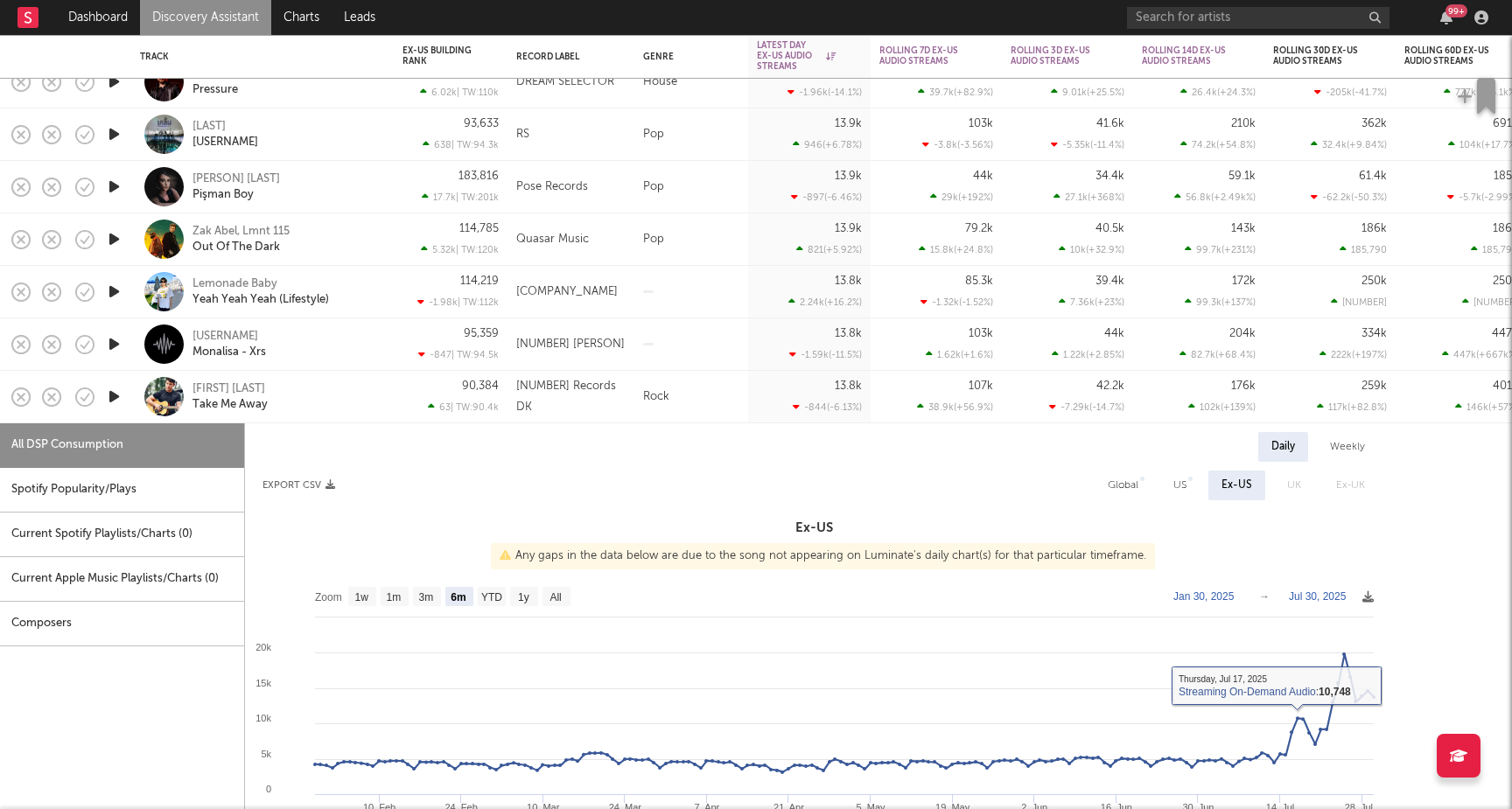 click on "Global" at bounding box center (1123, 485) 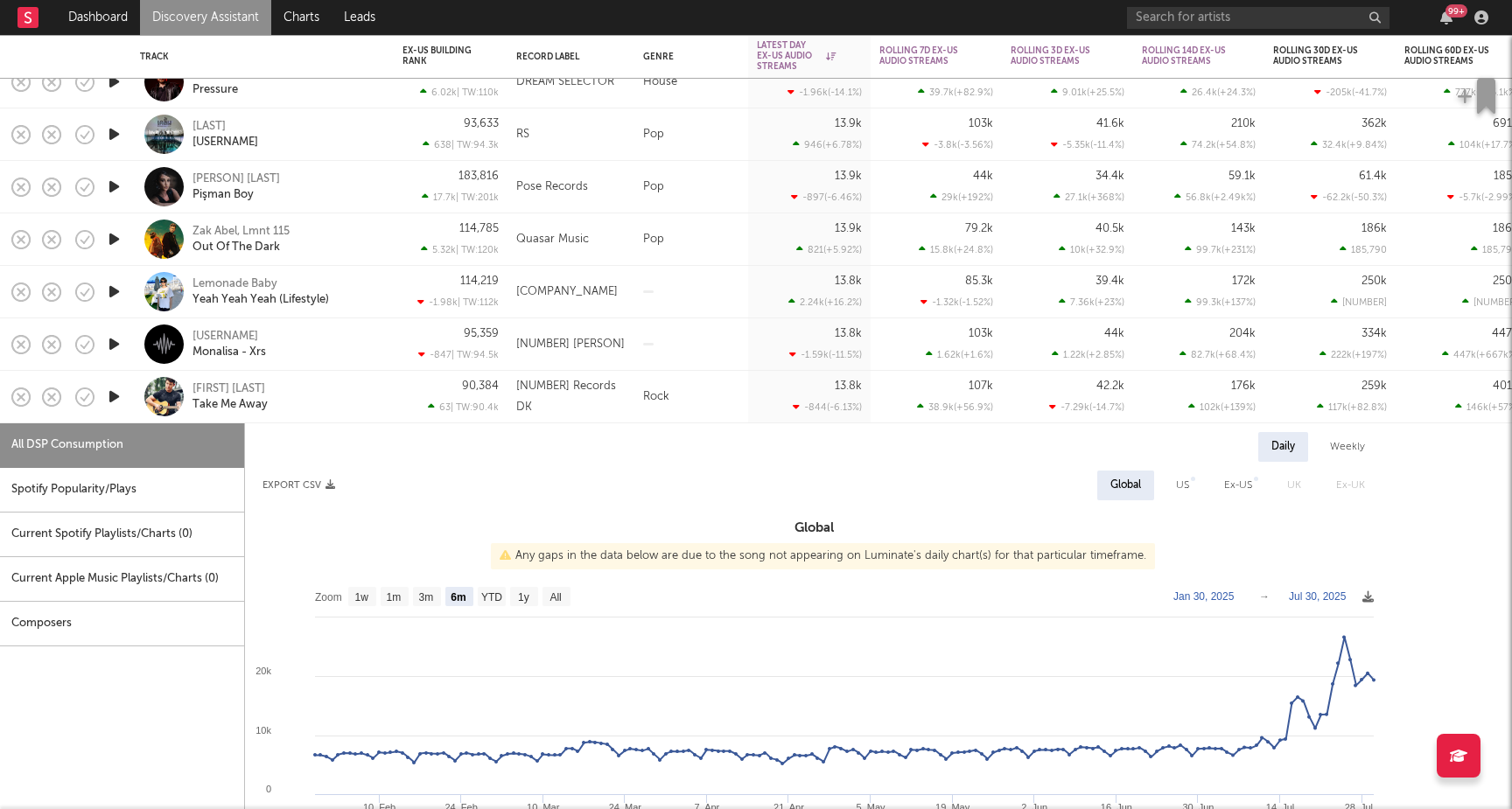 click on "Jake Alan Take Me Away" at bounding box center (262, 396) 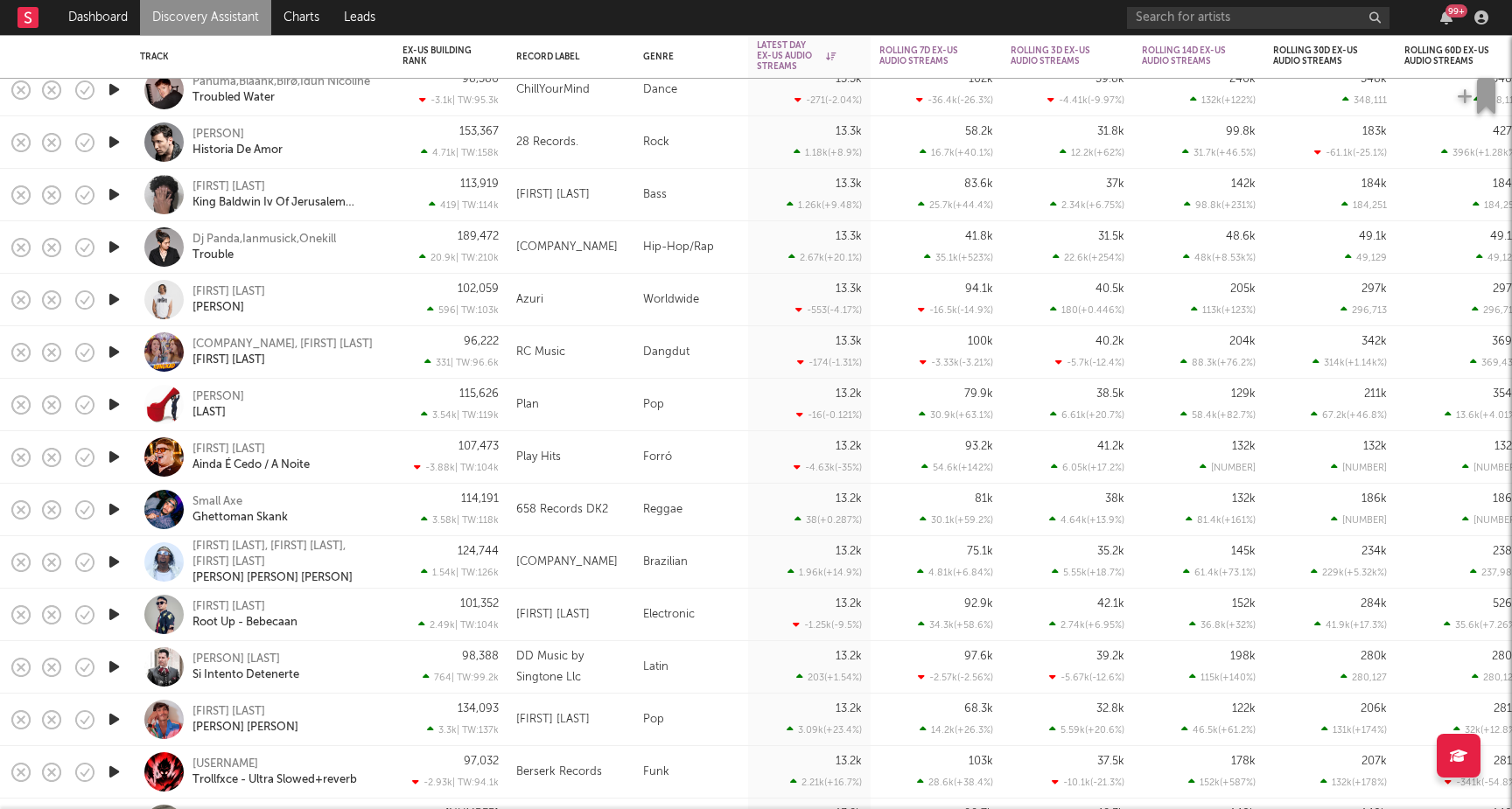click on "Small Axe Ghettoman Skank" at bounding box center (286, 510) 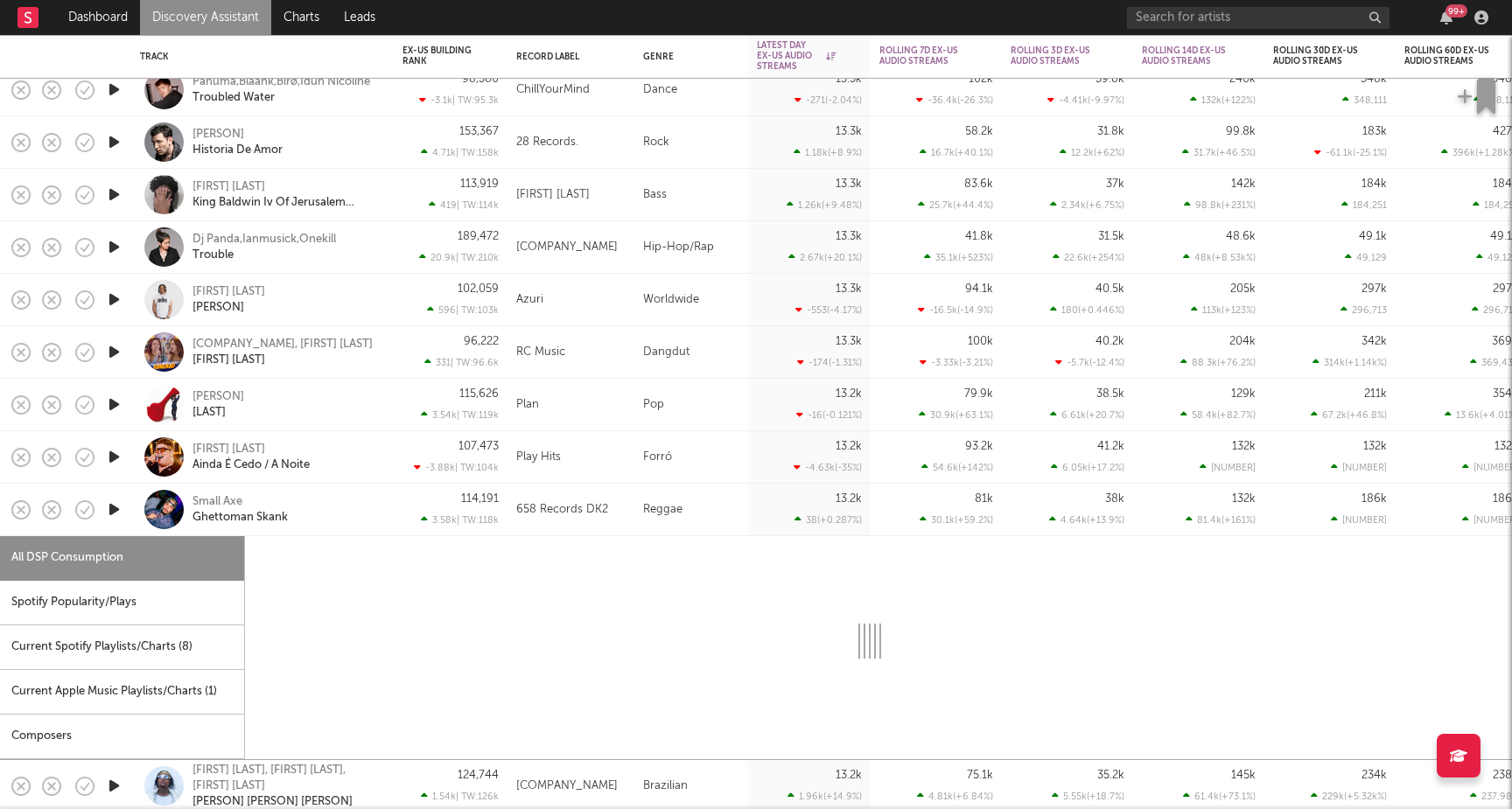 select on "1w" 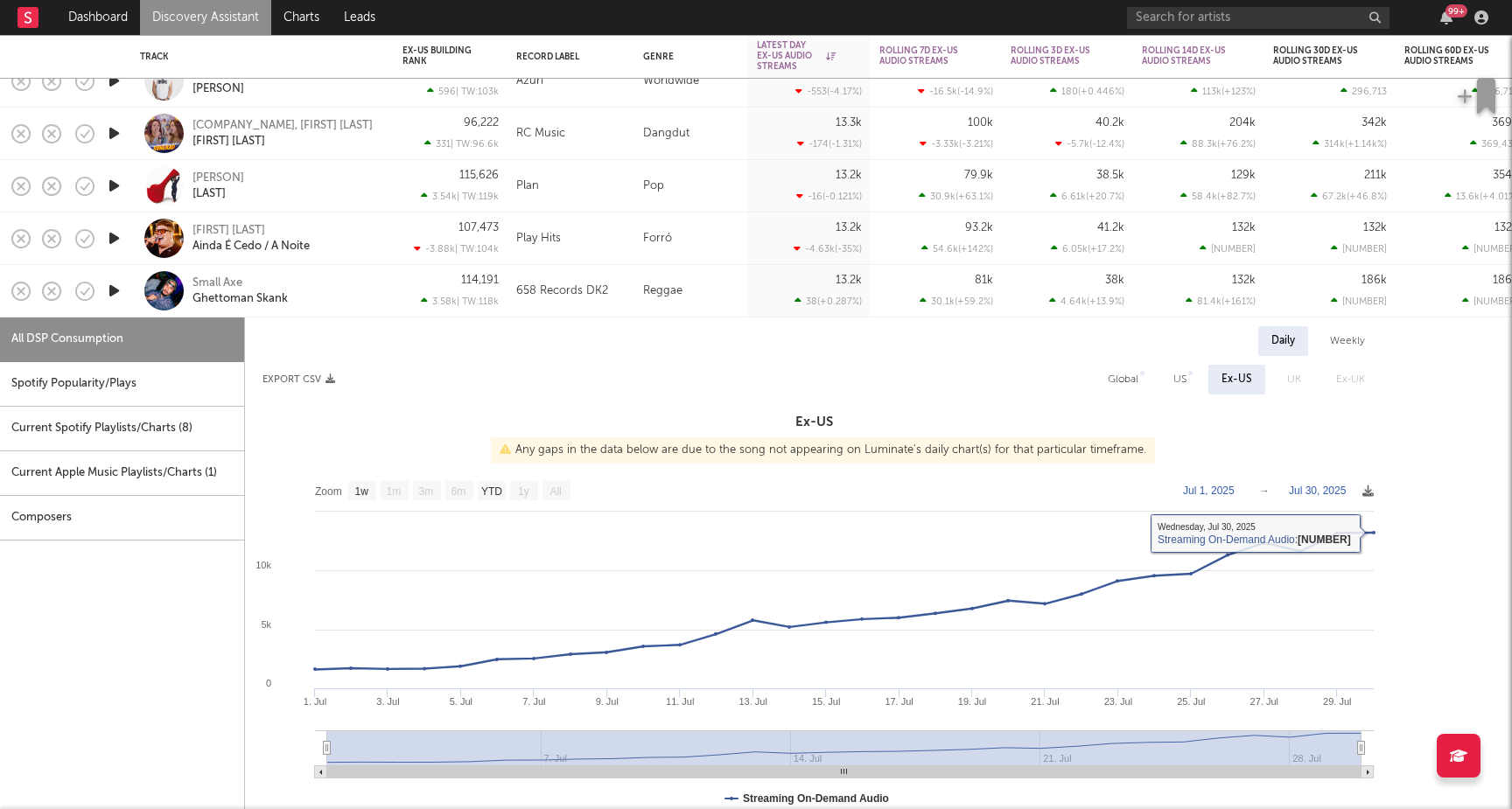 click on "US" at bounding box center [1180, 380] 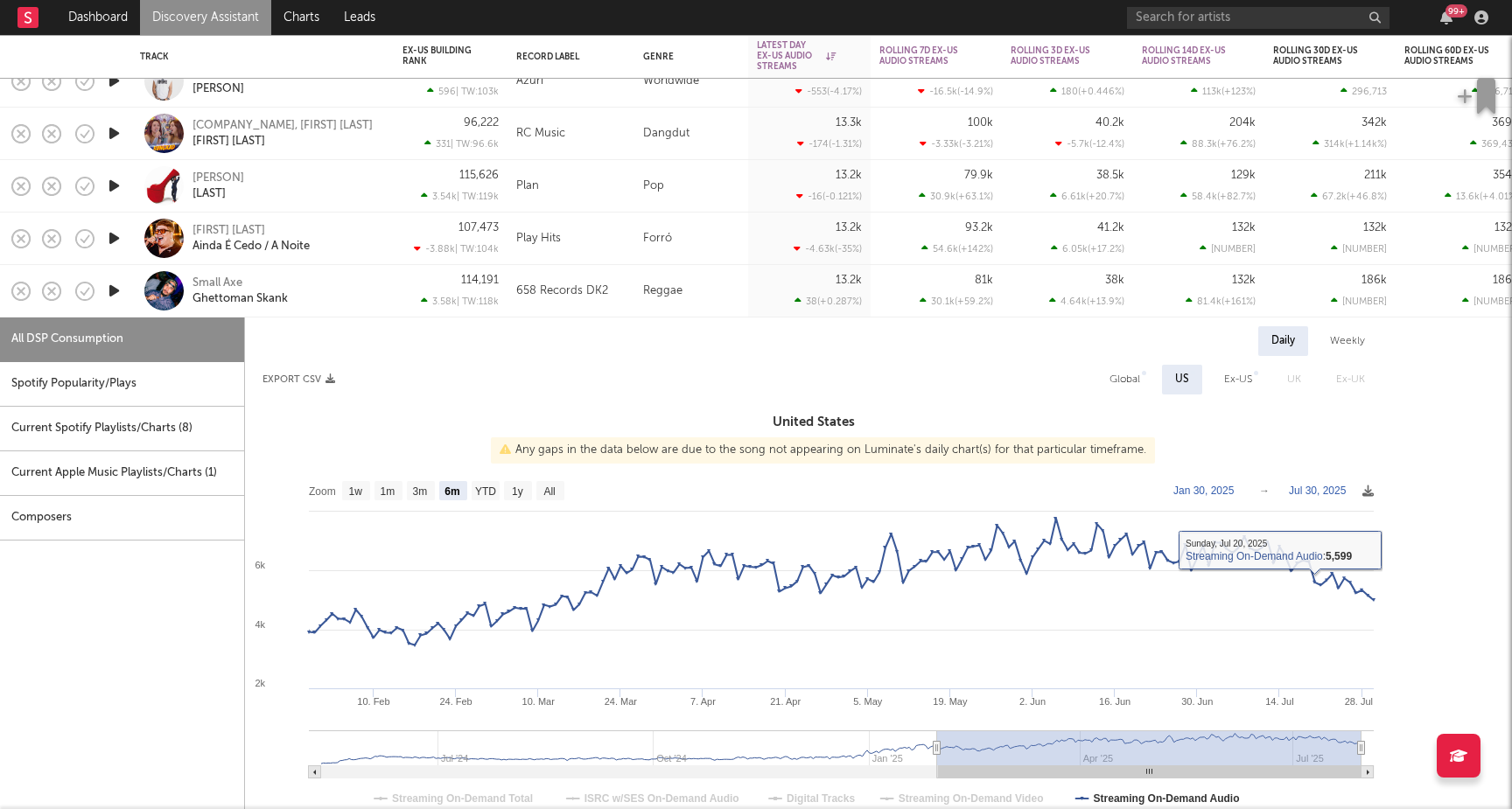 click on "Daily Weekly Export CSV  Global US Ex-US UK Ex-UK United States Any gaps in the data below are due to the song not appearing on Luminate's daily chart(s) for that particular timeframe. Zoom 1w 1m 3m 6m YTD 1y All 2025-01-30 2025-07-30 Created with Highcharts 10.3.3 10. Feb 24. Feb 10. Mar 24. Mar 7. Apr 21. Apr 5. May 19. May 2. Jun 16. Jun 30. Jun 14. Jul 28. Jul Jul '24 Oct '24 Jan '25 Apr '25 Jul '25 4k 6k 8k 2k Zoom 1w 1m 3m 6m YTD 1y All Jan 30, 2025 → Jul 30, 2025 Streaming On-Demand Total ISRC w/SES On-Demand Audio Digital Tracks Streaming On-Demand Video Streaming On-Demand Audio Sunday, Jul 20, 2025 ​ Streaming On-Demand Audio :  5,599 ​ Jul 25 Jul 26 Jul 27 Jul 28 Jul 29 Jul 30 DoD % Chg. Rolling WoW % Chg. Est. Building WoW % Chg. Streaming On-Demand Total Jul 25 6.07k Jul 26 6.04k Jul 27 5.66k Jul 28 5.65k Jul 29 5.45k Jul 30 5.33k DoD % Chg. -2.3 % Rolling WoW % Chg. -10.2 % Est. Building WoW % Chg. -9.6 % ISRC w/SES On-Demand Audio Jul 25 43 Jul 26 42 Jul 27 39 Jul 28 40 Jul 29 40 Jul 30 %" at bounding box center (814, 719) 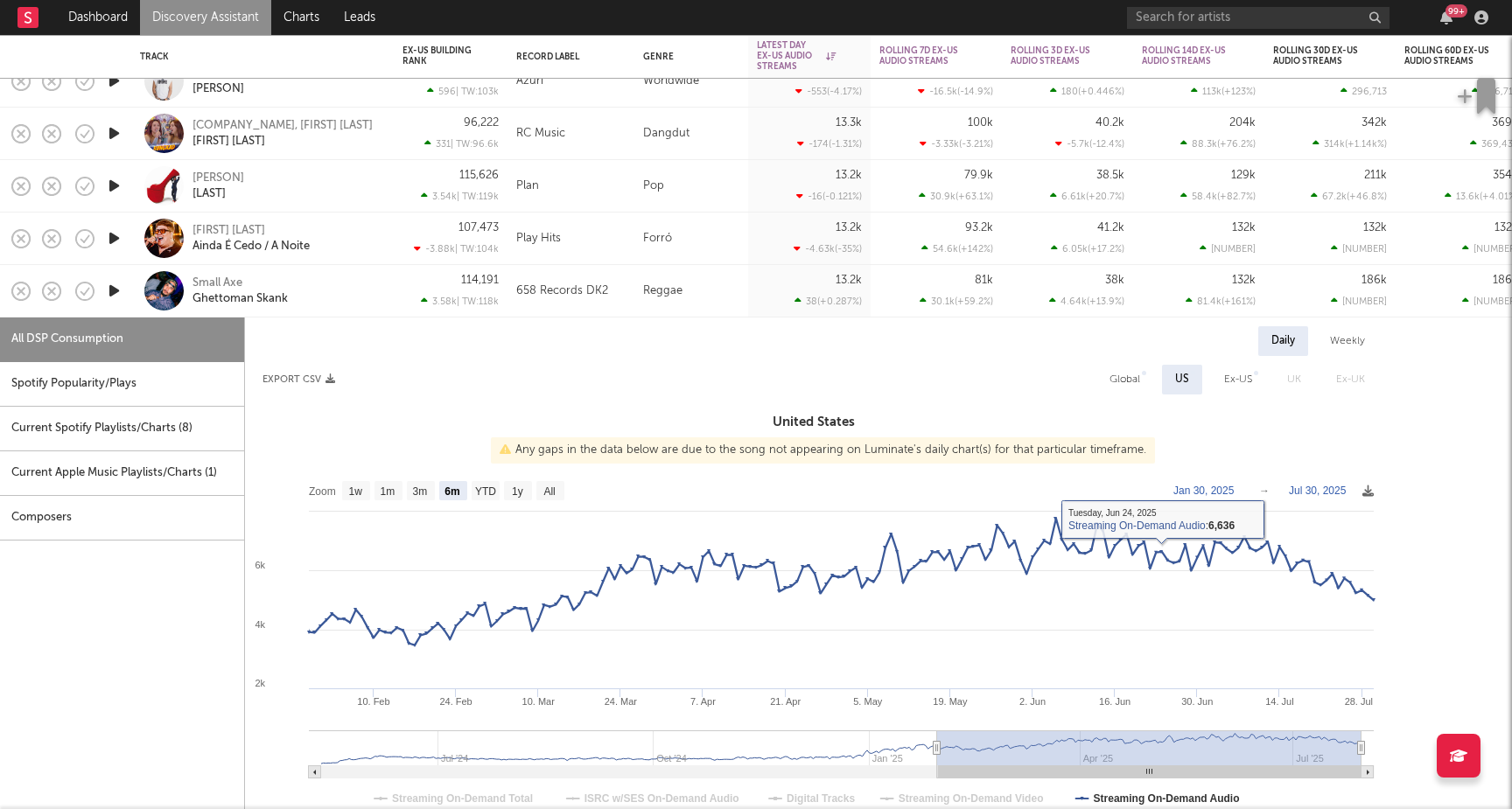 click on "Global" at bounding box center (1124, 380) 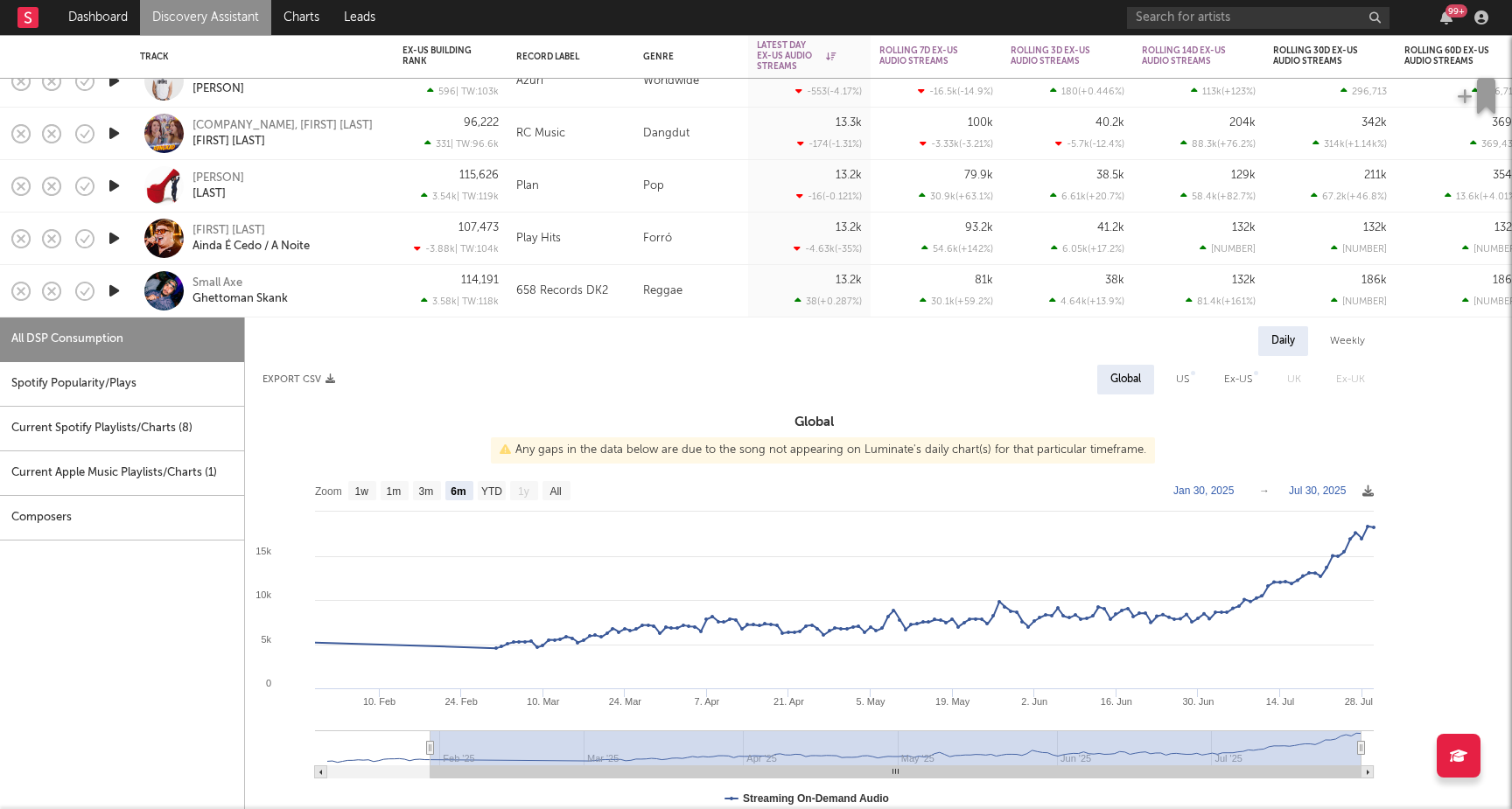 click on "Small Axe Ghettoman Skank" at bounding box center [286, 291] 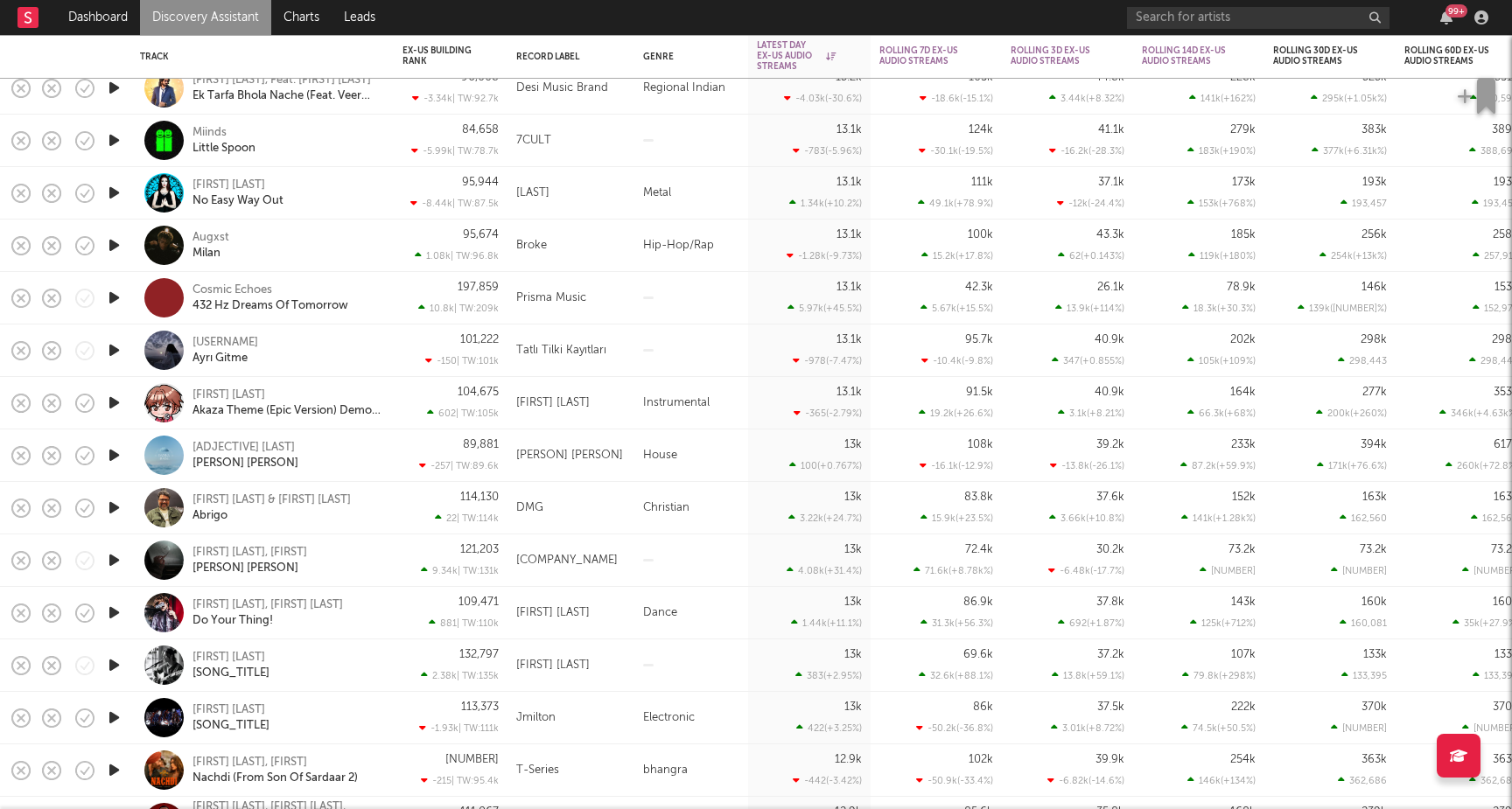 click on "John Drolet Who I Am In You" at bounding box center (262, 665) 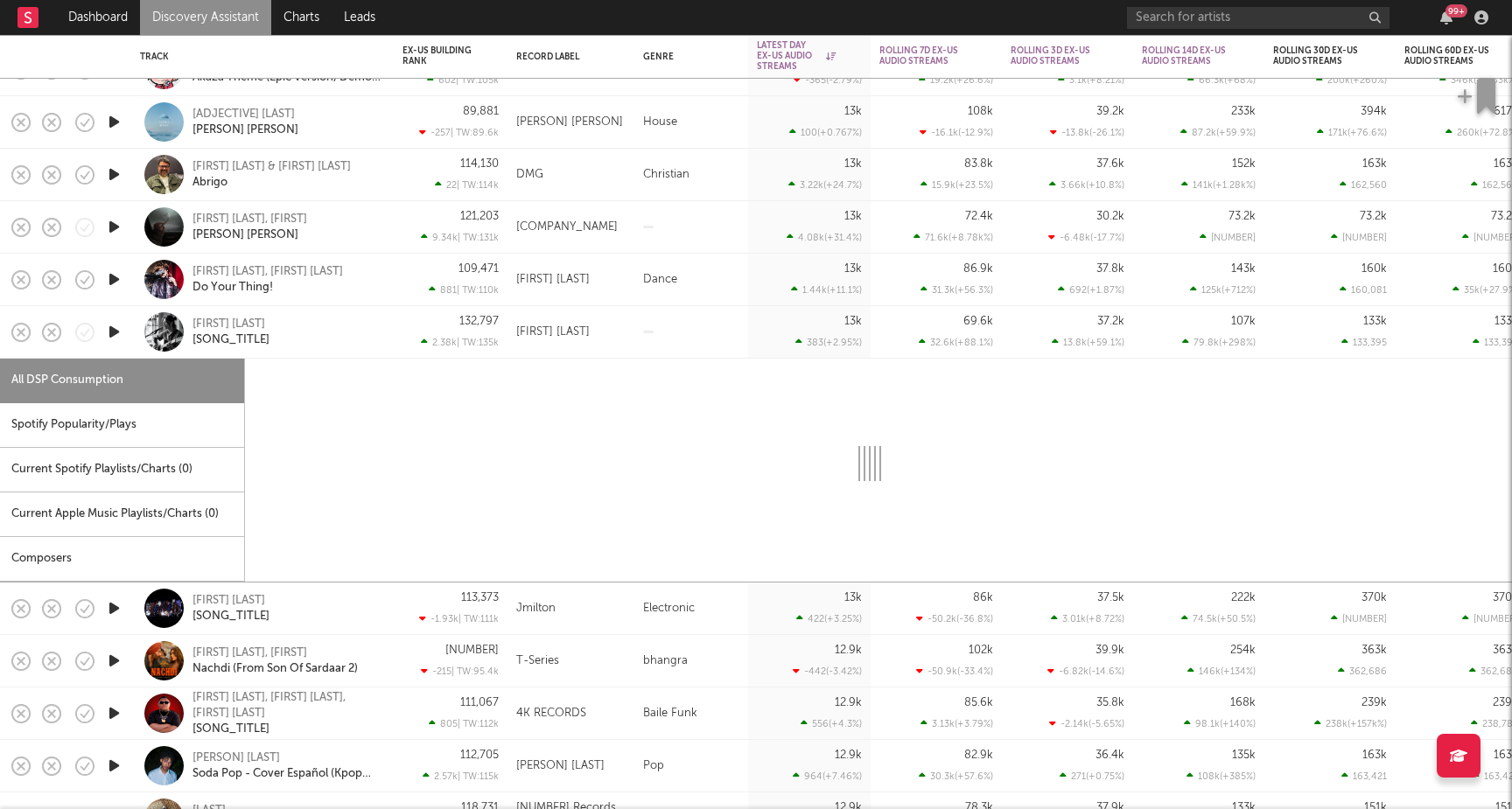 select on "1w" 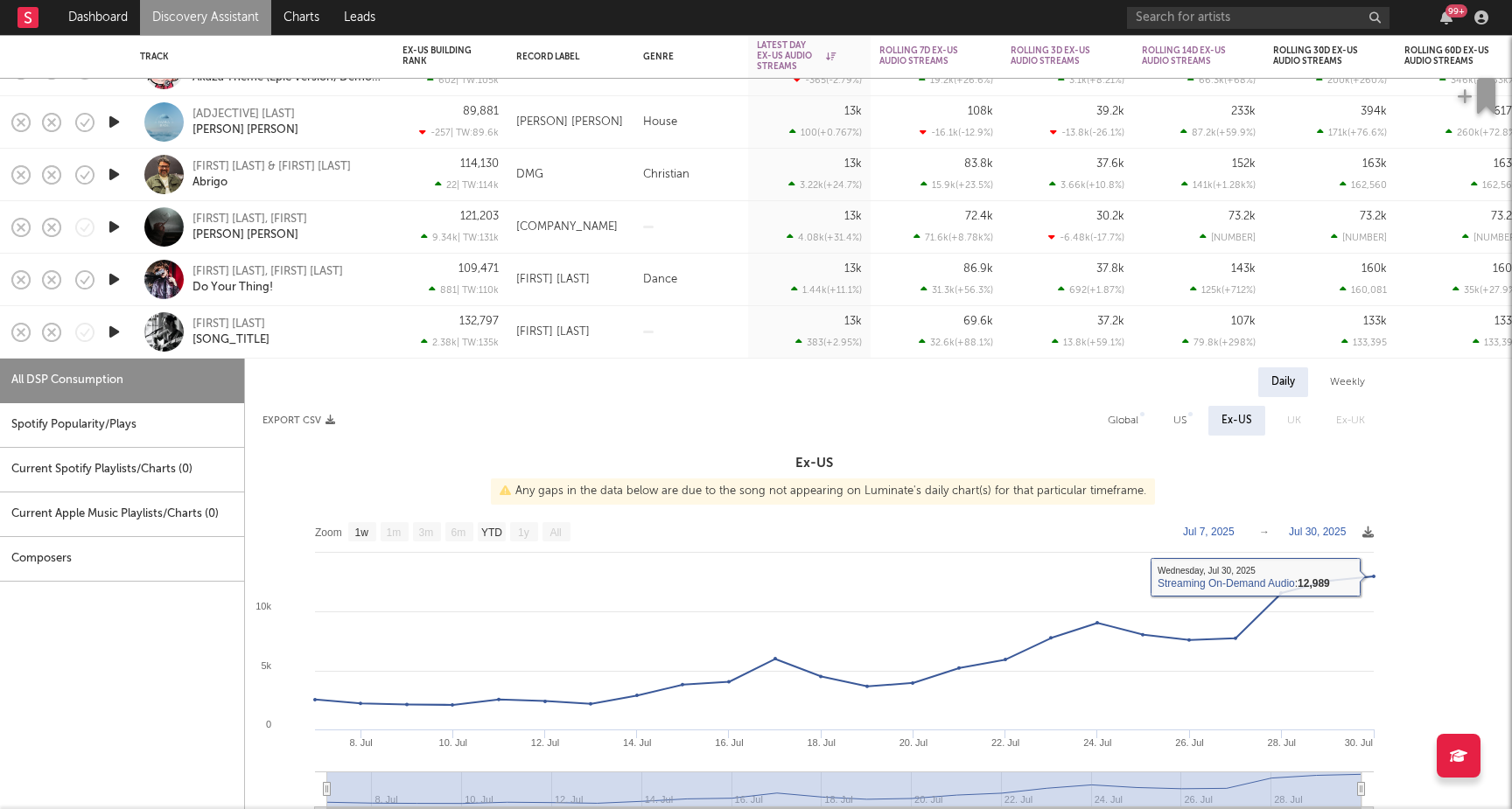 click on "US" at bounding box center (1180, 421) 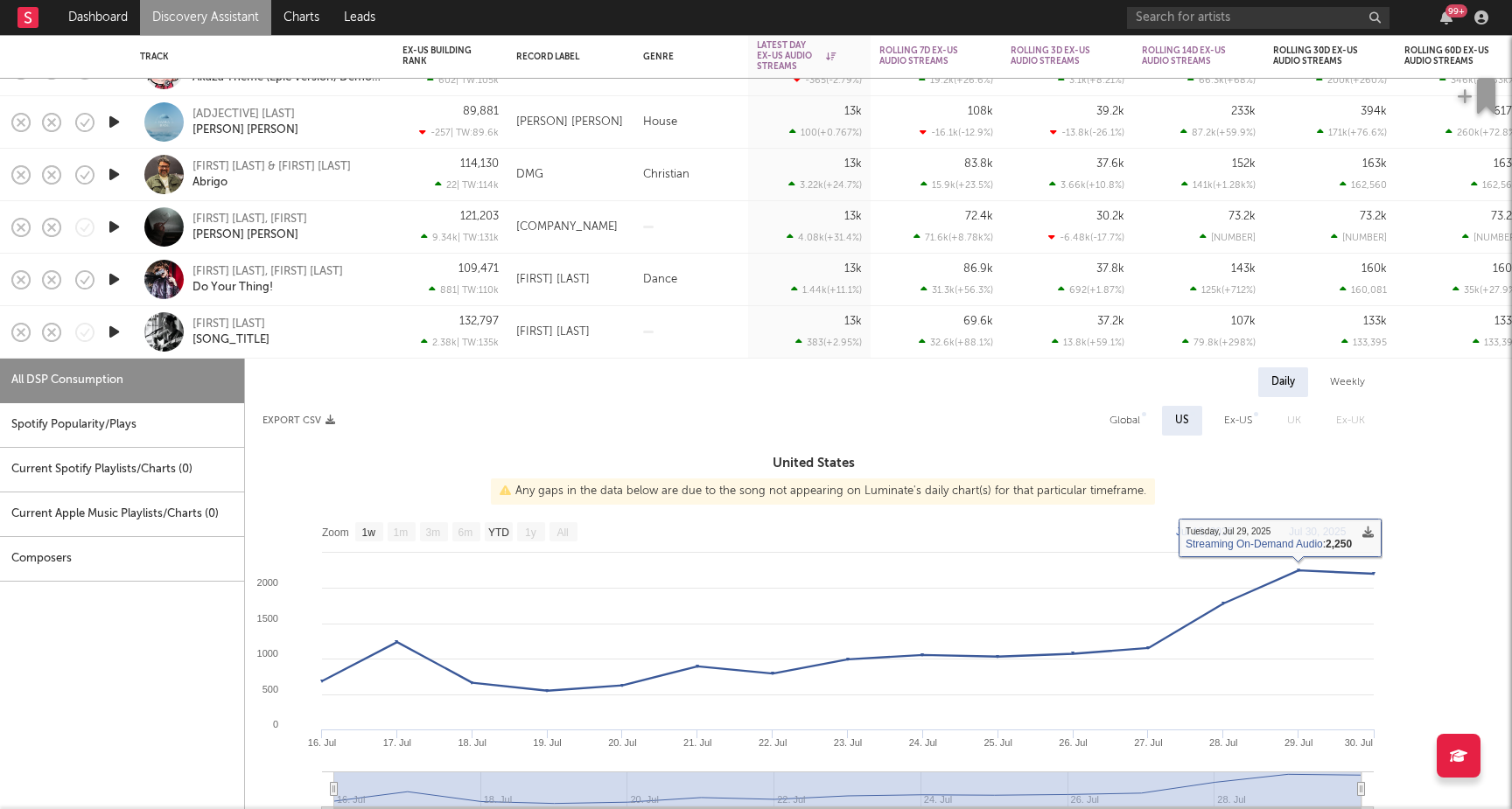 click on "Global" at bounding box center (1124, 421) 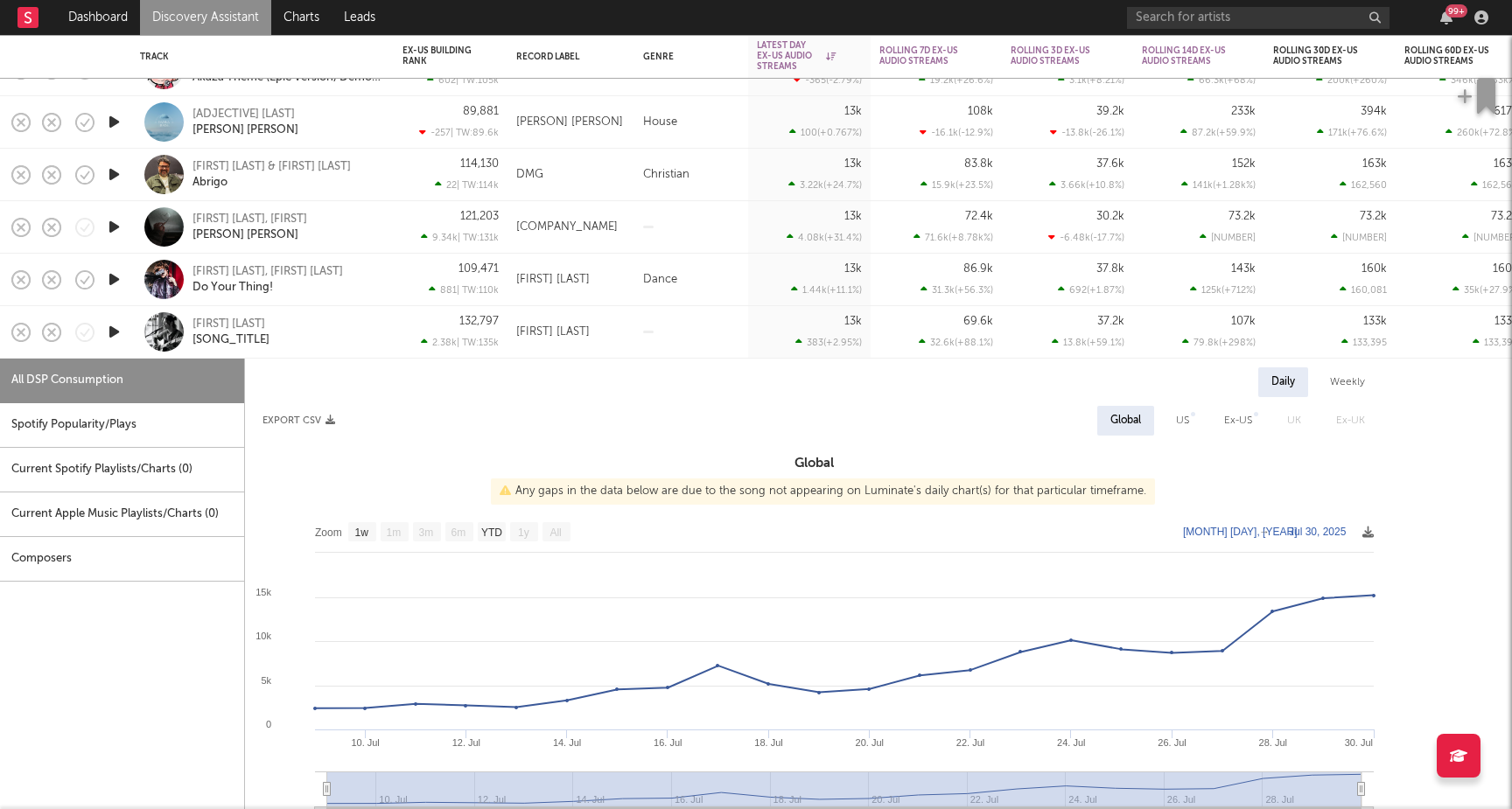 click on "Spotify Popularity/Plays" at bounding box center (122, 425) 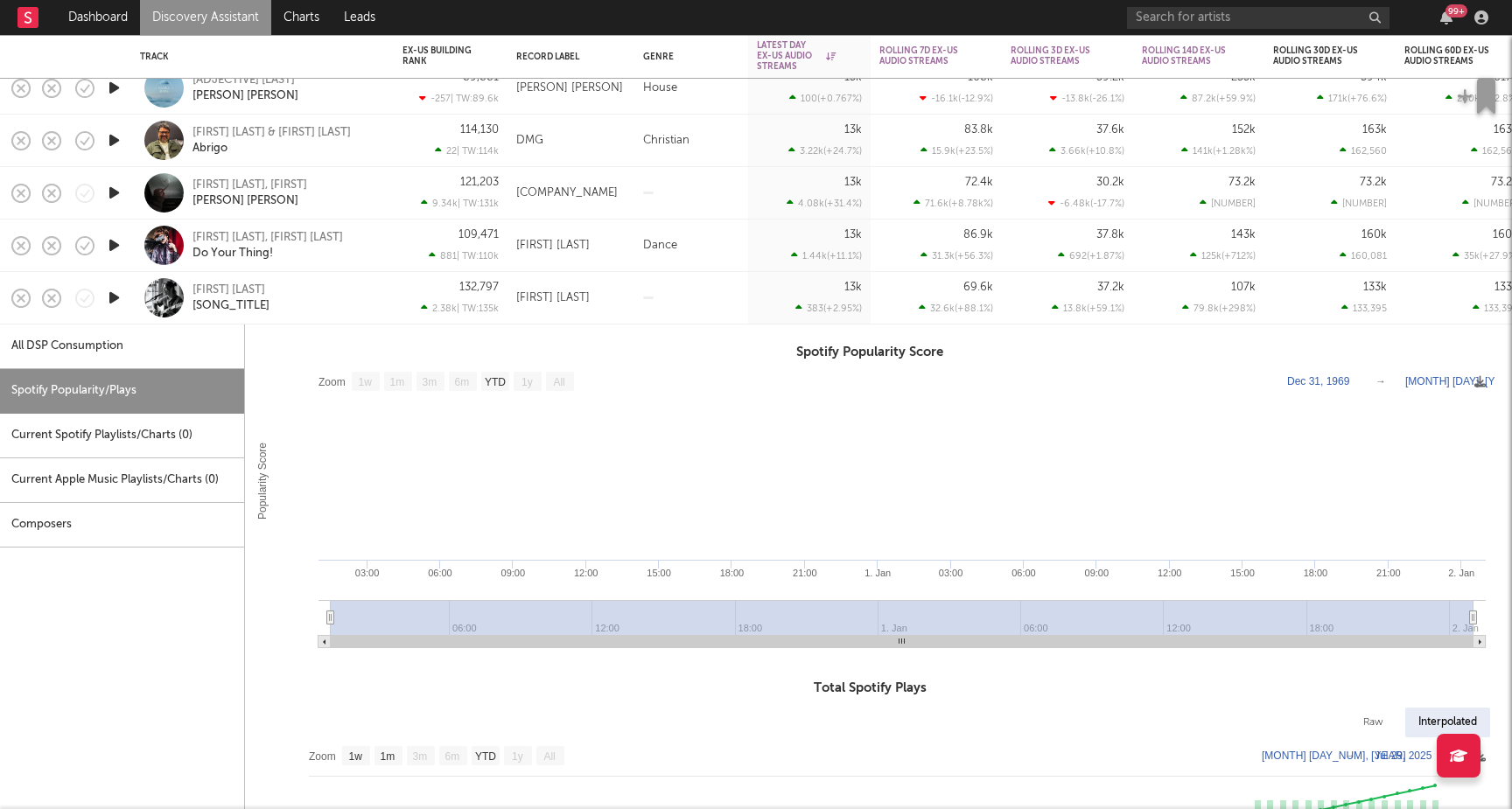 click on "John Drolet Who I Am In You" at bounding box center [286, 298] 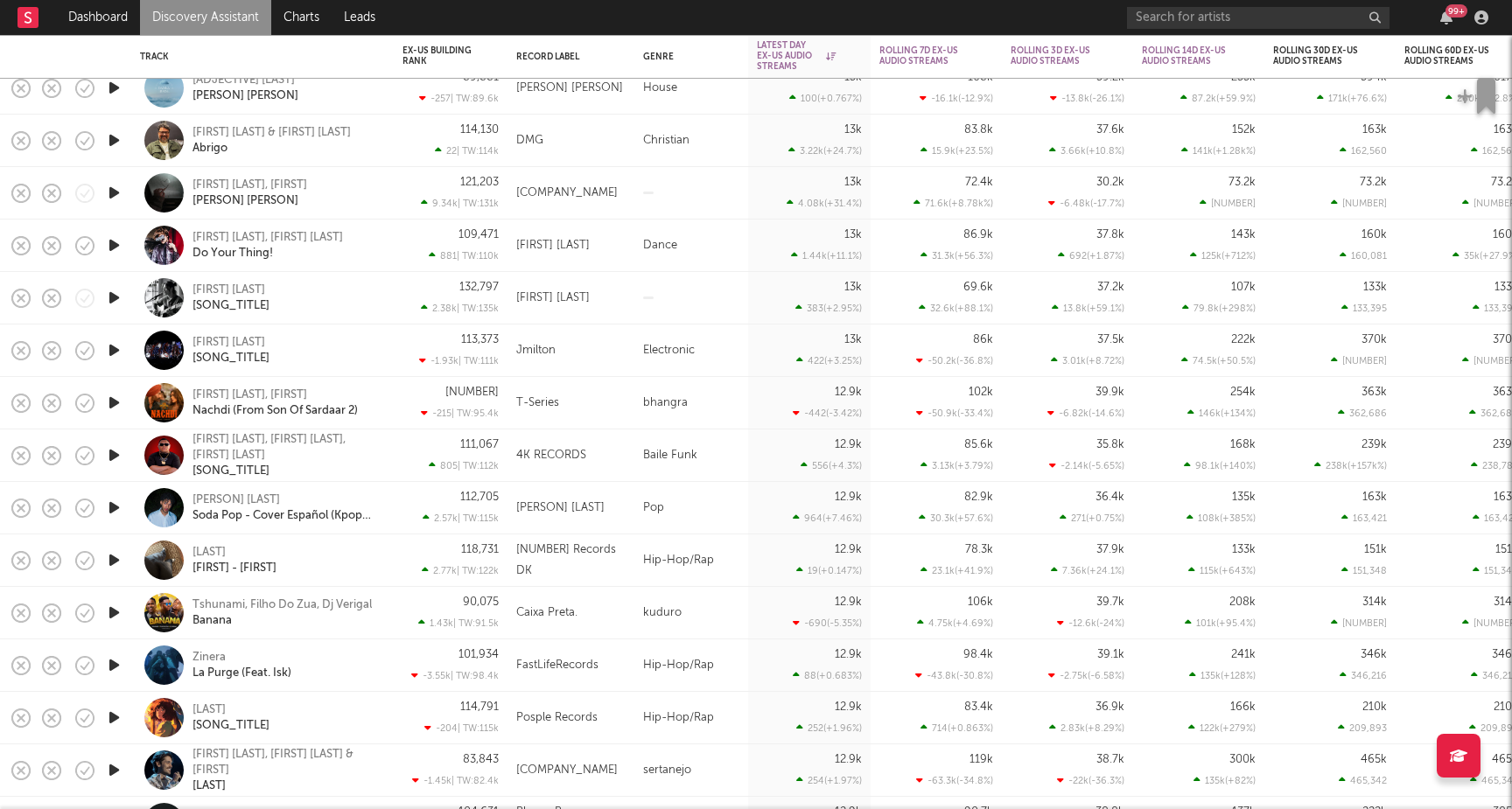 click on "Kazikol Dajczman - Ania" at bounding box center (286, 561) 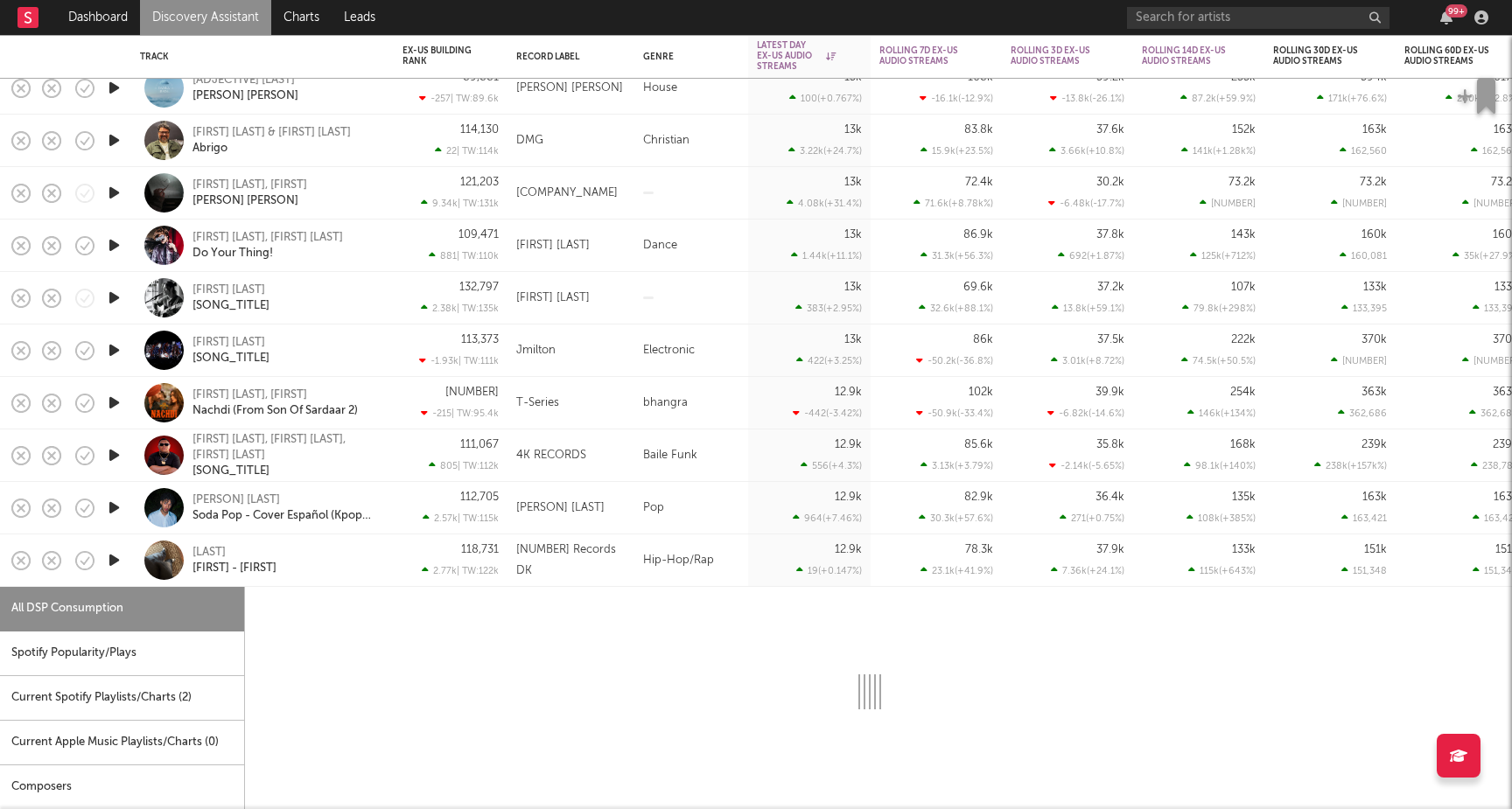 select on "1w" 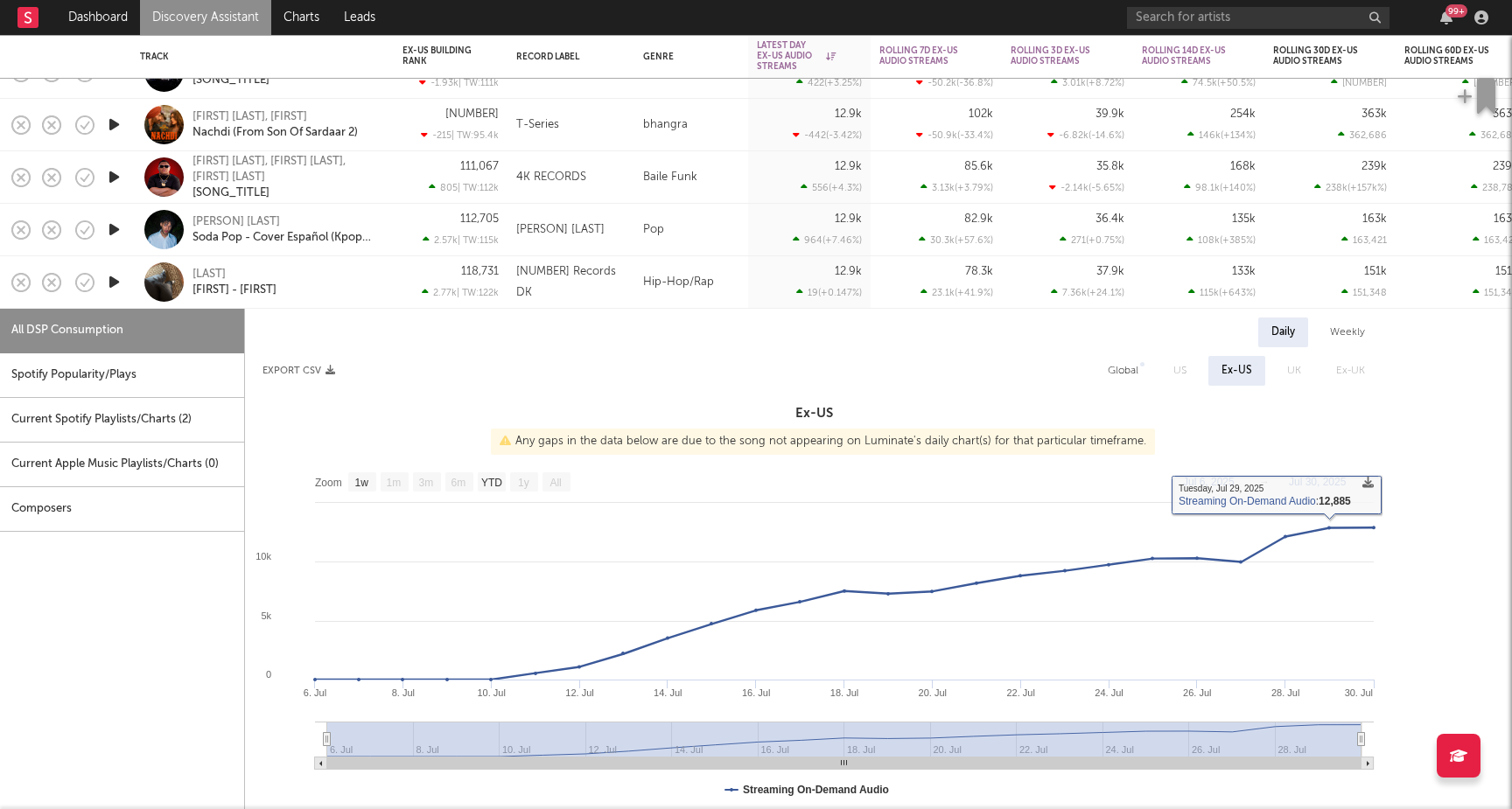 click on "Global" at bounding box center (1123, 371) 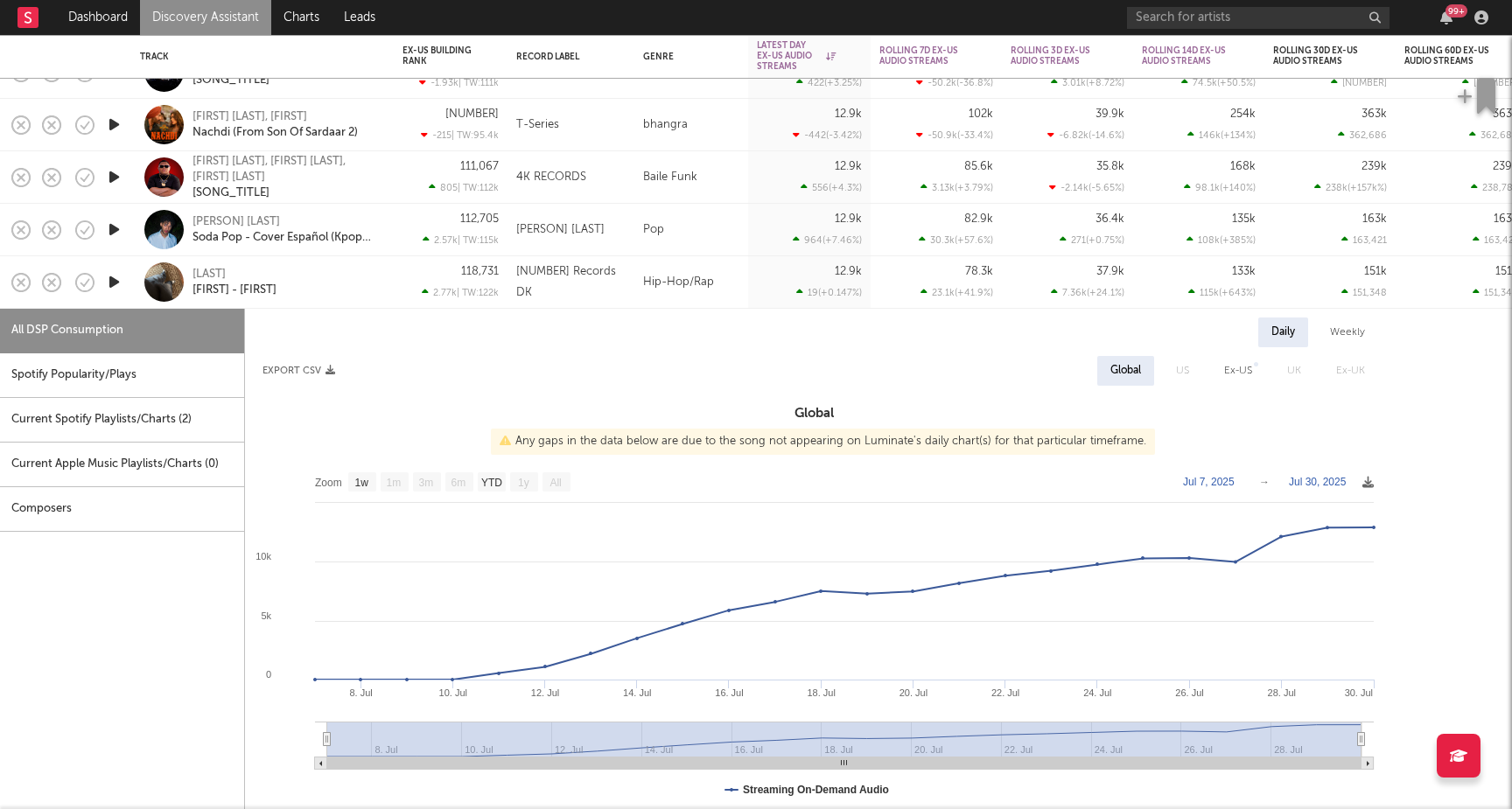 click on "Kazikol Dajczman - Ania" at bounding box center [286, 282] 